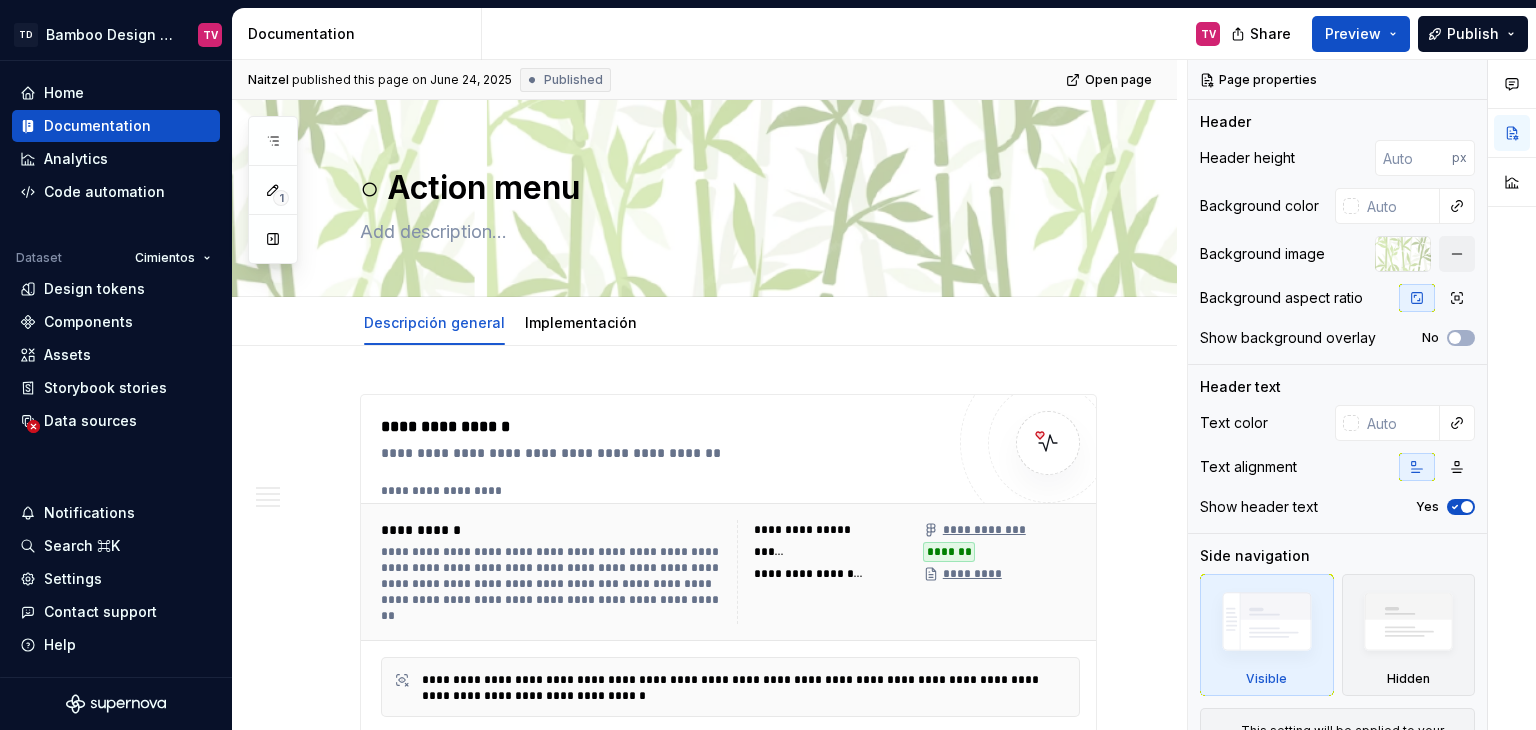 scroll, scrollTop: 0, scrollLeft: 0, axis: both 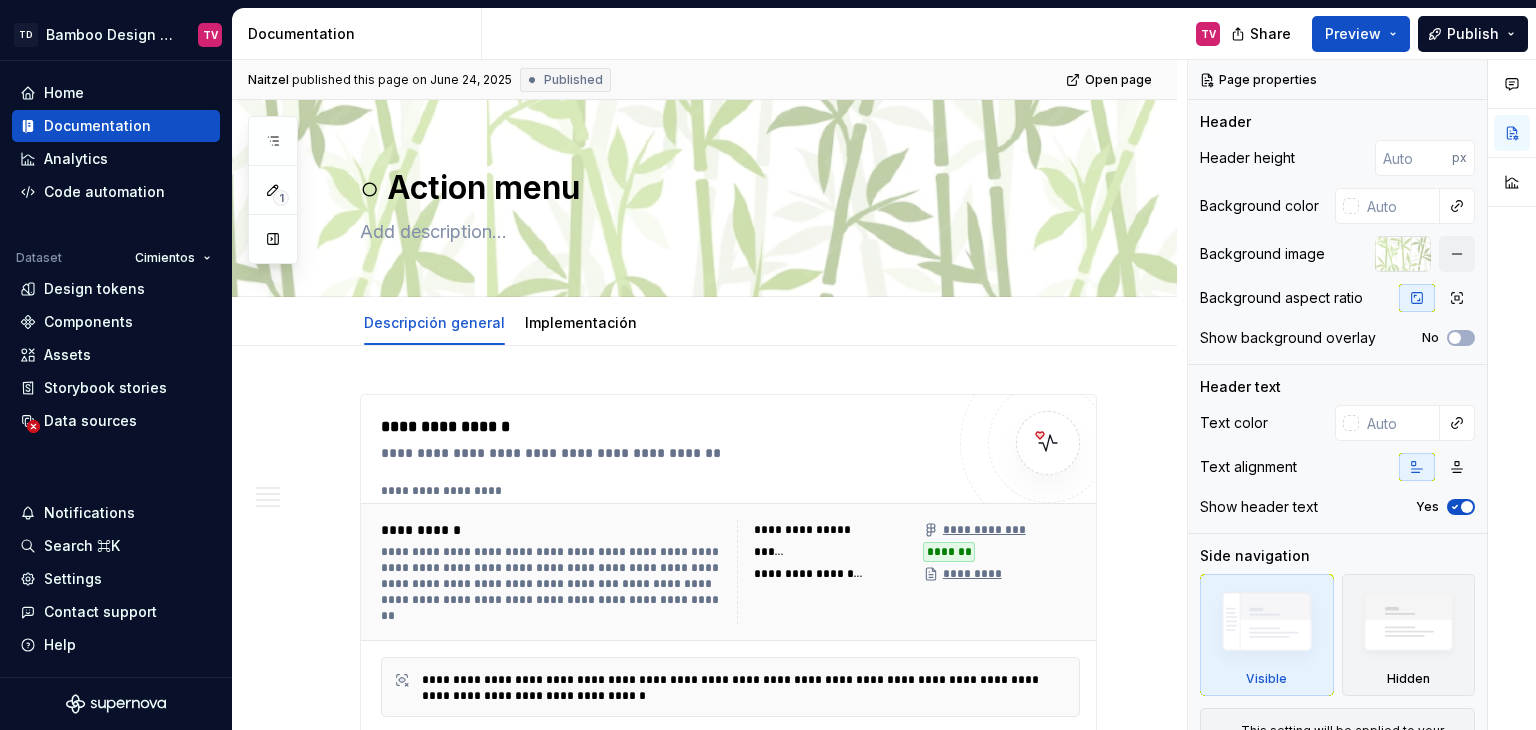 click 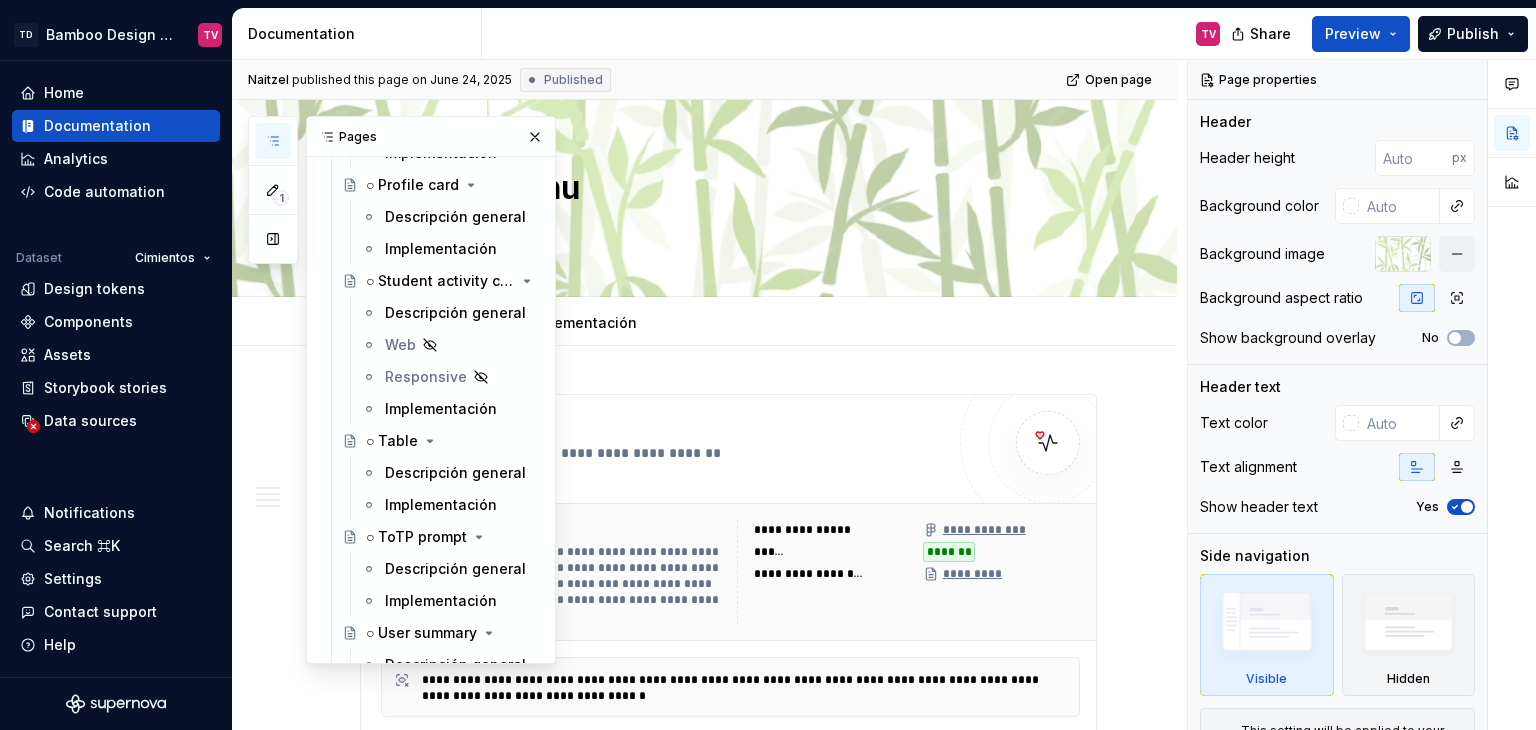 scroll, scrollTop: 6300, scrollLeft: 0, axis: vertical 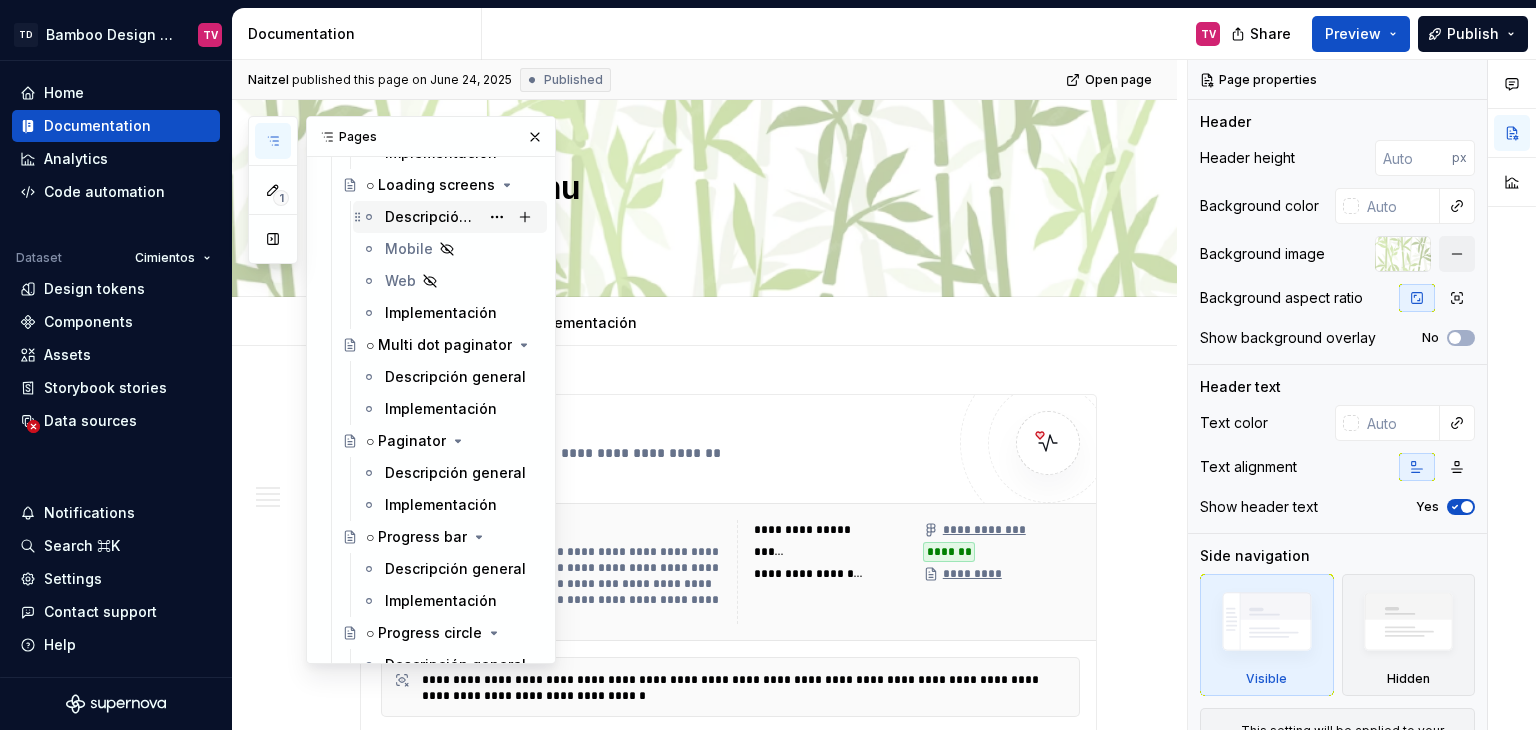 click on "Descripción general" at bounding box center (432, 217) 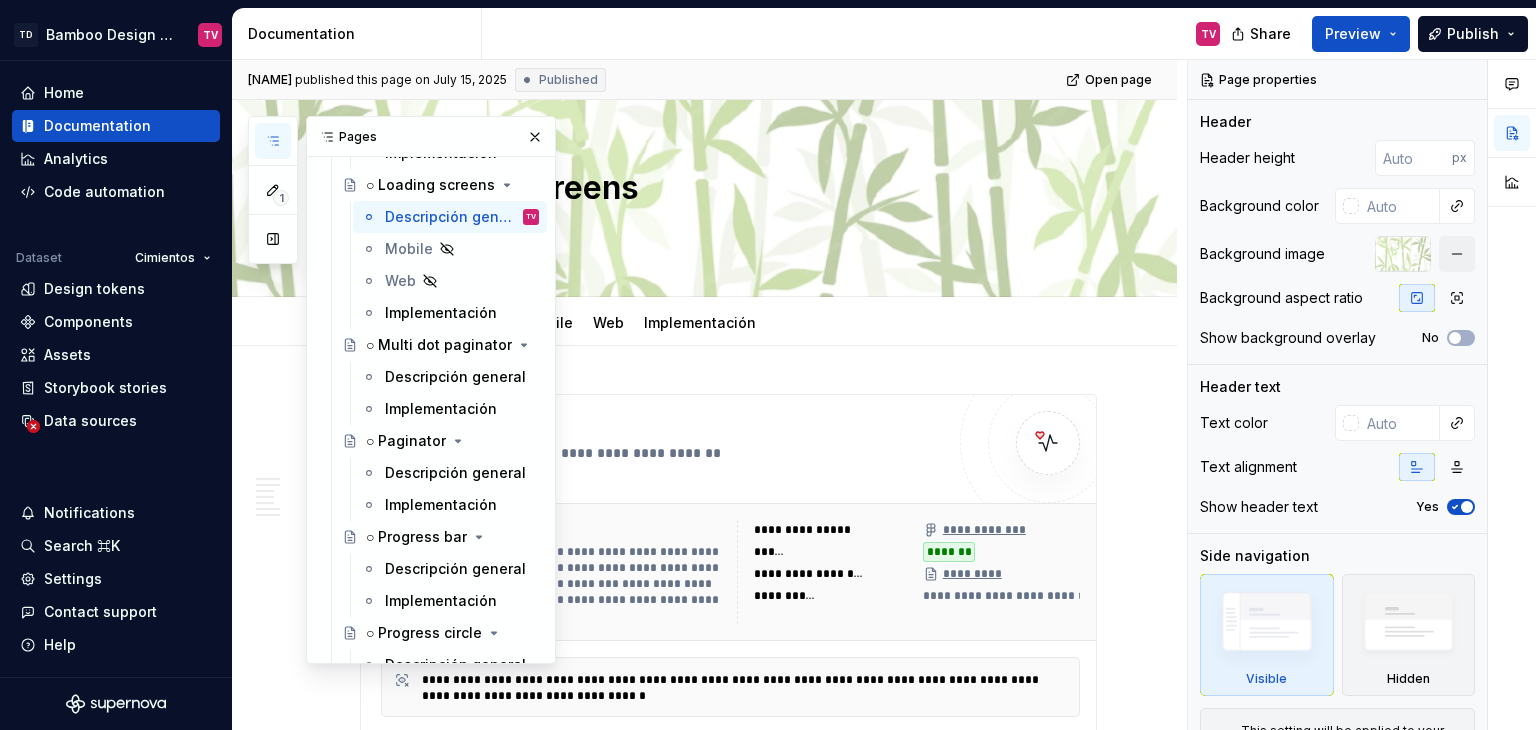 drag, startPoint x: 524, startPoint y: 135, endPoint x: 782, endPoint y: 397, distance: 367.7064 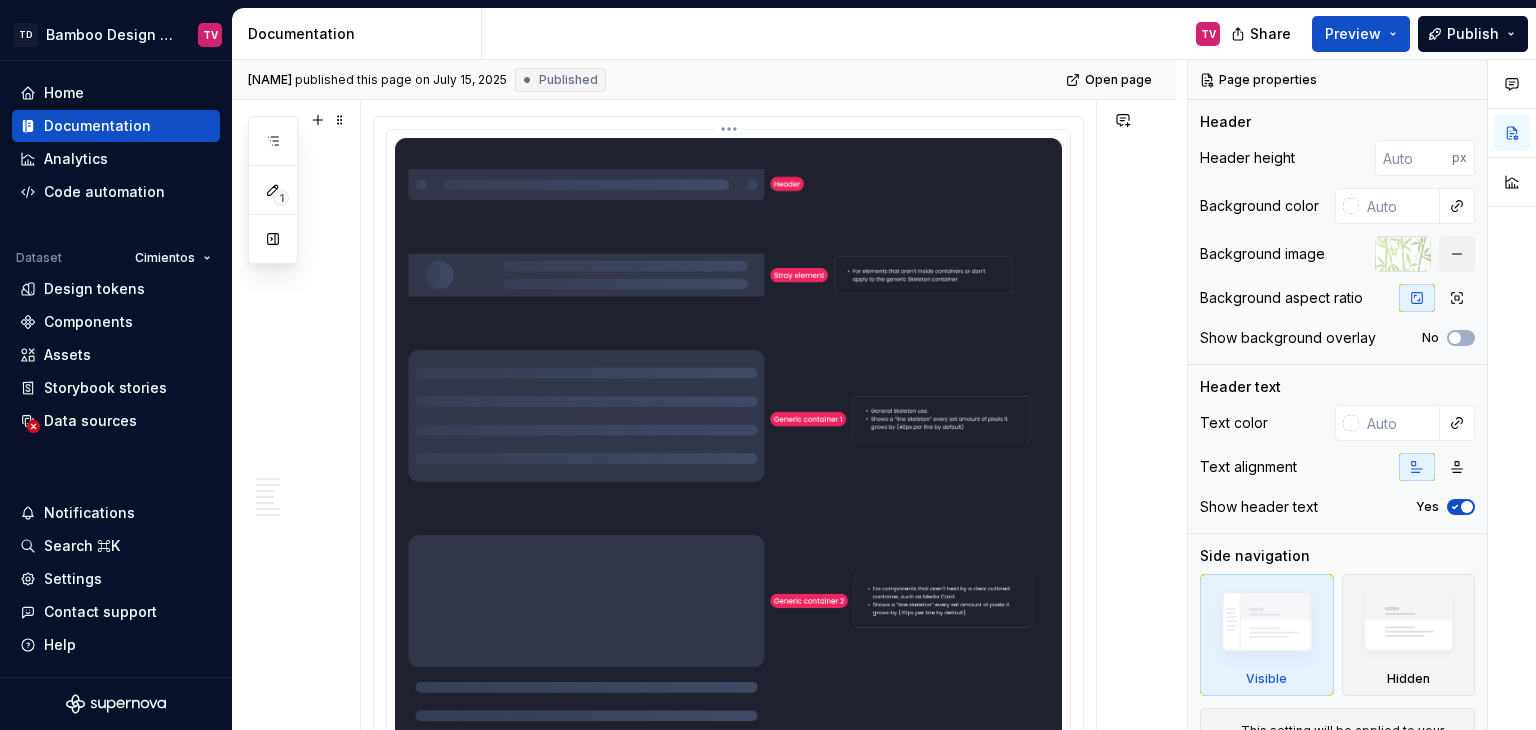 scroll, scrollTop: 2900, scrollLeft: 0, axis: vertical 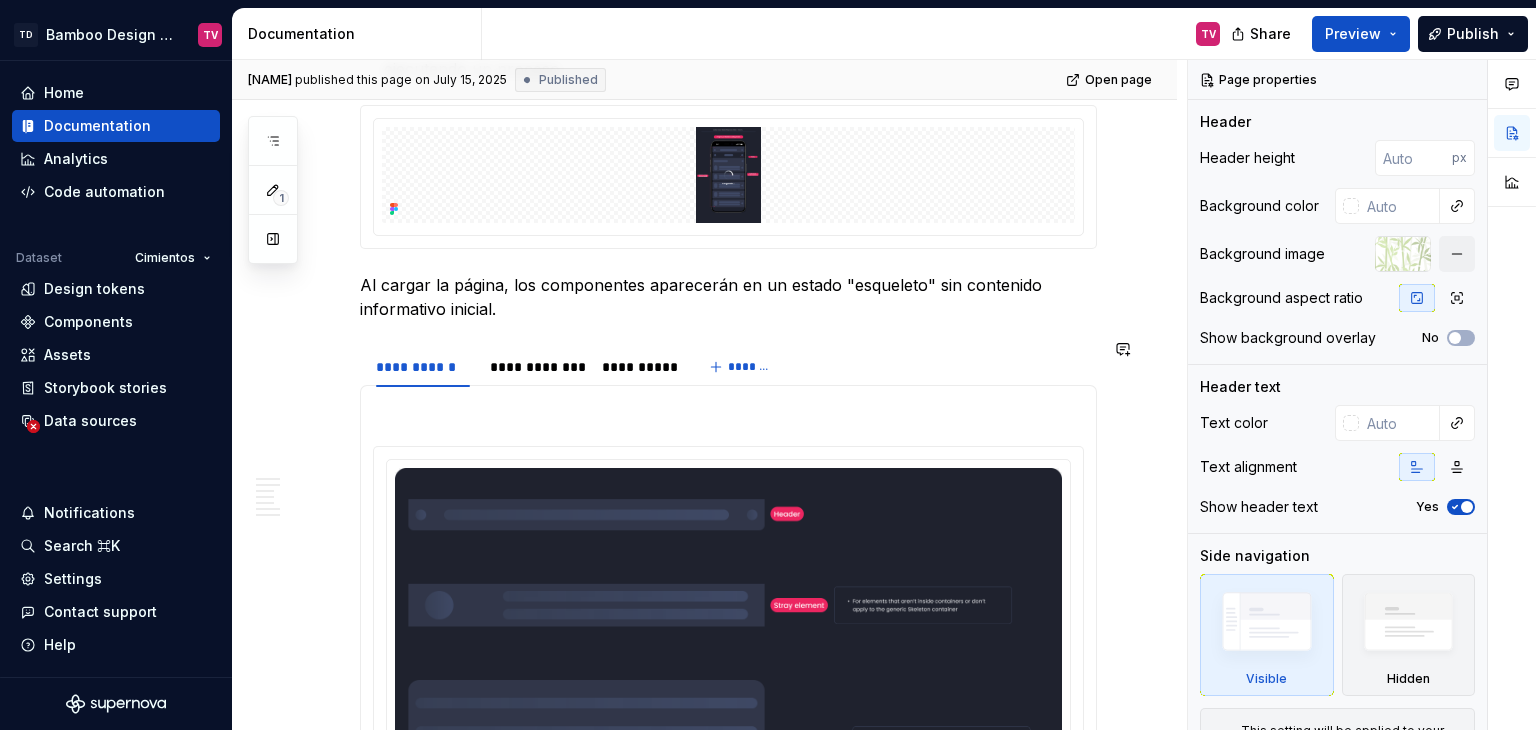 click at bounding box center (728, 929) 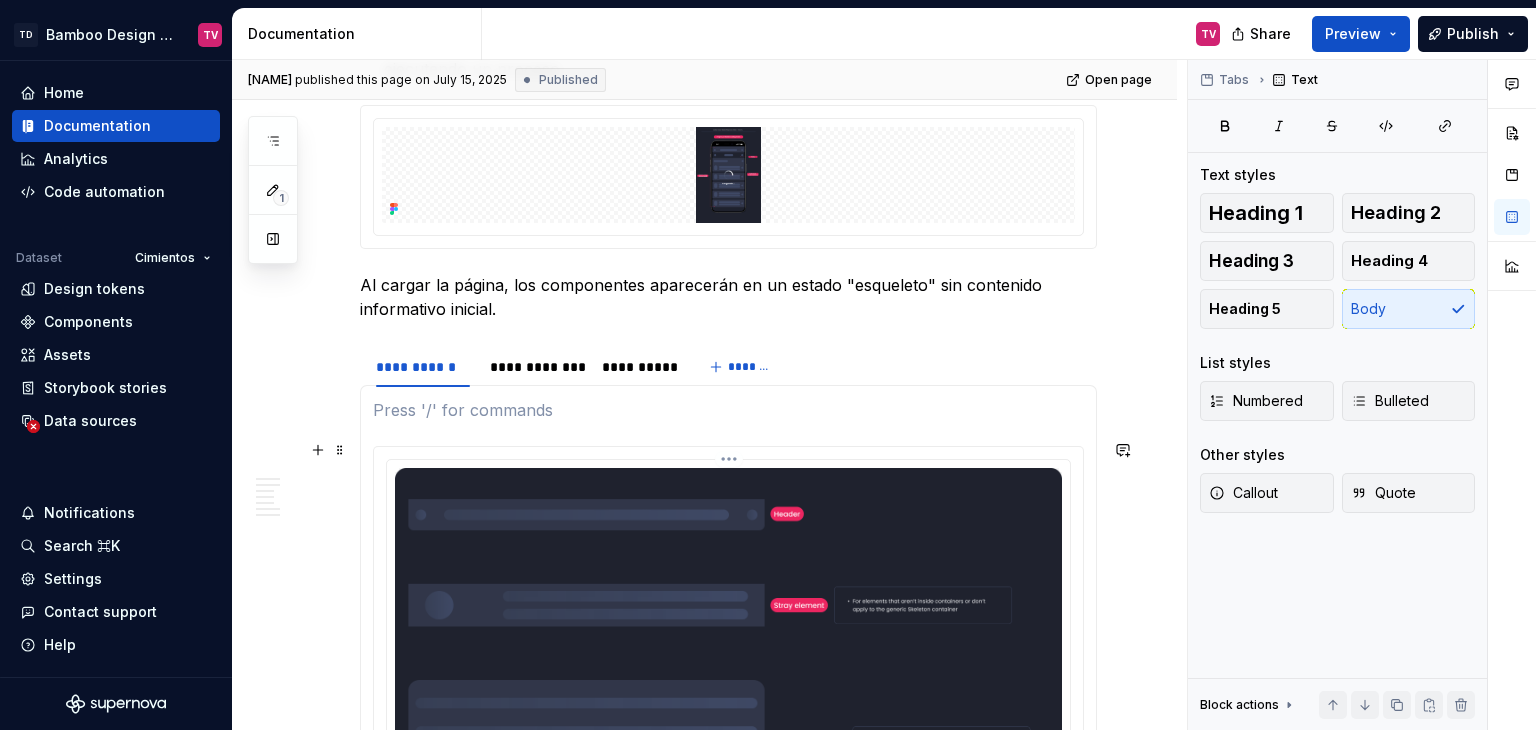 click on "TD Bamboo Design System TV Home Documentation Analytics Code automation Dataset Cimientos Design tokens Components Assets Storybook stories Data sources Notifications Search ⌘K Settings Contact support Help Documentation TV Share Preview Publish 1 Pages Add
Accessibility guide for tree Page tree.
Navigate the tree with the arrow keys. Common tree hotkeys apply. Further keybindings are available:
enter to execute primary action on focused item
f2 to start renaming the focused item
escape to abort renaming an item
control+d to start dragging selected items
Te damos la bienvenida a Bamboo Bamboo Formas de colaboración Librerías Herramientas Equipo 🟢 Principios y objetivos 🟢 Releases Releases Versión 1.5.X v1.5.X Nuevos Actualizaciones Versión 1.2.X v1.2.X Nuevos Actualizaciones En proceso Versión 1.0.X v1.0.X Nuevos Actualizaciones En proceso 🟢 Instalación Angular | Guía de instalación de Bamboo Patrones UI/UX  Charts Web" at bounding box center (768, 365) 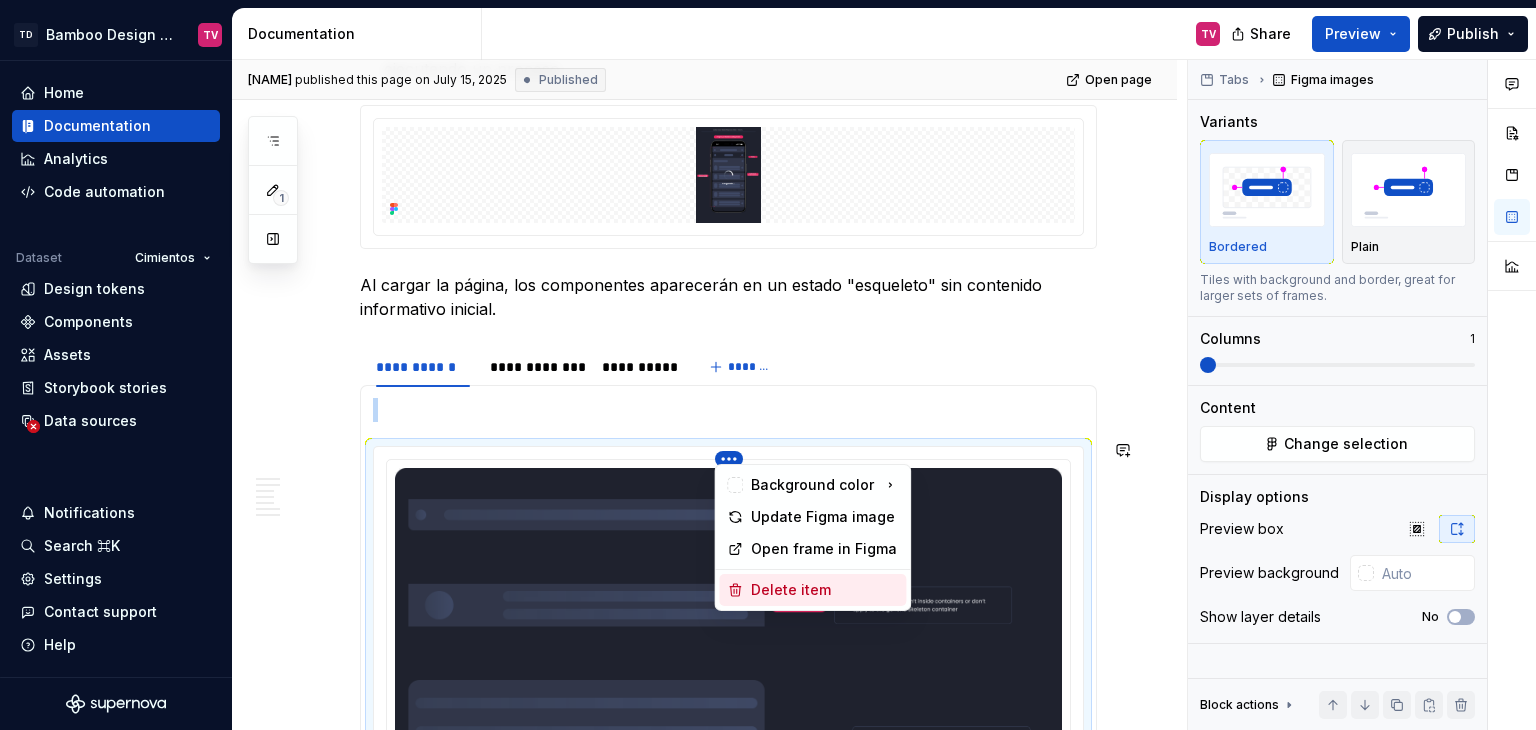 click on "Delete item" at bounding box center (824, 590) 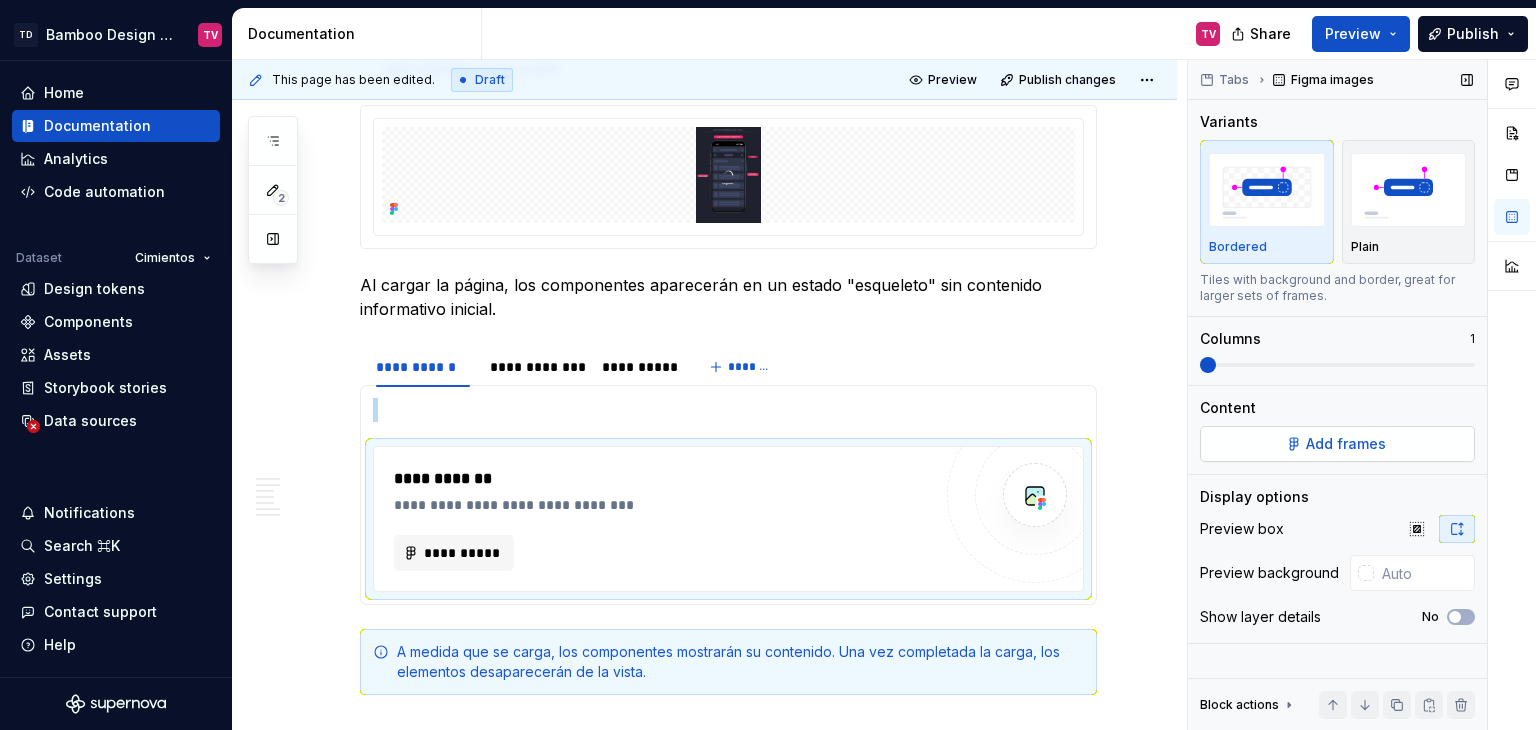 click on "Add frames" at bounding box center (1337, 444) 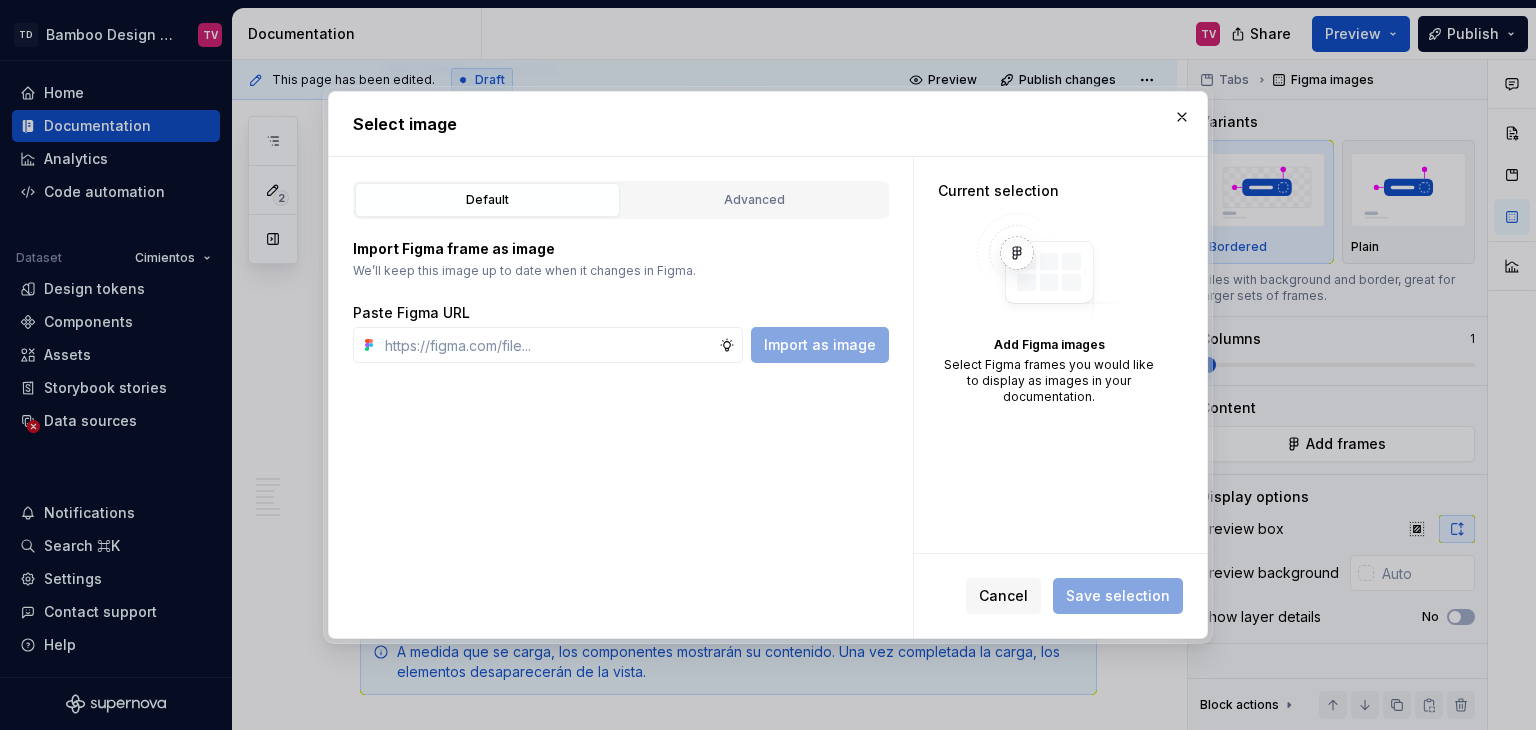 click on "Advanced" at bounding box center [754, 200] 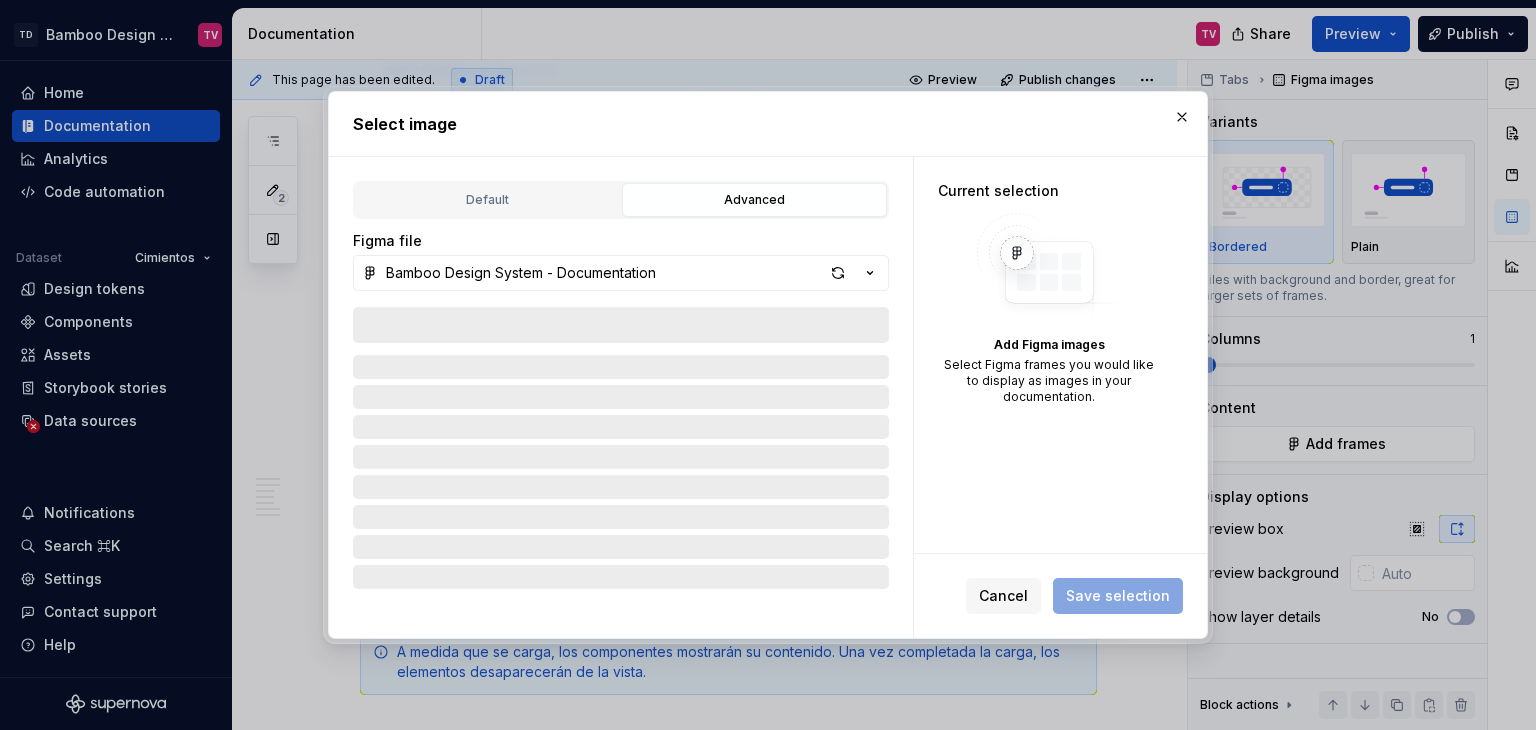 type on "*" 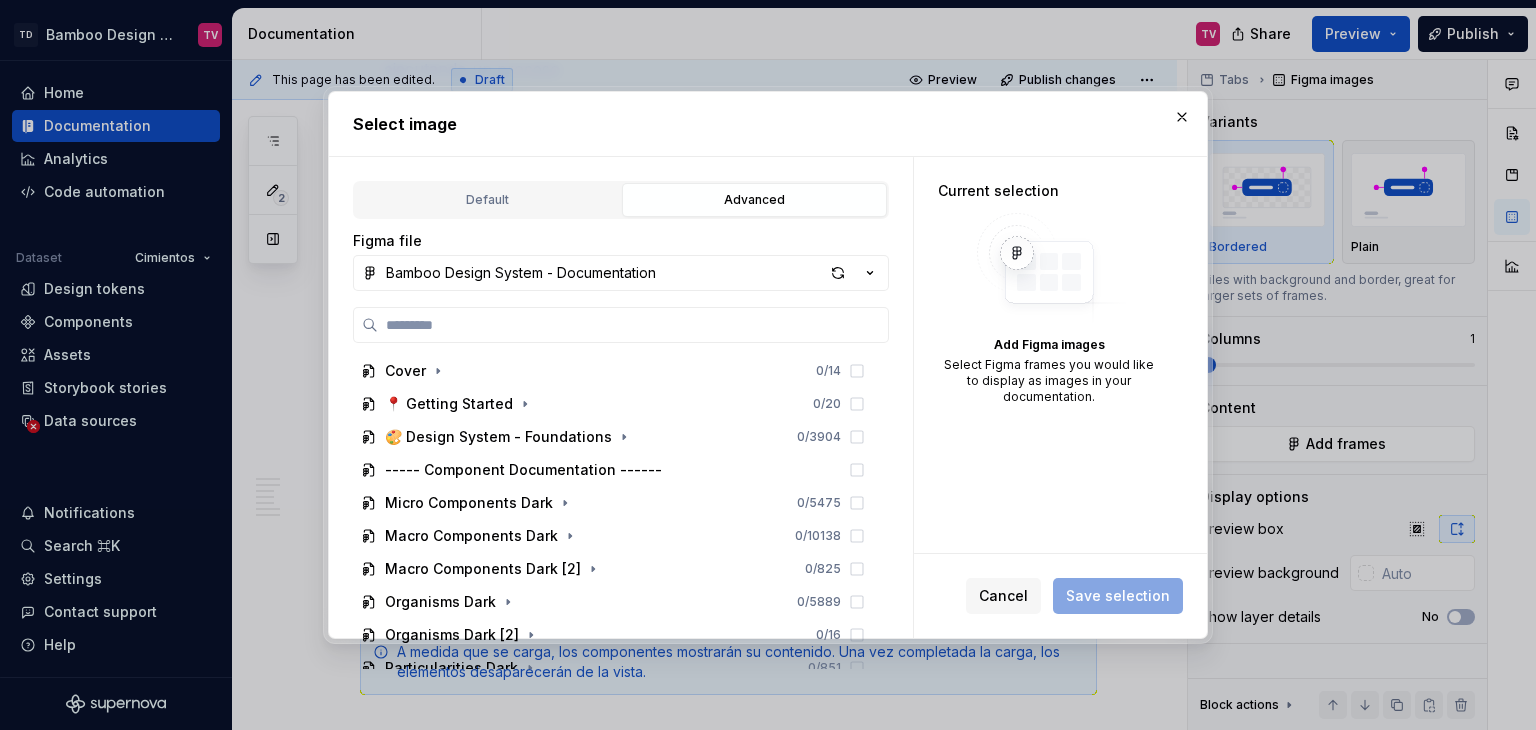 click at bounding box center [633, 325] 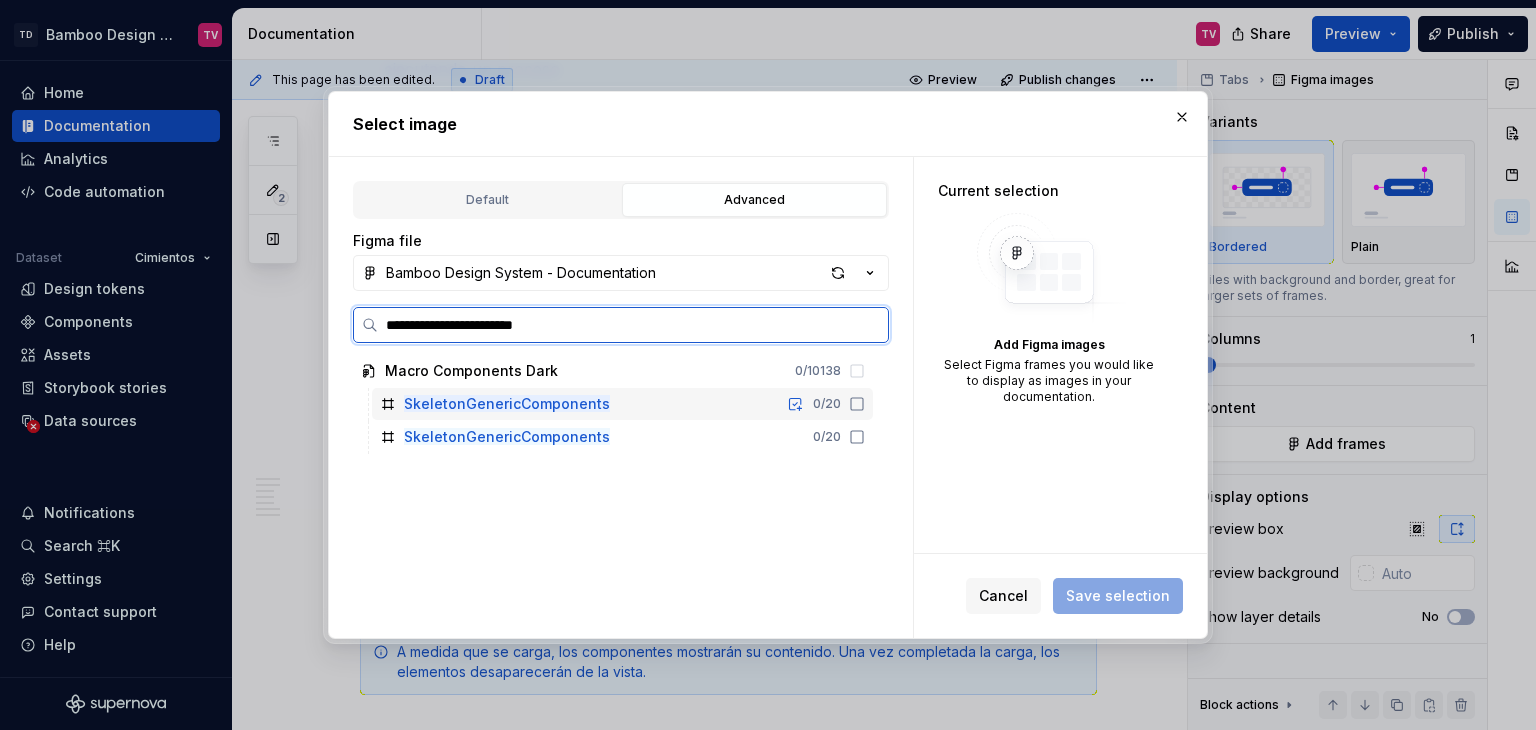 click 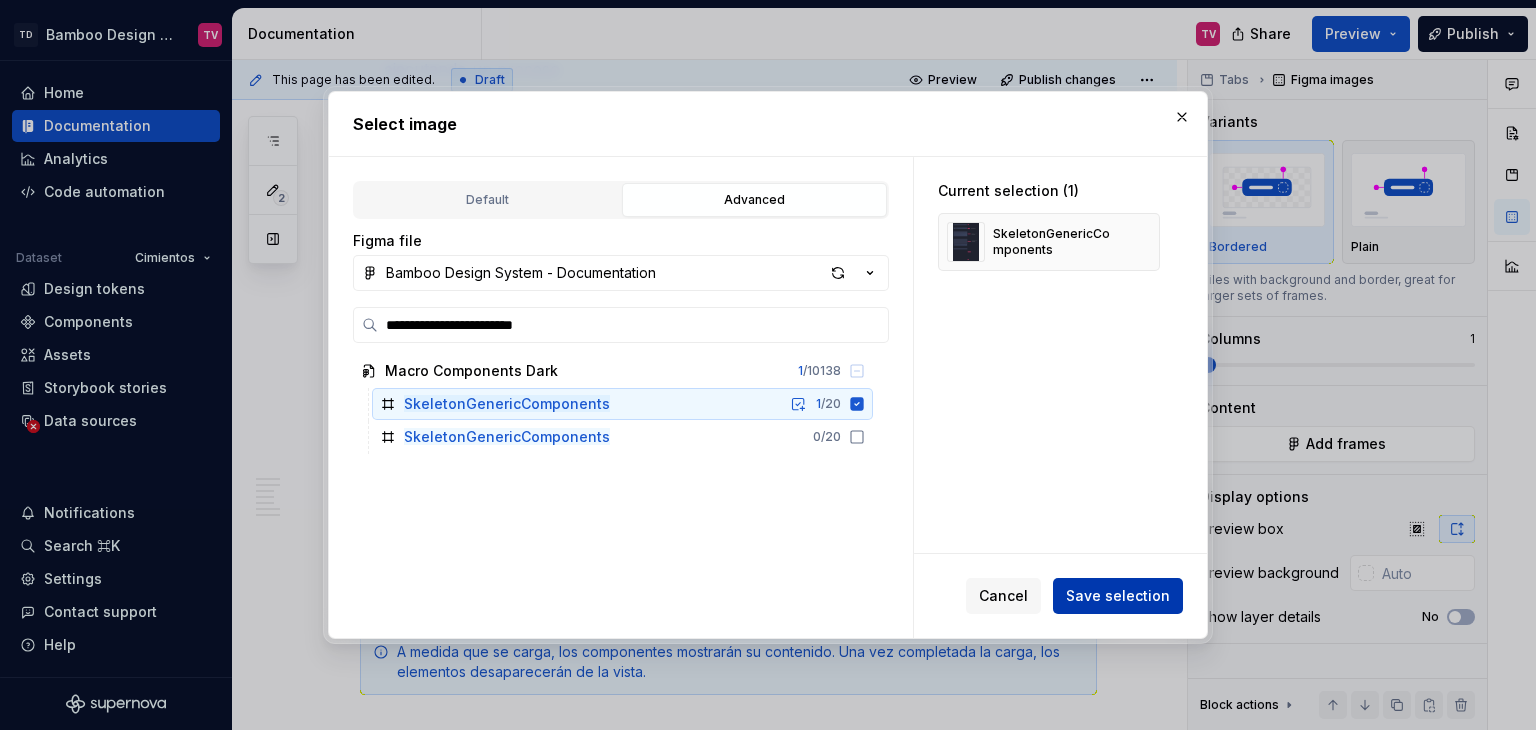 click on "Save selection" at bounding box center [1118, 596] 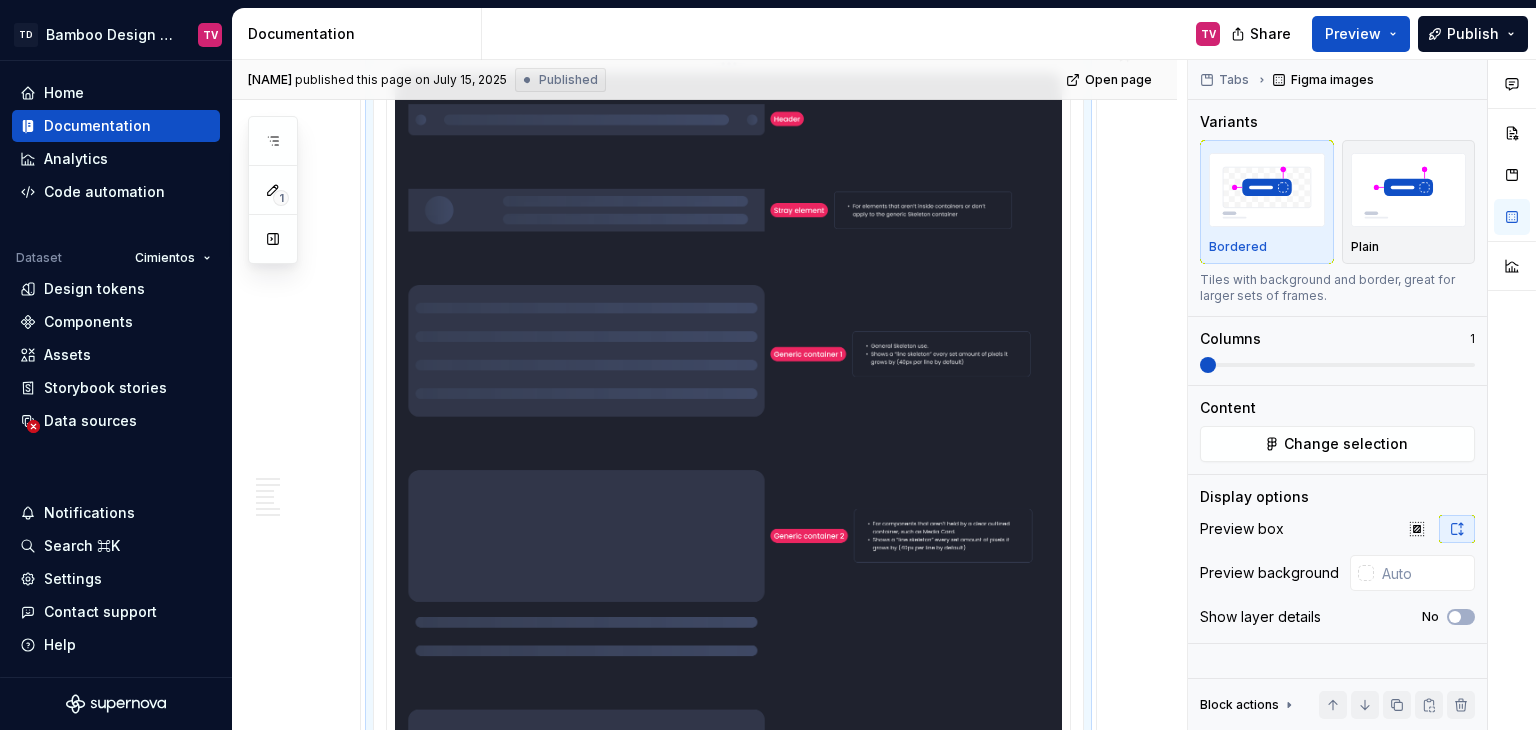 scroll, scrollTop: 3079, scrollLeft: 0, axis: vertical 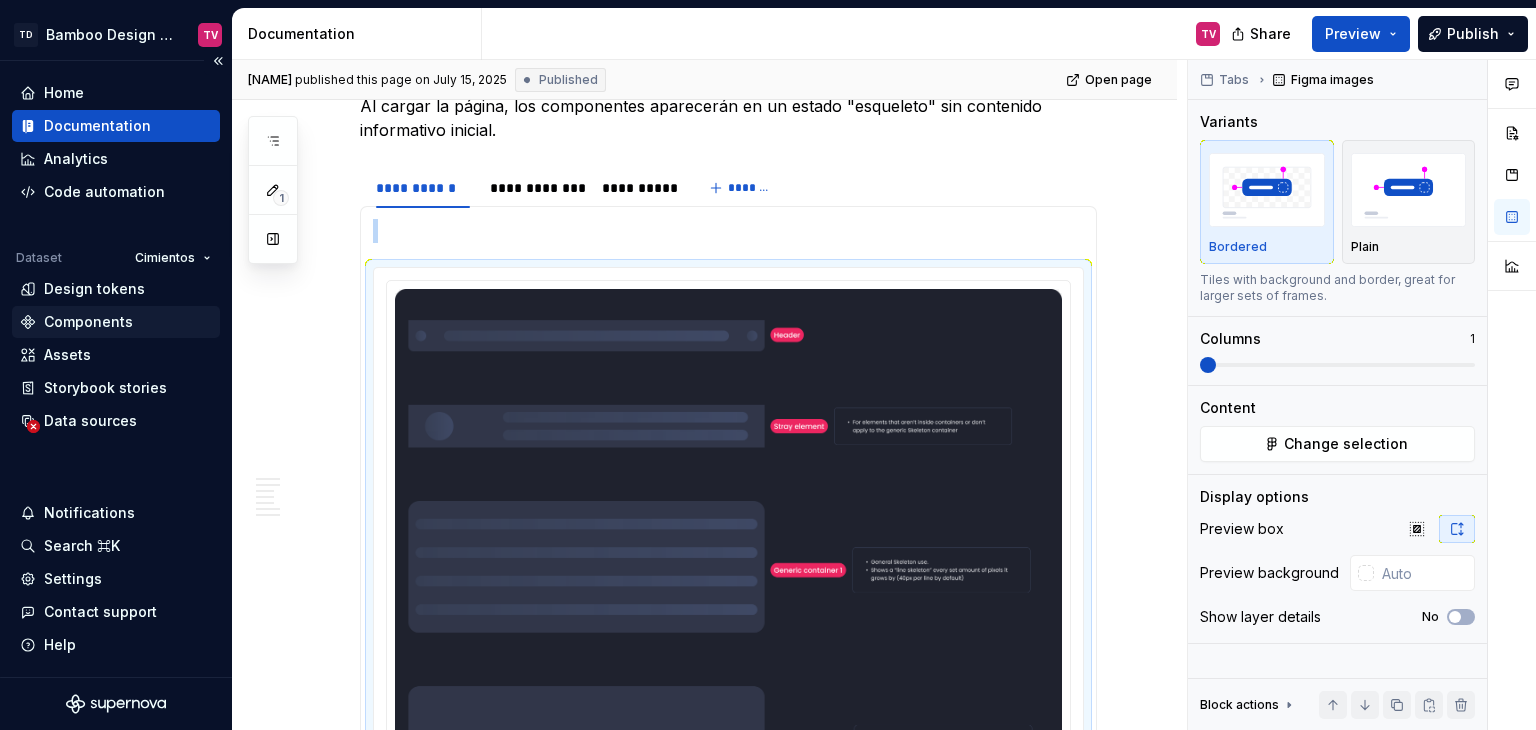 click on "Components" at bounding box center (116, 322) 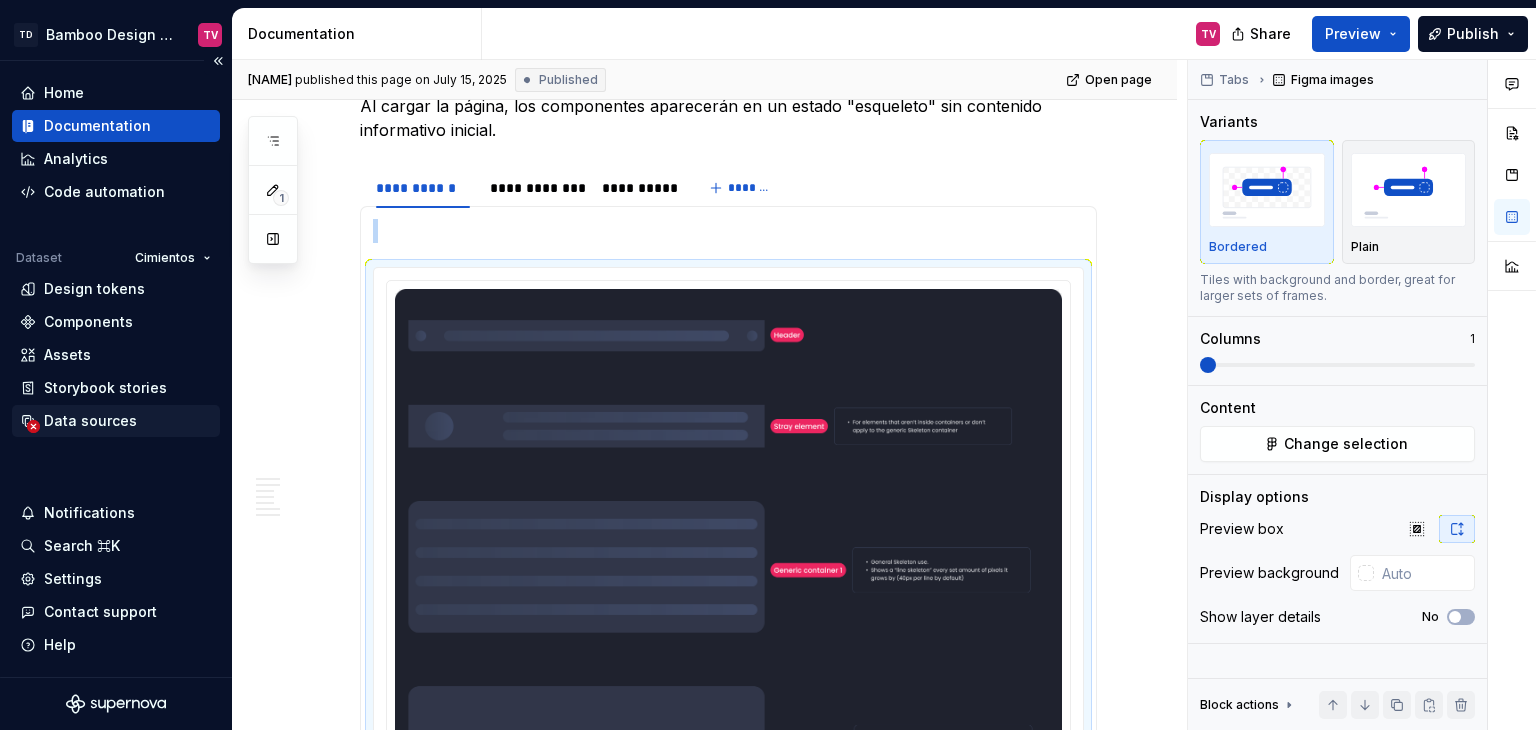 click on "Data sources" at bounding box center (116, 421) 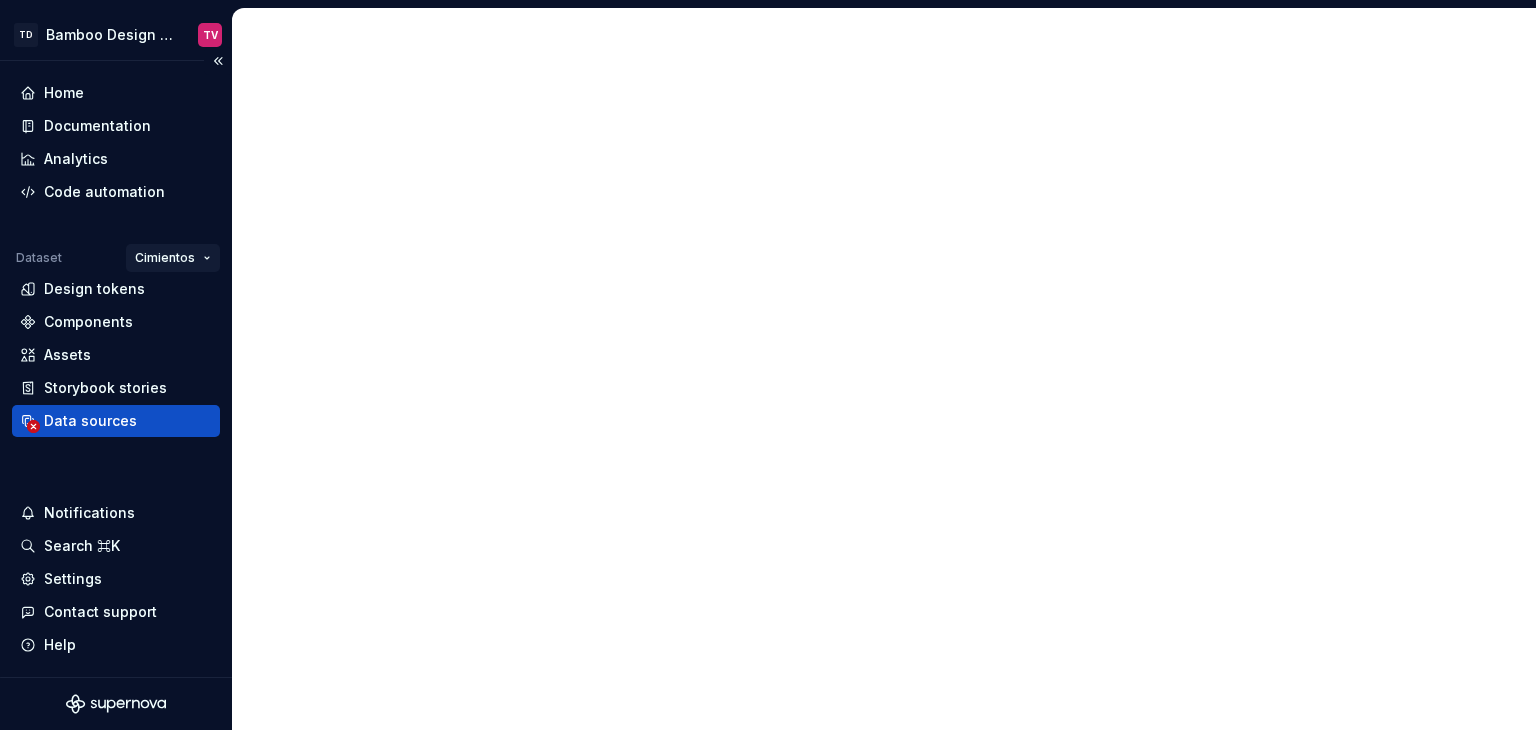 click on "Cimientos" at bounding box center (173, 258) 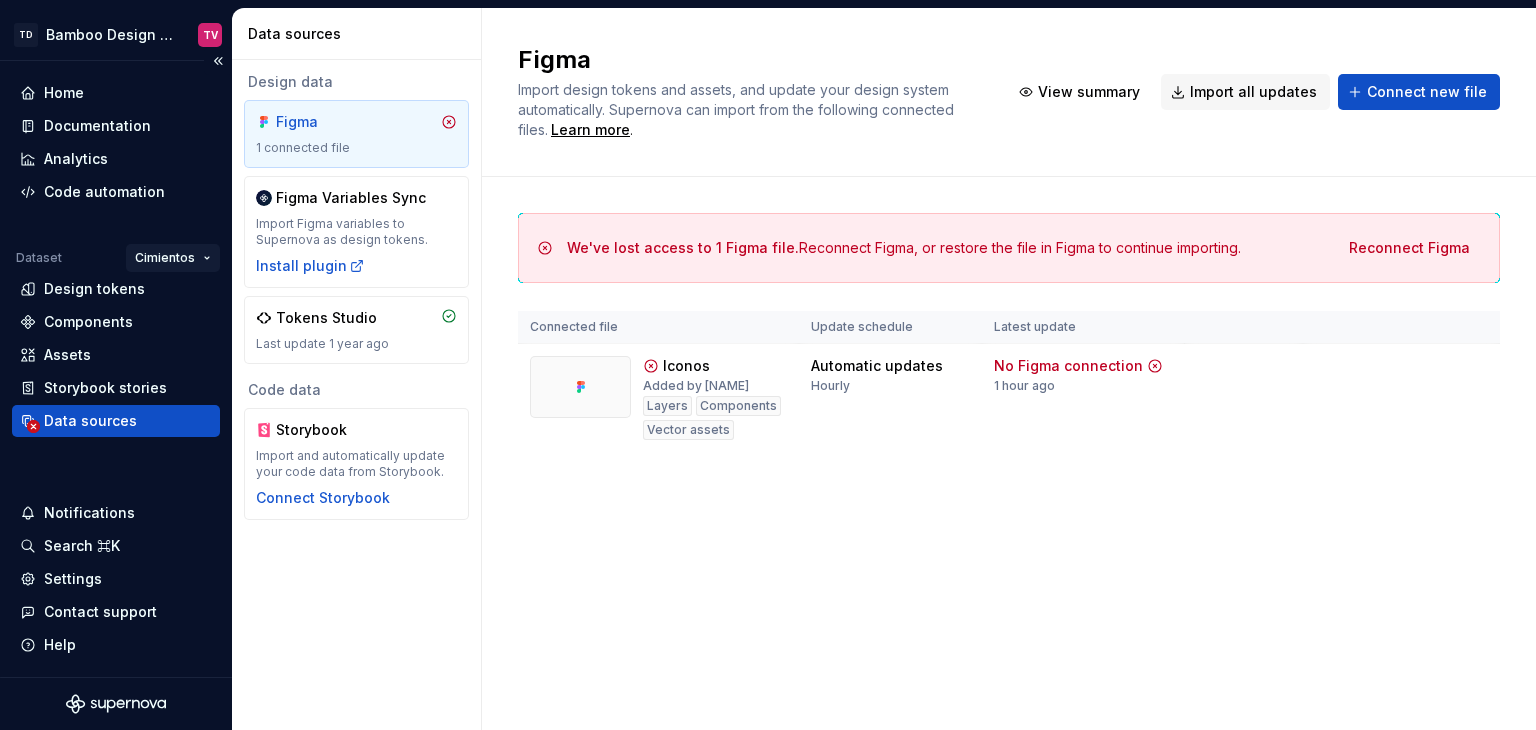 click on "TD Bamboo Design System TV Home Documentation Analytics Code automation Dataset Cimientos Design tokens Components Assets Storybook stories Data sources Notifications Search ⌘K Settings Contact support Help Data sources Design data Figma 1 connected file Figma Variables Sync Import Figma variables to Supernova as design tokens. Install plugin Tokens Studio Last update 1 year ago Code data Storybook Import and automatically update your code data from Storybook. Connect Storybook Figma Import design tokens and assets, and update your design system automatically. Supernova can import from the following connected files.   Learn more . View summary Import all updates Connect new file We've lost access to 1 Figma file.  Reconnect Figma, or restore the file in Figma to continue importing. Reconnect Figma Connected file Update schedule Latest update Iconos Added by [NAME] Layers Components Vector assets  Automatic updates Hourly No Figma connection 1 hour ago View summary Reconnect Figma   *" at bounding box center [768, 365] 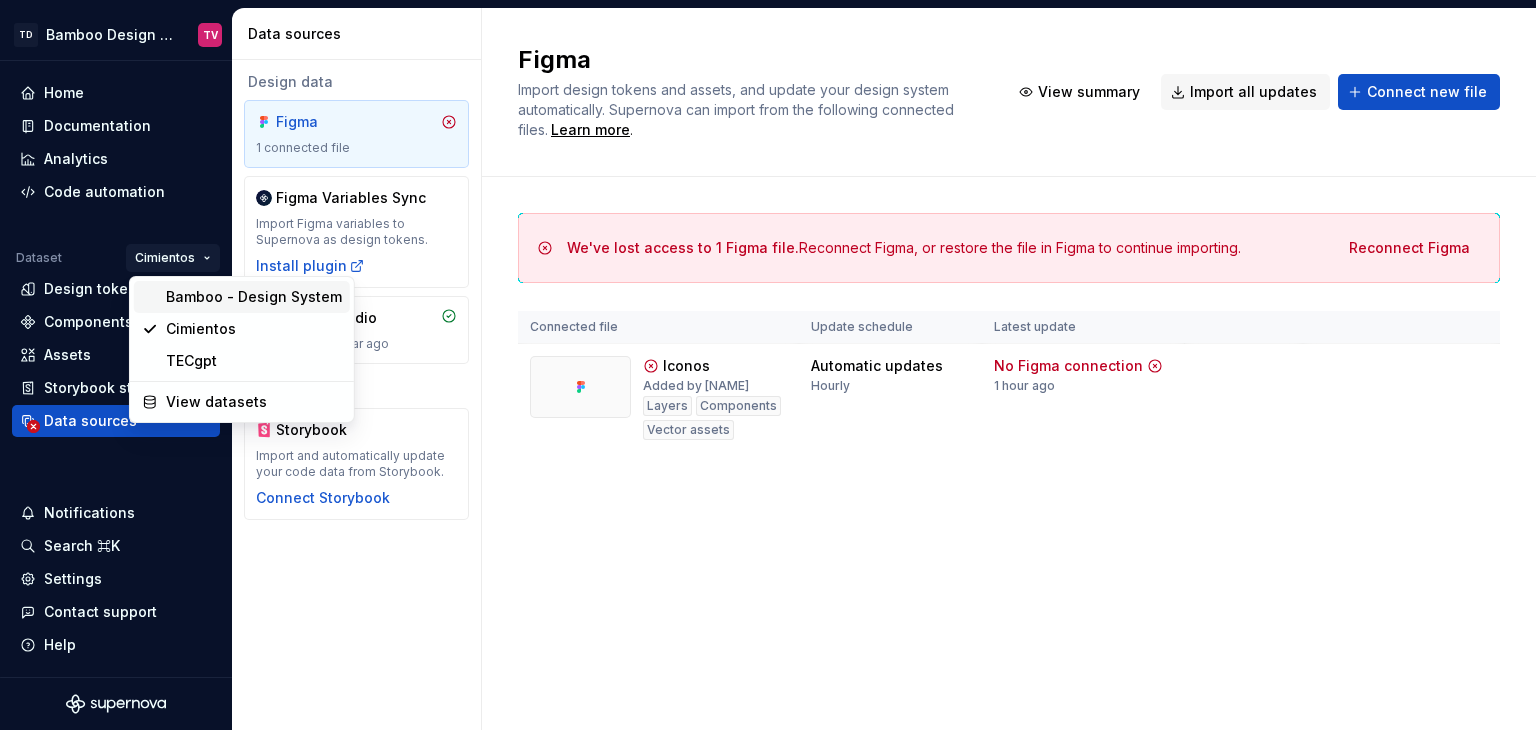 click on "Bamboo - Design System" at bounding box center (254, 297) 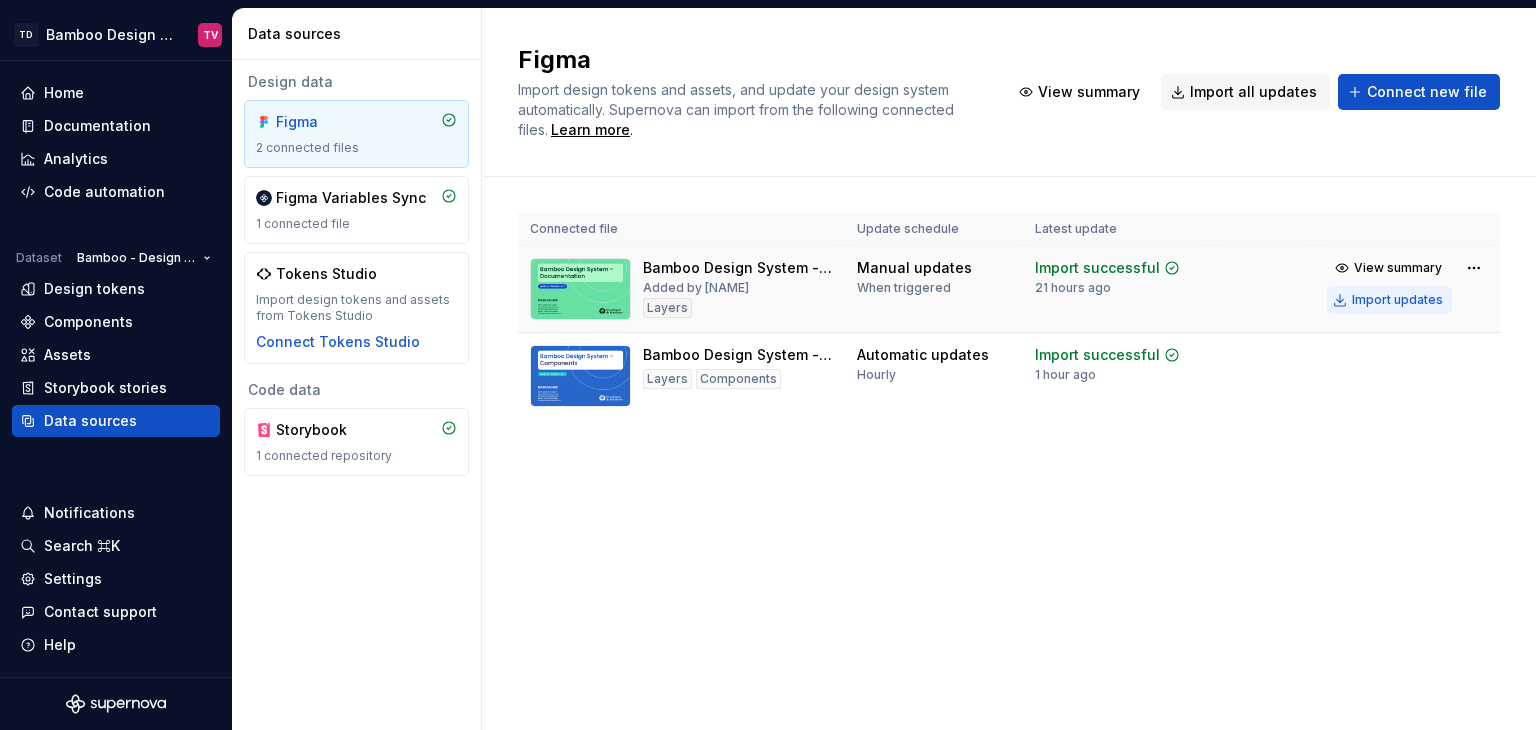 click on "Import updates" at bounding box center (1397, 300) 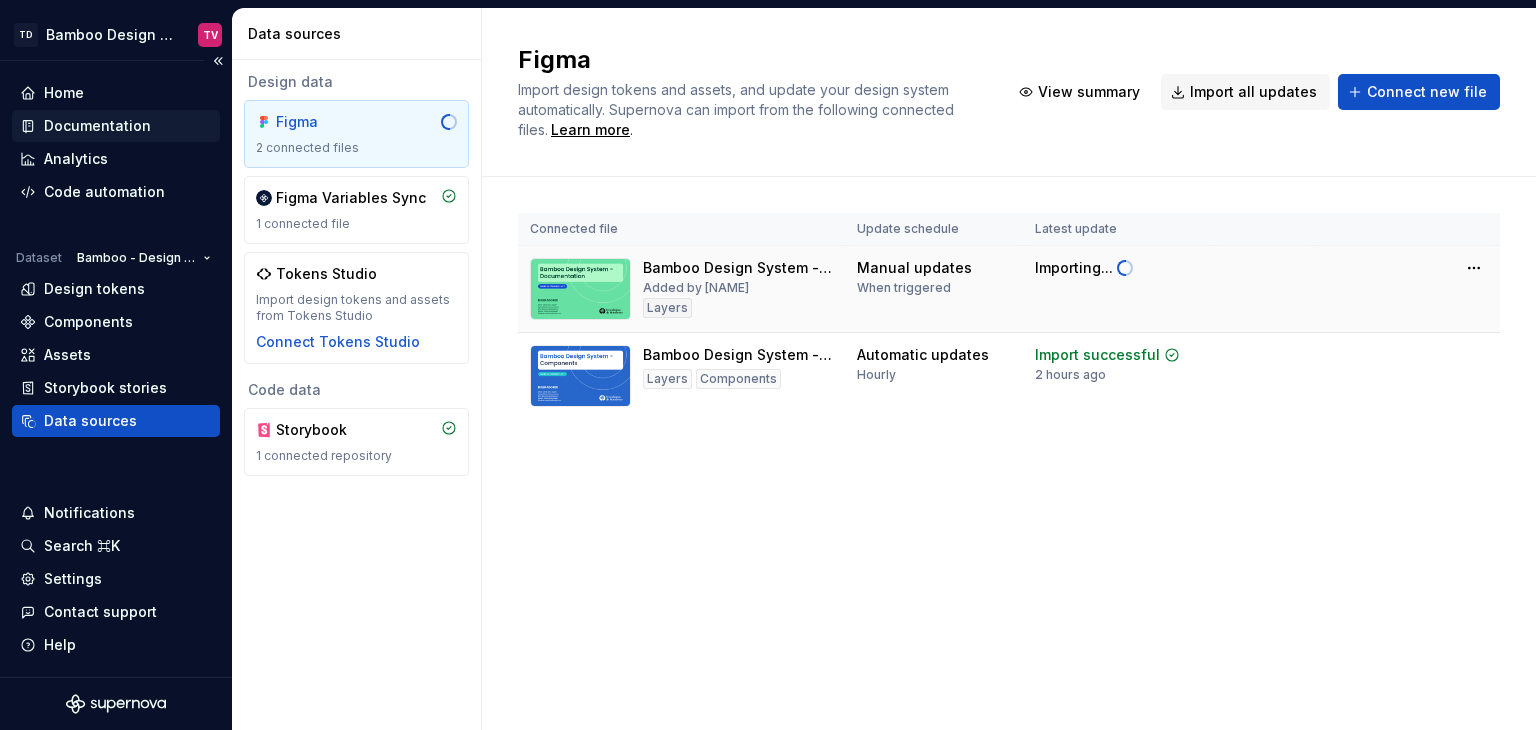 click on "Documentation" at bounding box center (97, 126) 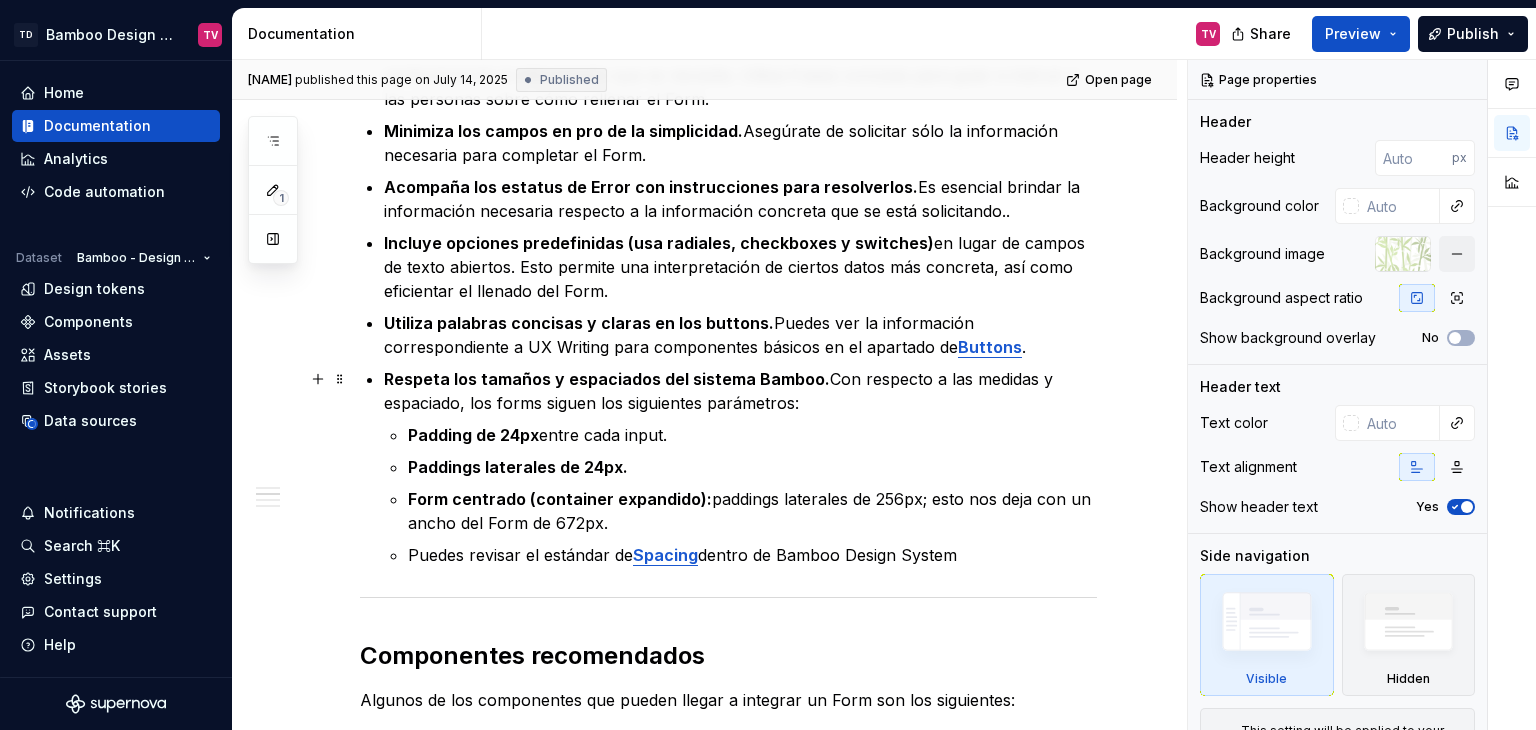 scroll, scrollTop: 1300, scrollLeft: 0, axis: vertical 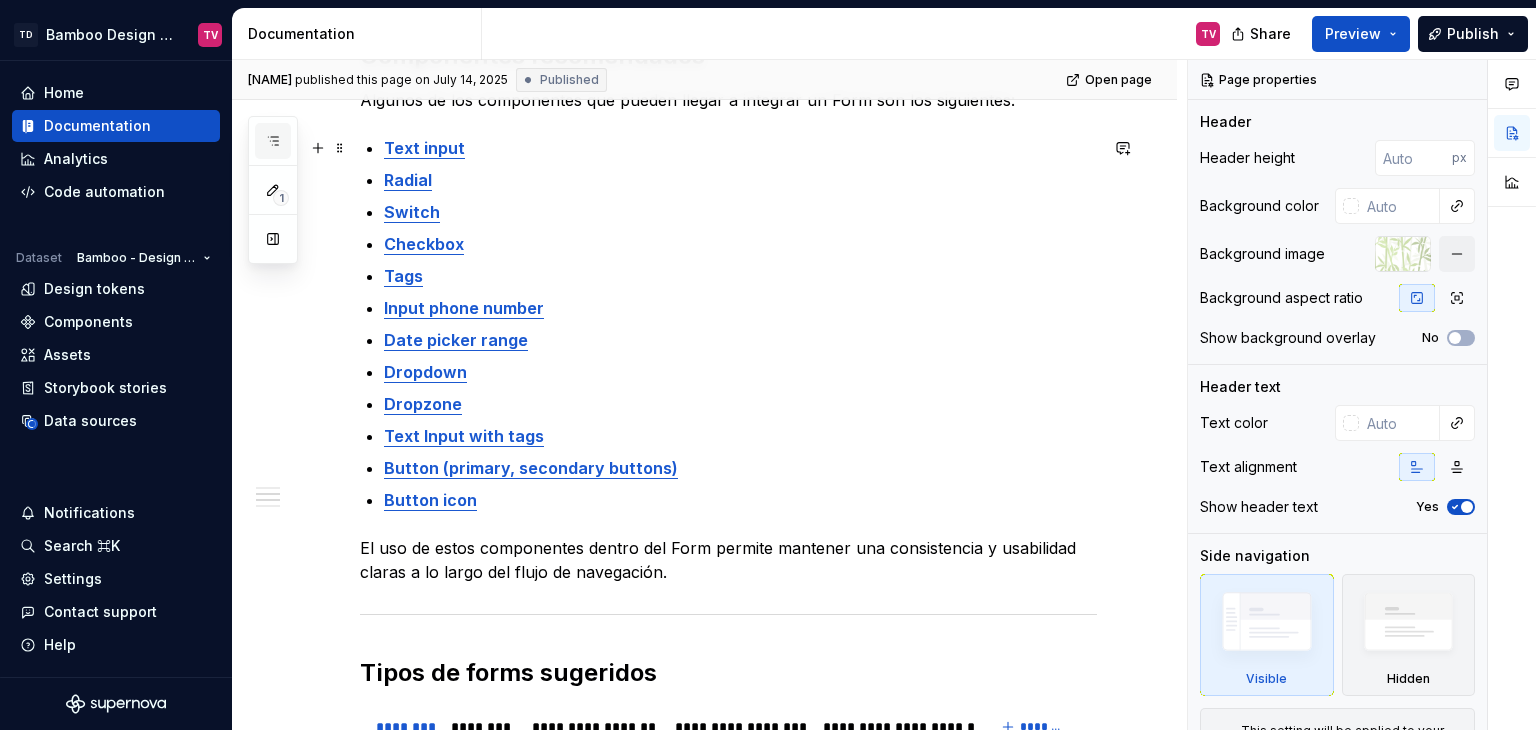 click 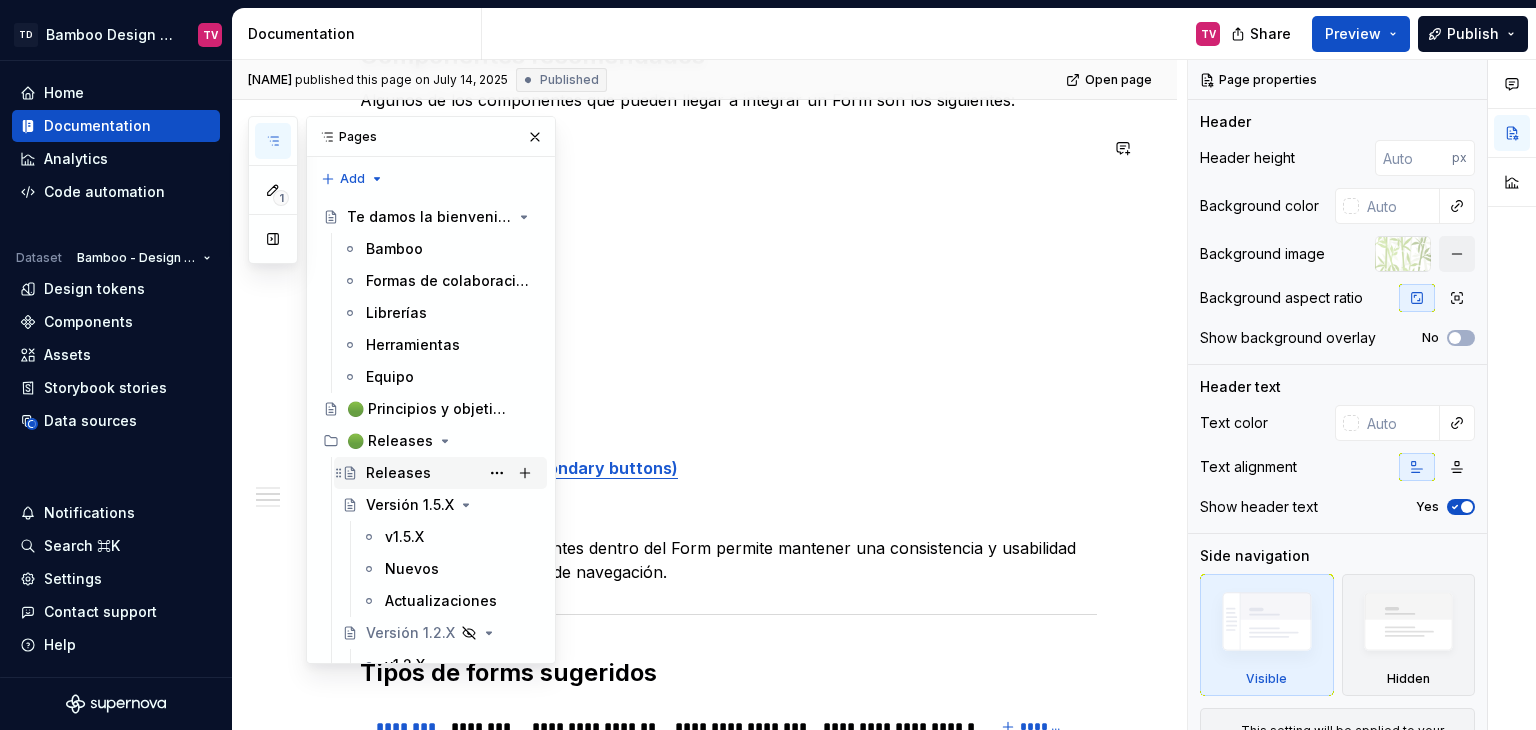 scroll, scrollTop: 800, scrollLeft: 0, axis: vertical 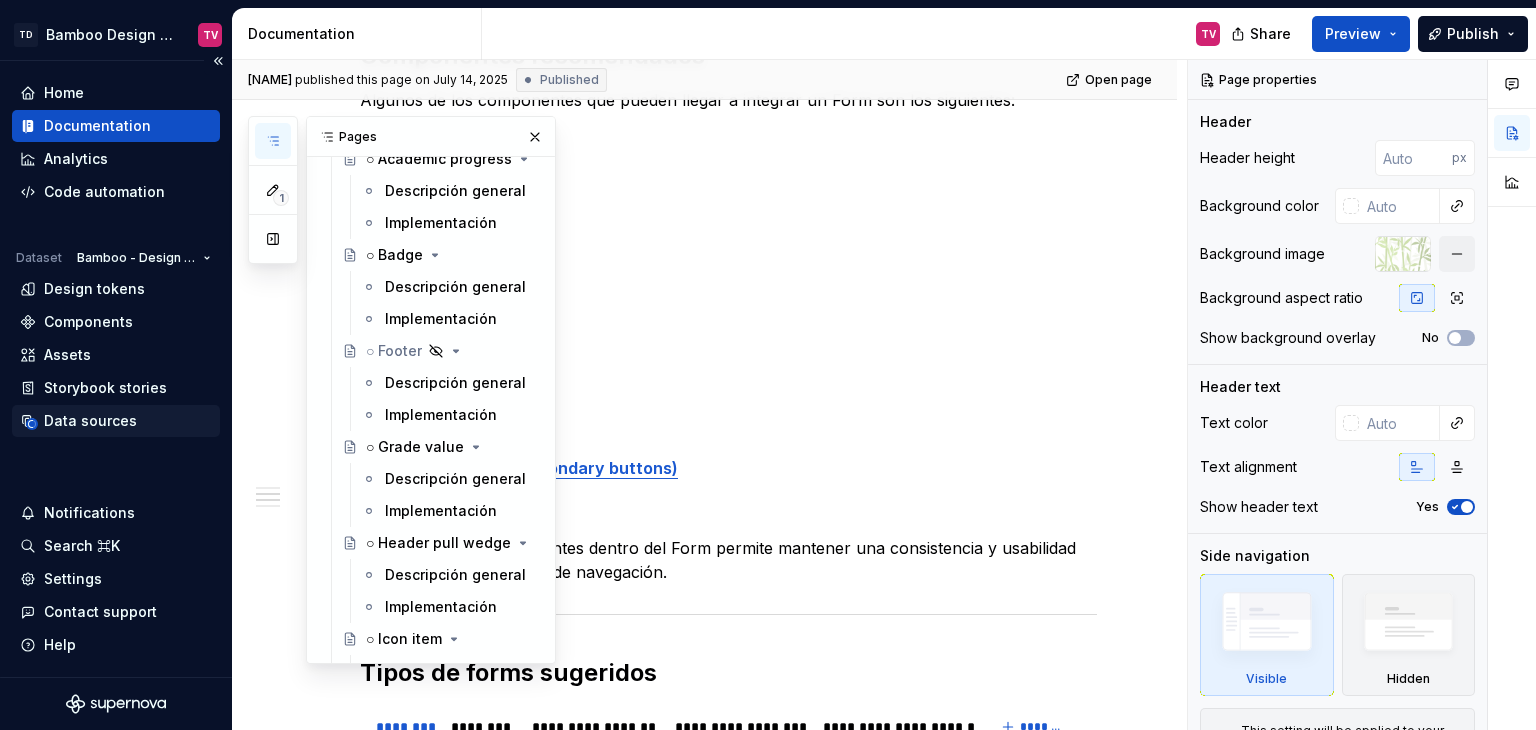 click on "Data sources" at bounding box center [90, 421] 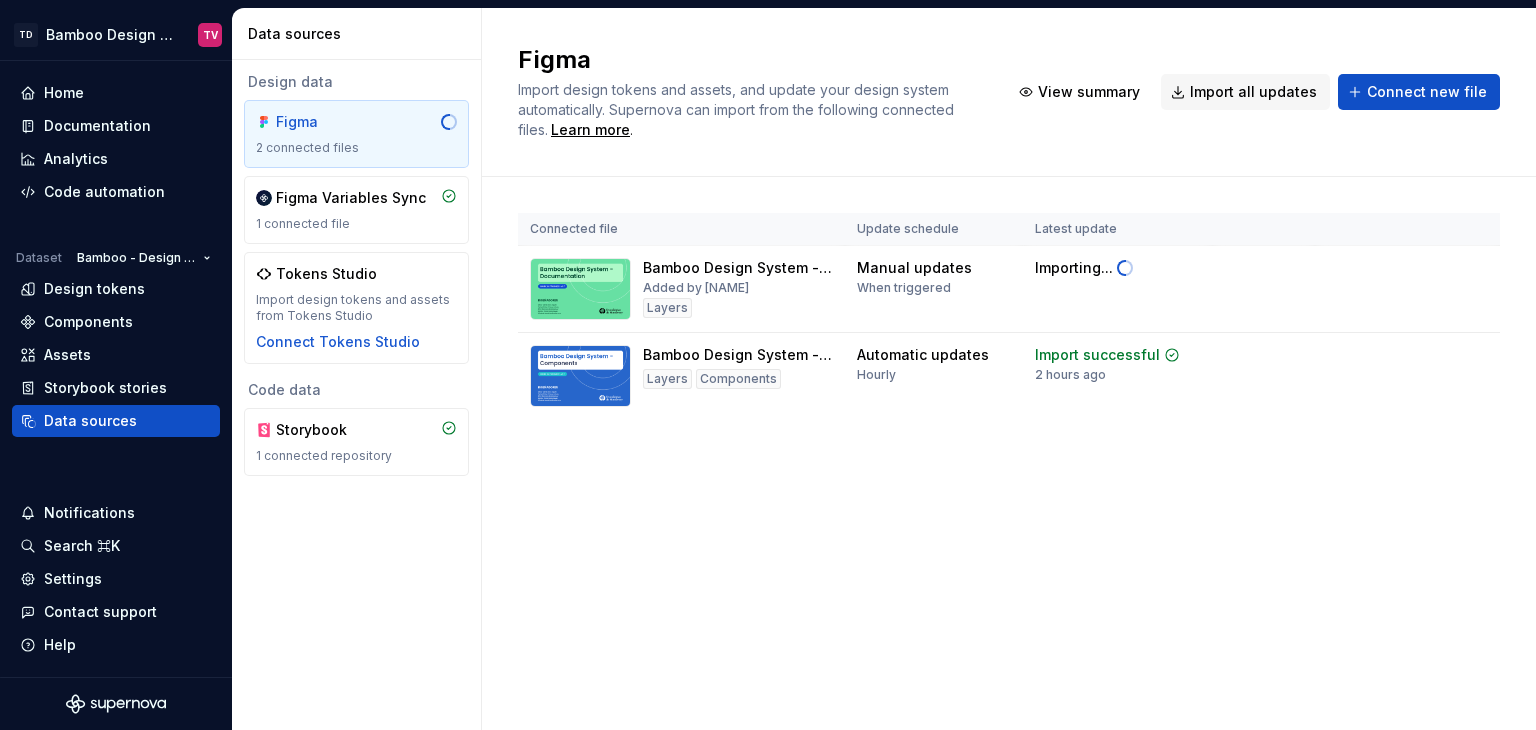 click on "Figma Import design tokens and assets, and update your design system automatically. Supernova can import from the following connected files.   Learn more . View summary Import all updates Connect new file Connected file Update schedule Latest update Bamboo Design System - Documentation Added by [NAME] Layers  Manual updates When triggered Importing... Bamboo Design System - Components Layers Components  Automatic updates Hourly Import successful 2 hours ago View summary Import updates" at bounding box center [1009, 369] 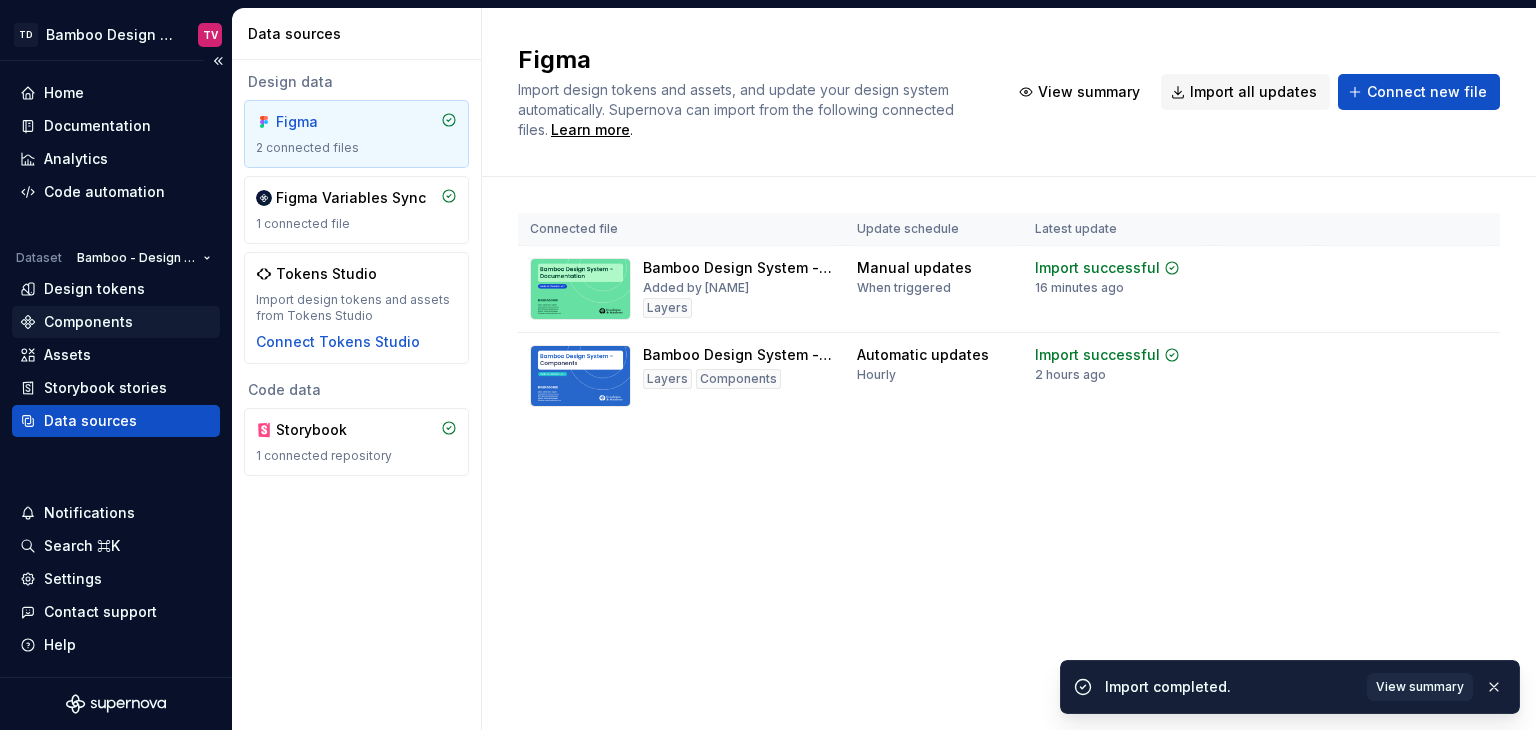 click on "Components" at bounding box center [88, 322] 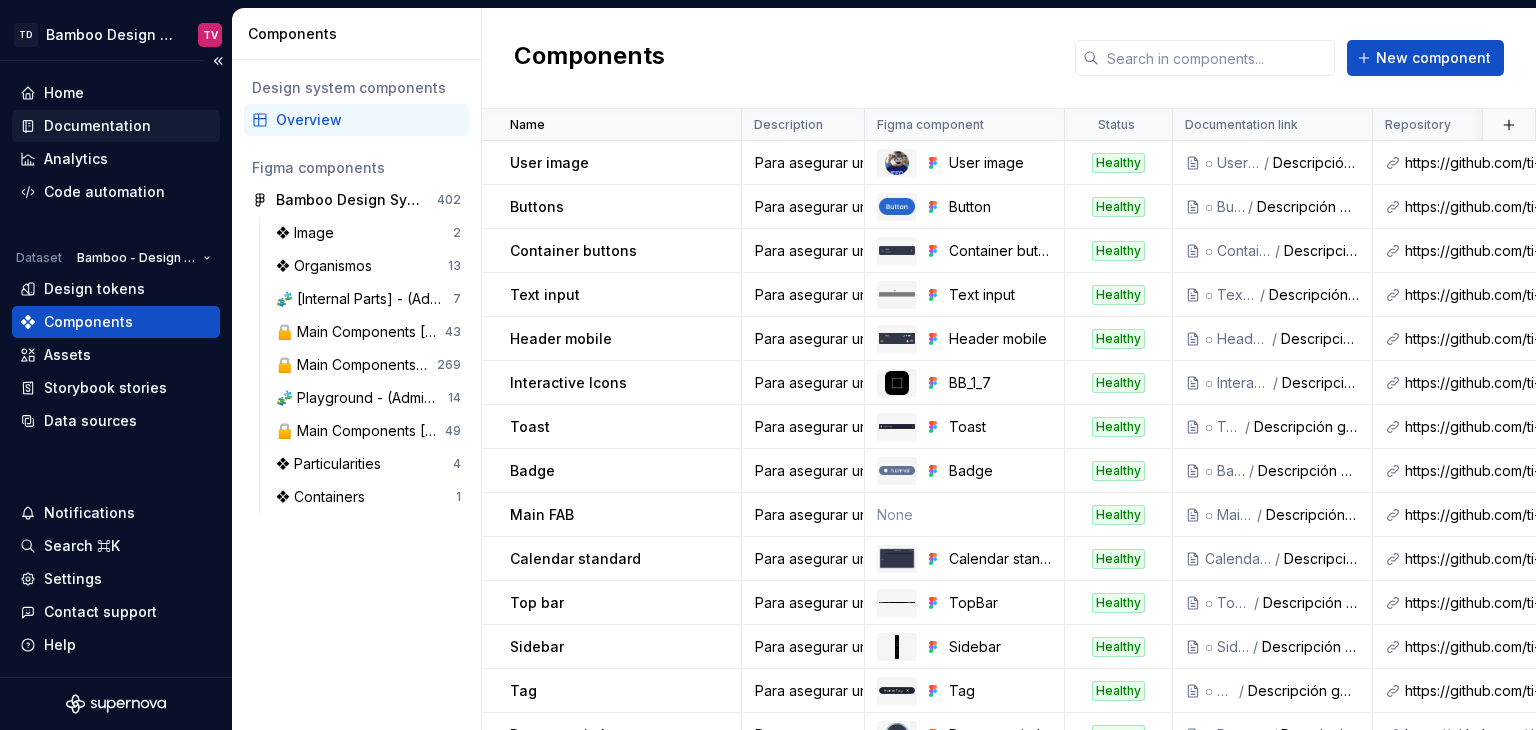 click on "Documentation" at bounding box center [97, 126] 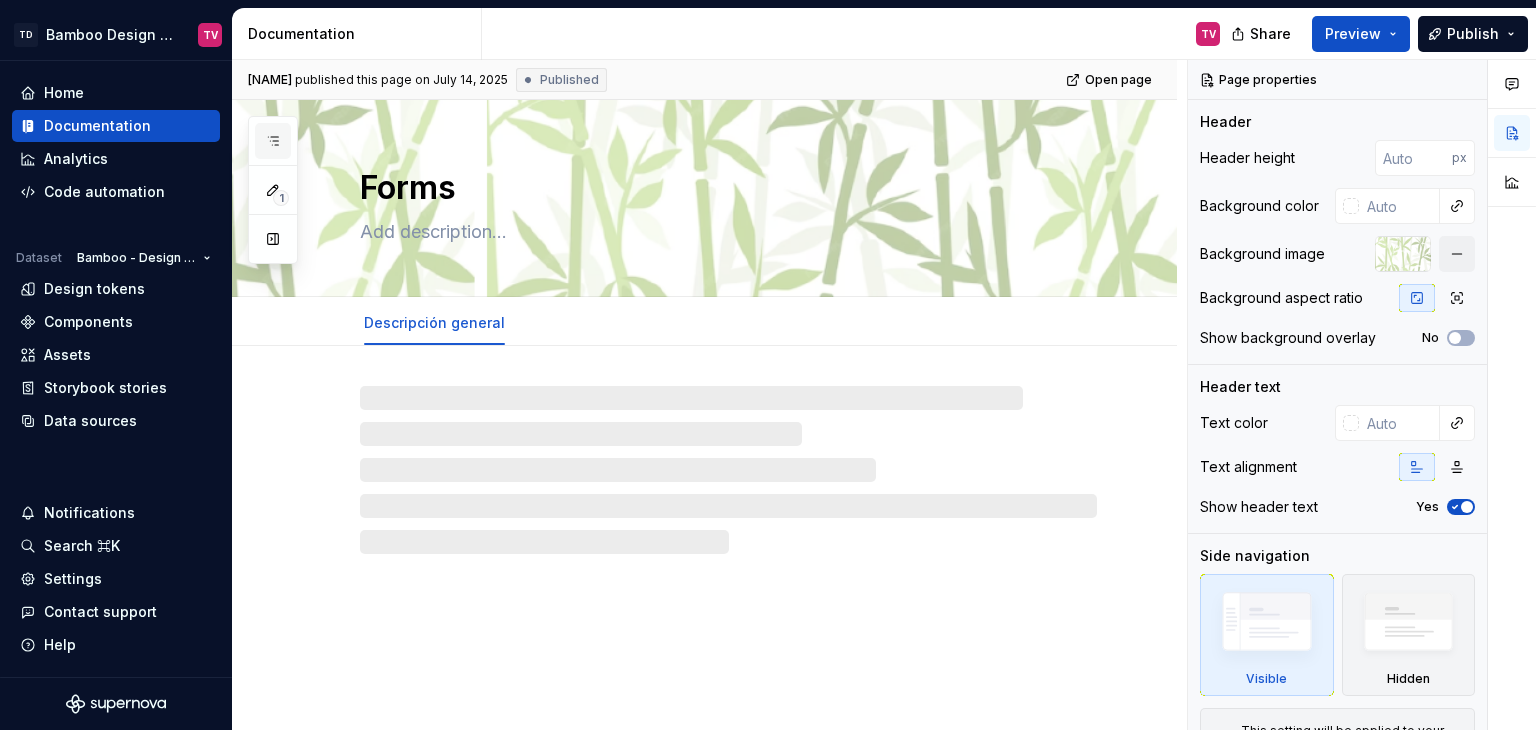 click at bounding box center [273, 141] 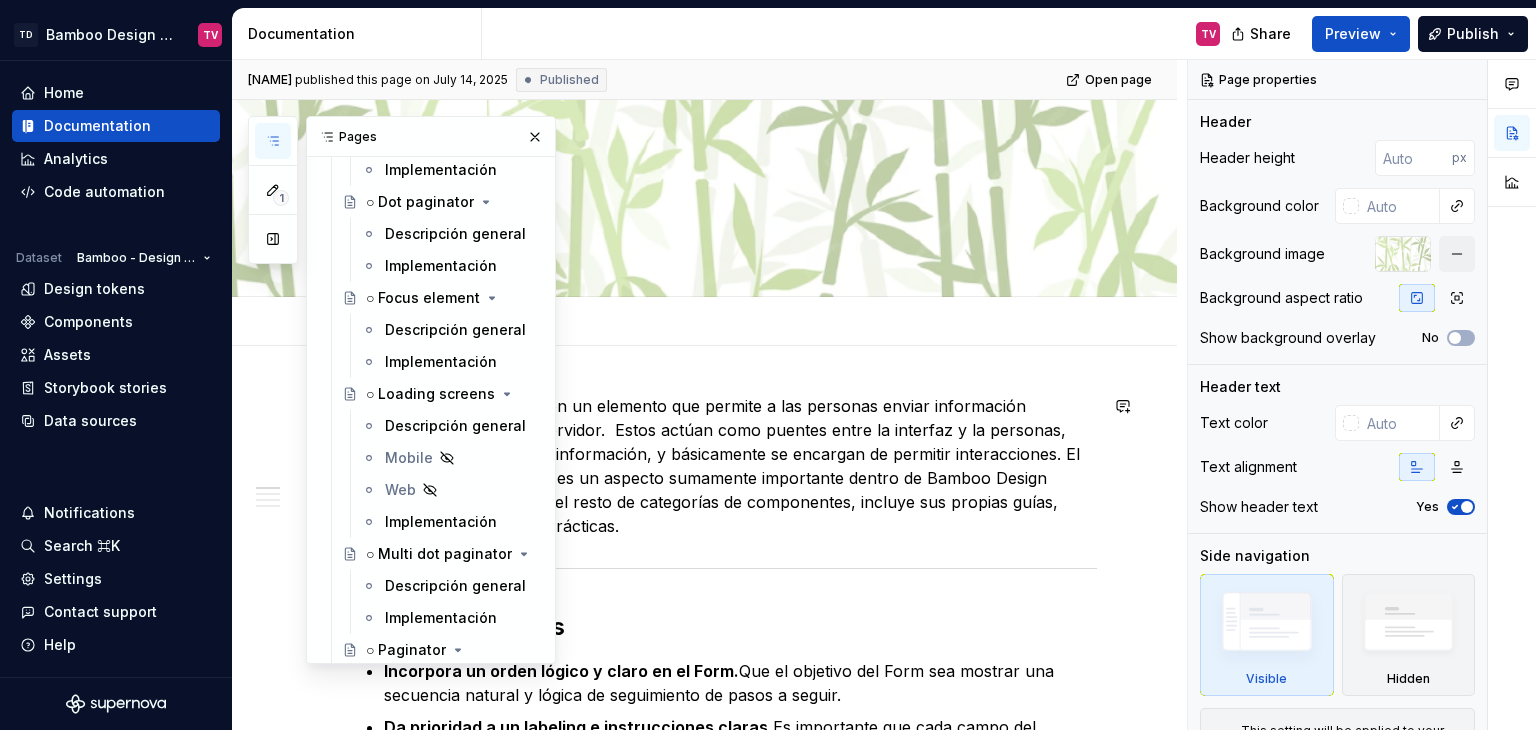 scroll, scrollTop: 10990, scrollLeft: 0, axis: vertical 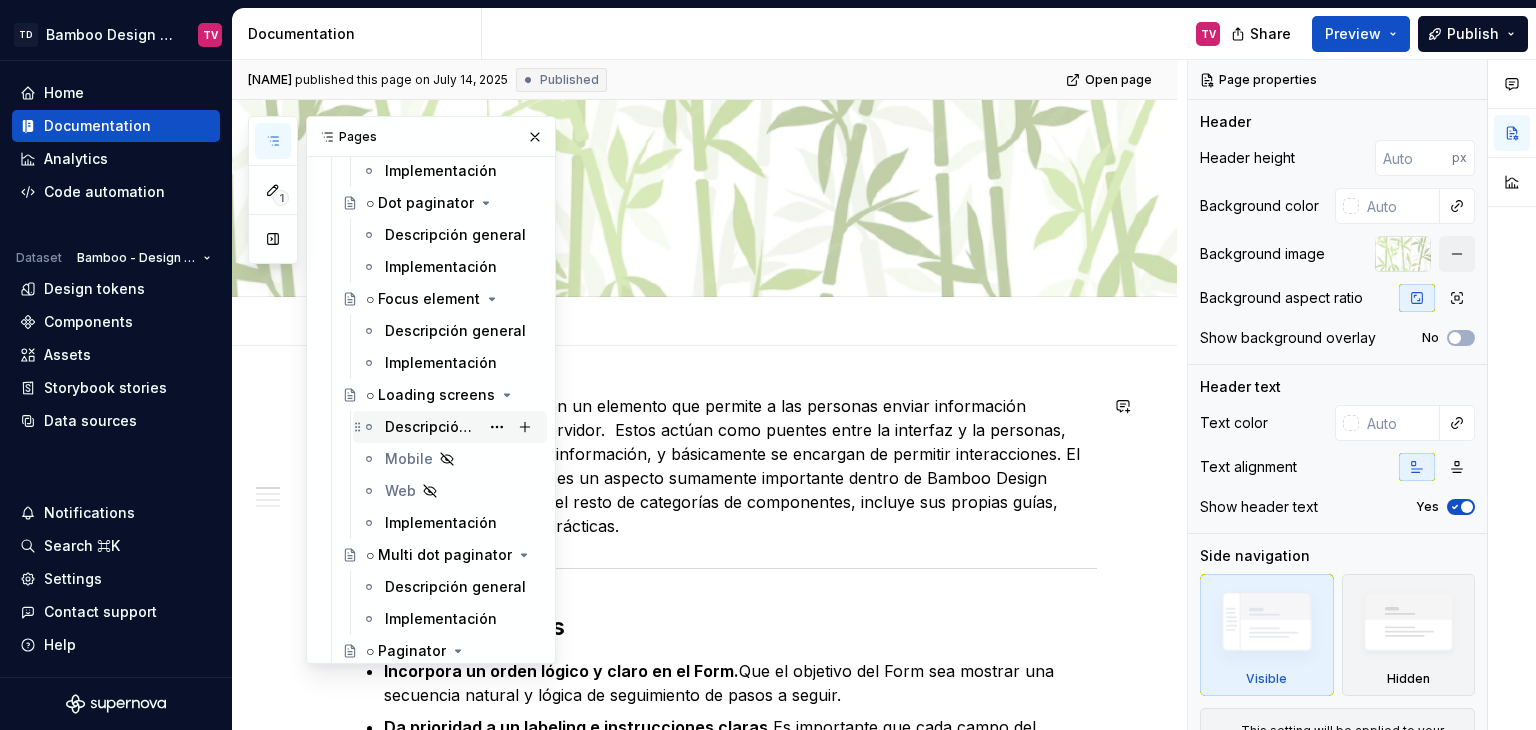 click on "Descripción general" at bounding box center (432, 427) 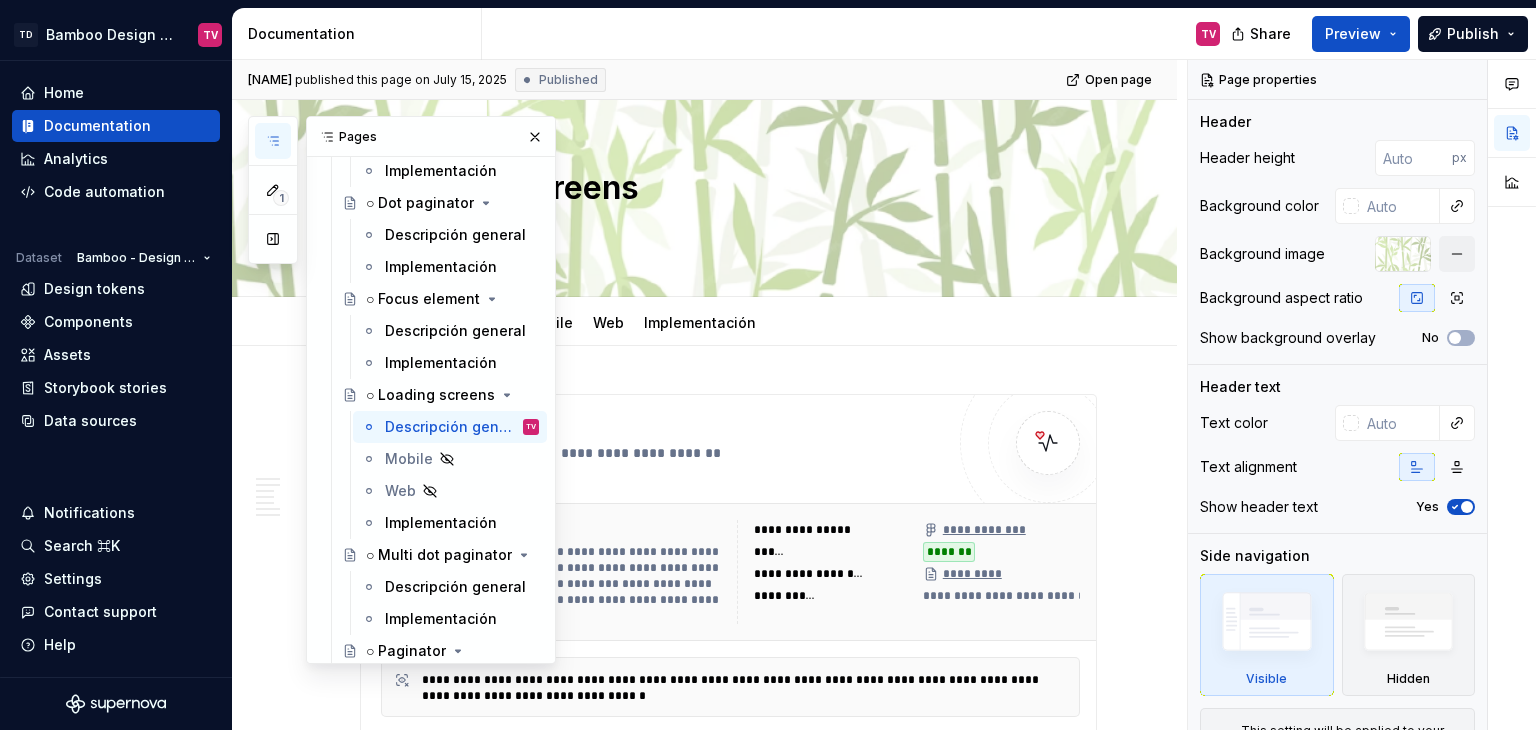 click at bounding box center (535, 137) 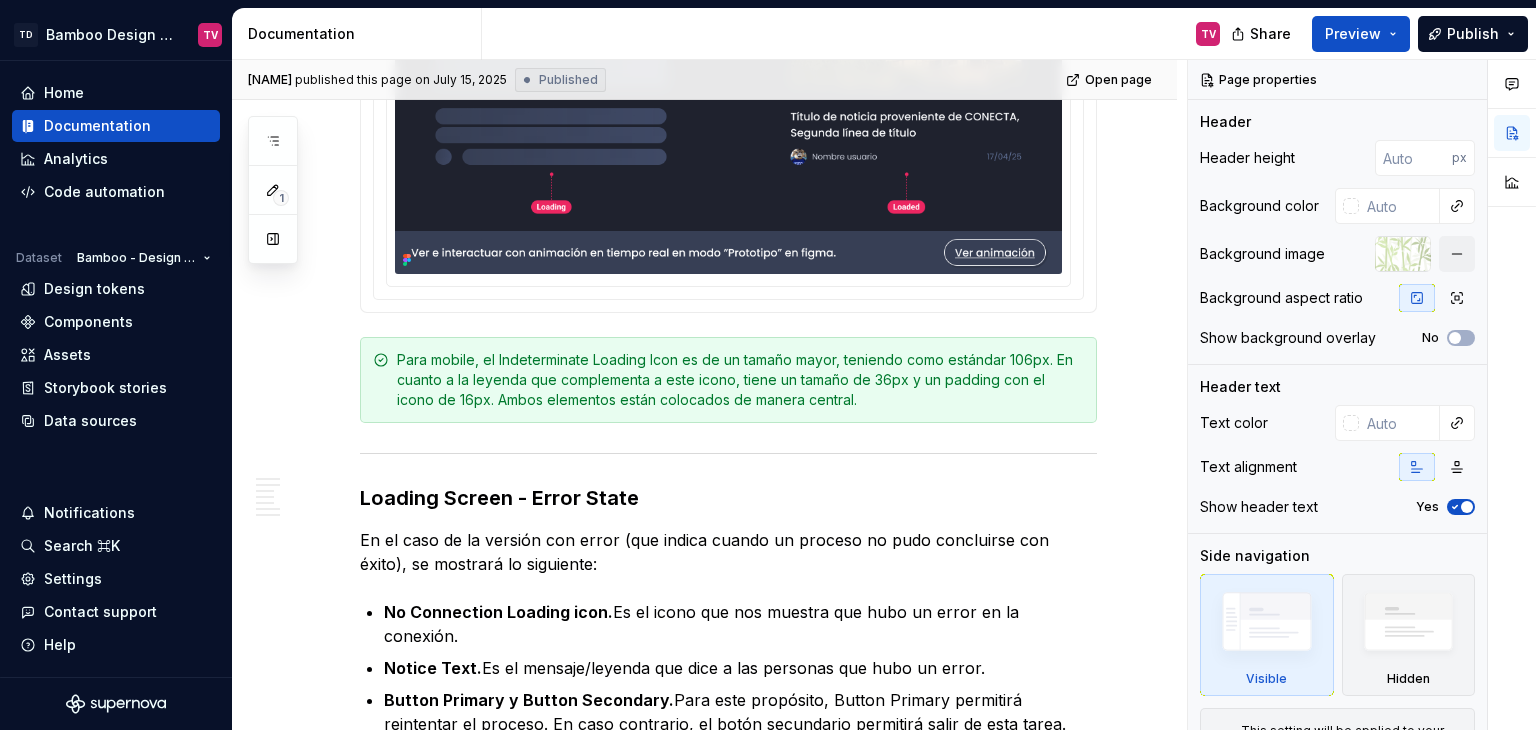 scroll, scrollTop: 4100, scrollLeft: 0, axis: vertical 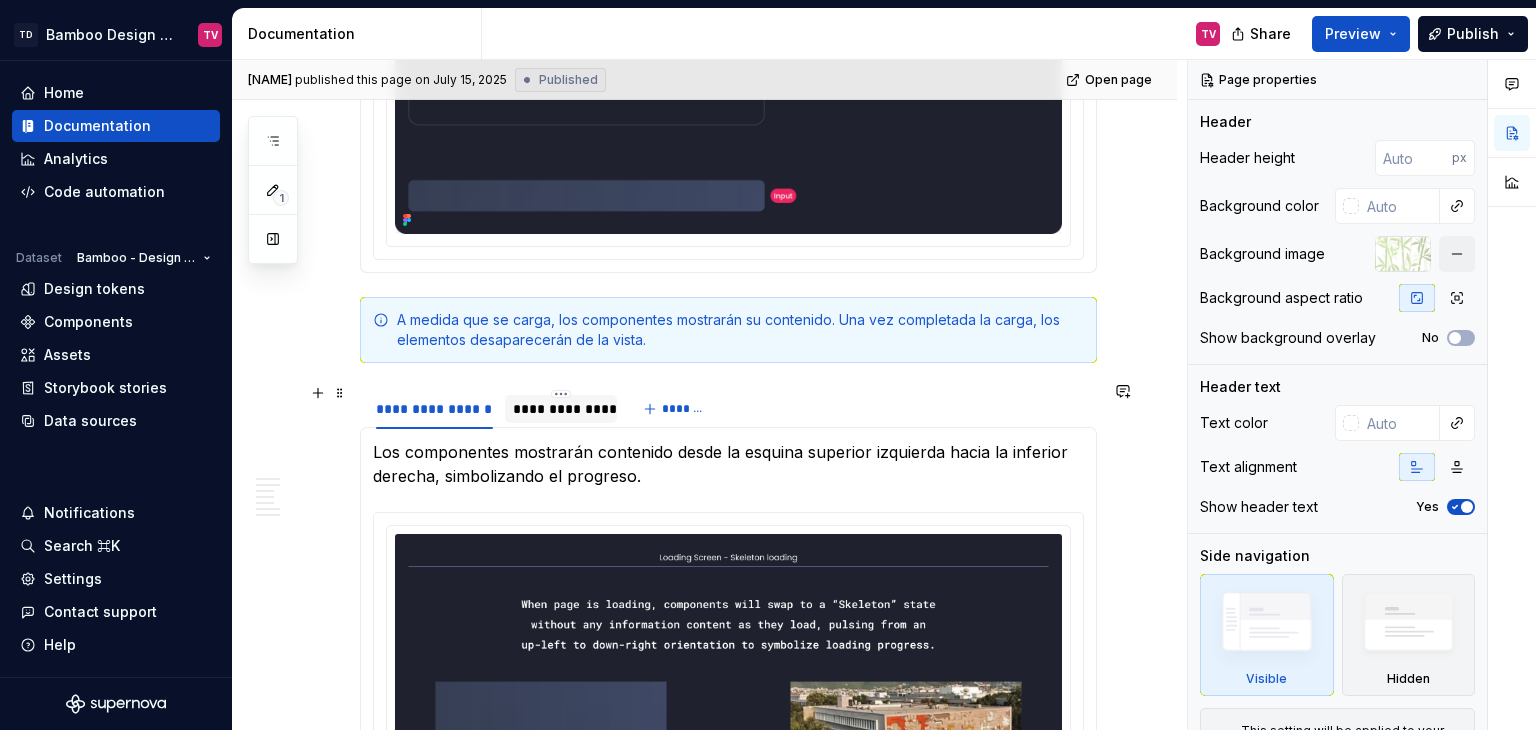 click on "**********" at bounding box center (561, 409) 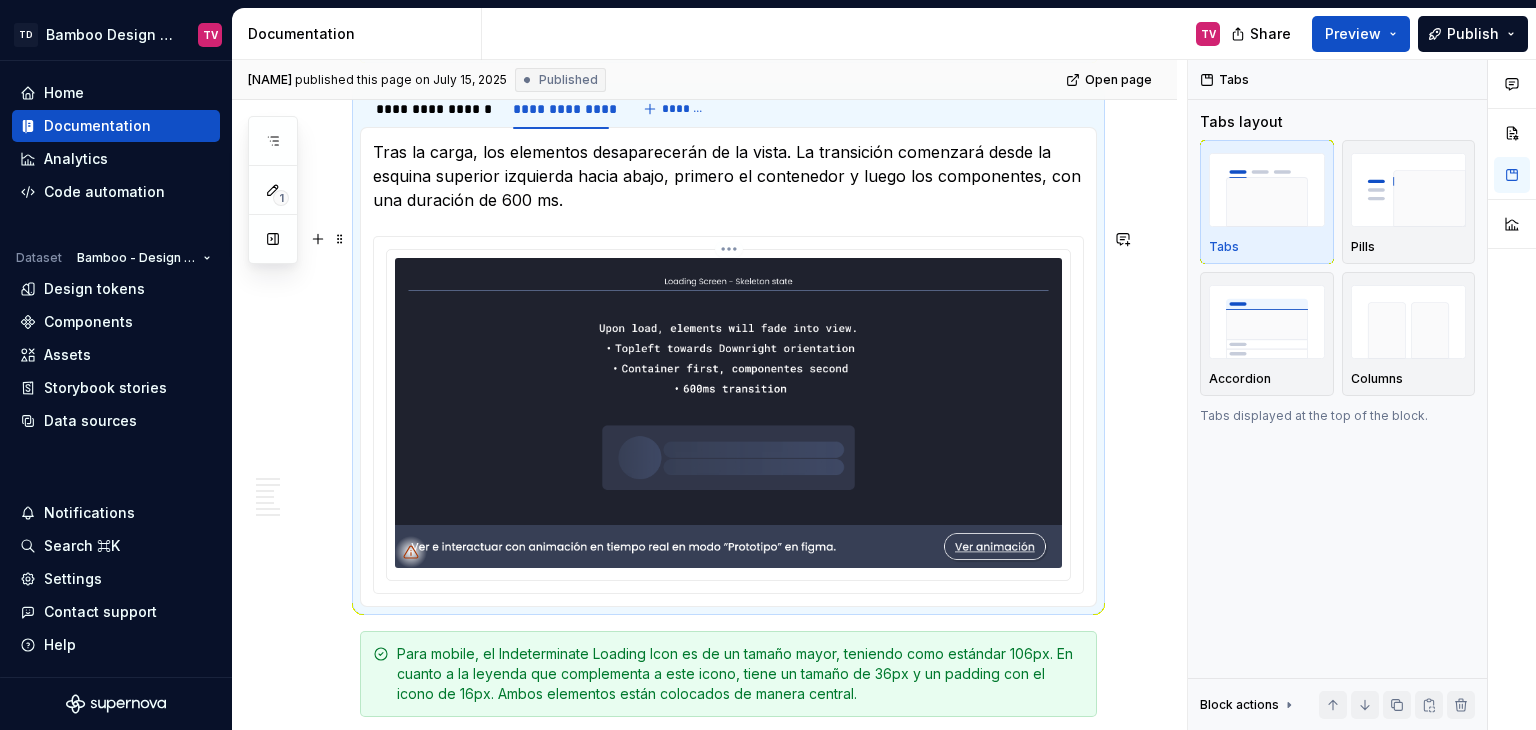 scroll, scrollTop: 4300, scrollLeft: 0, axis: vertical 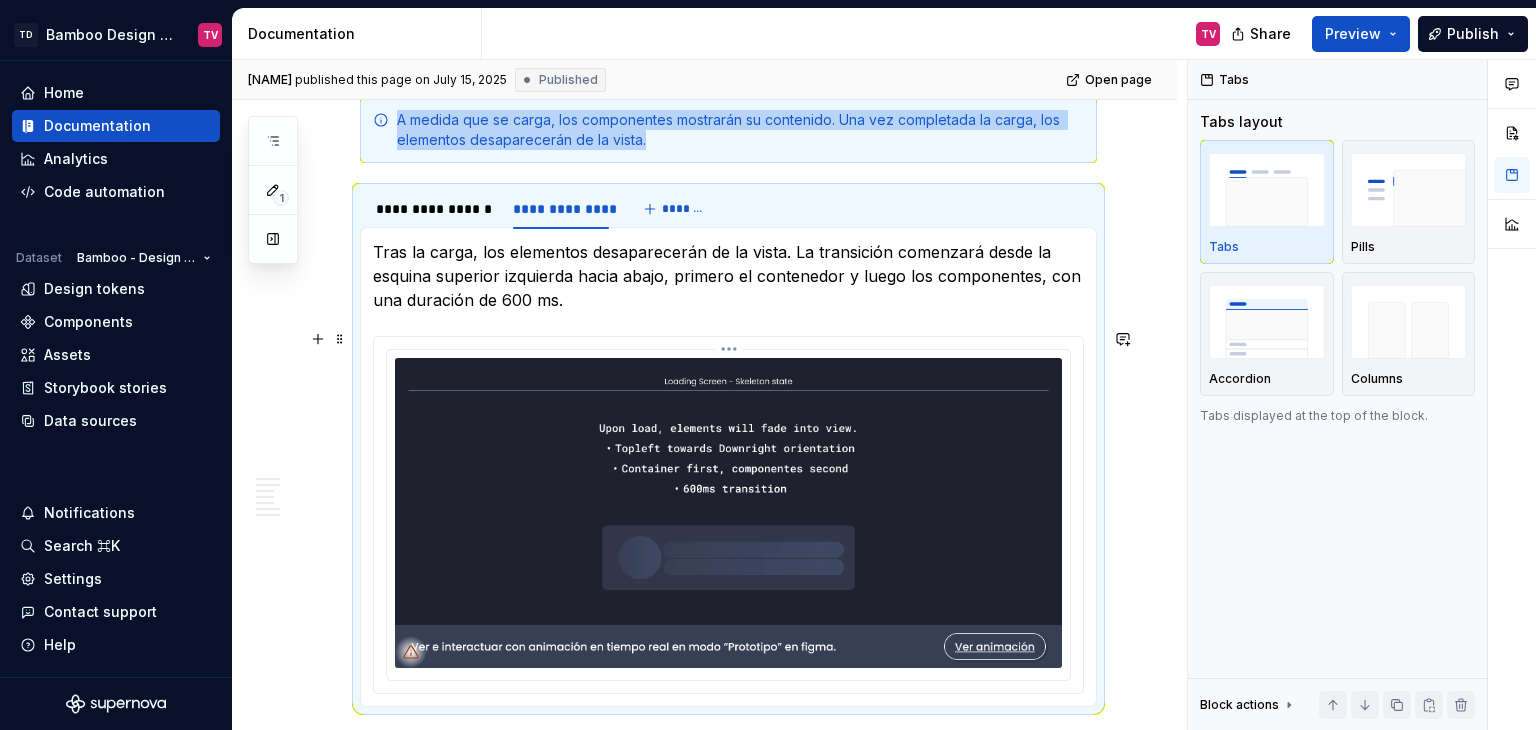click at bounding box center [728, 513] 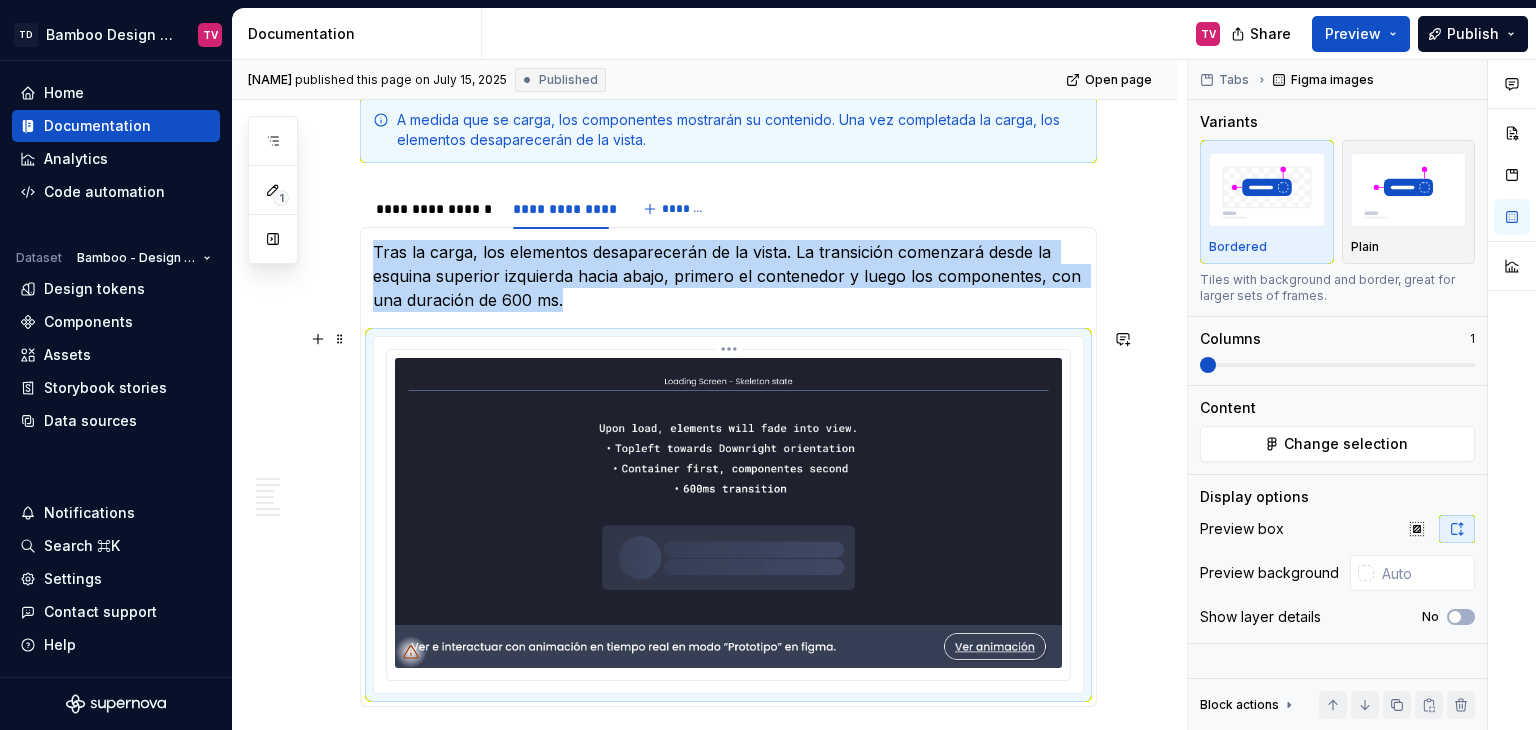 click on "TD Bamboo Design System TV Home Documentation Analytics Code automation Dataset Bamboo - Design System Design tokens Components Assets Storybook stories Data sources Notifications Search ⌘K Settings Contact support Help Documentation TV Share Preview Publish 1 Pages Add
Accessibility guide for tree Page tree.
Navigate the tree with the arrow keys. Common tree hotkeys apply. Further keybindings are available:
enter to execute primary action on focused item
f2 to start renaming the focused item
escape to abort renaming an item
control+d to start dragging selected items
Te damos la bienvenida a Bamboo Bamboo Formas de colaboración Librerías Herramientas Equipo 🟢 Principios y objetivos 🟢 Releases Releases Versión 1.5.X v1.5.X Nuevos Actualizaciones Versión 1.2.X v1.2.X Nuevos Actualizaciones En proceso Versión 1.0.X v1.0.X Nuevos Actualizaciones En proceso 🟢 Instalación Angular | Guía de instalación de Bamboo Patrones UI/UX" at bounding box center (768, 365) 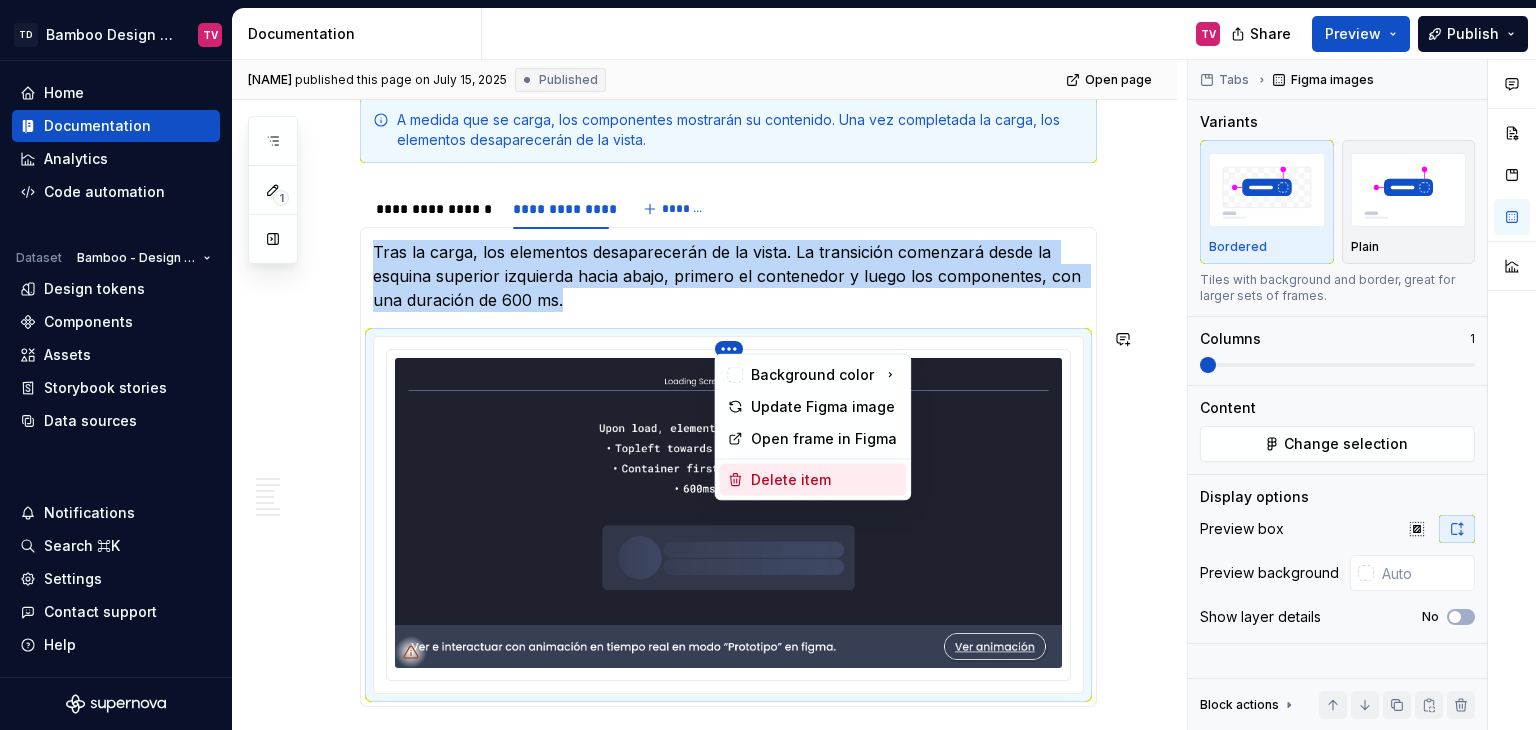 click on "Delete item" at bounding box center (824, 480) 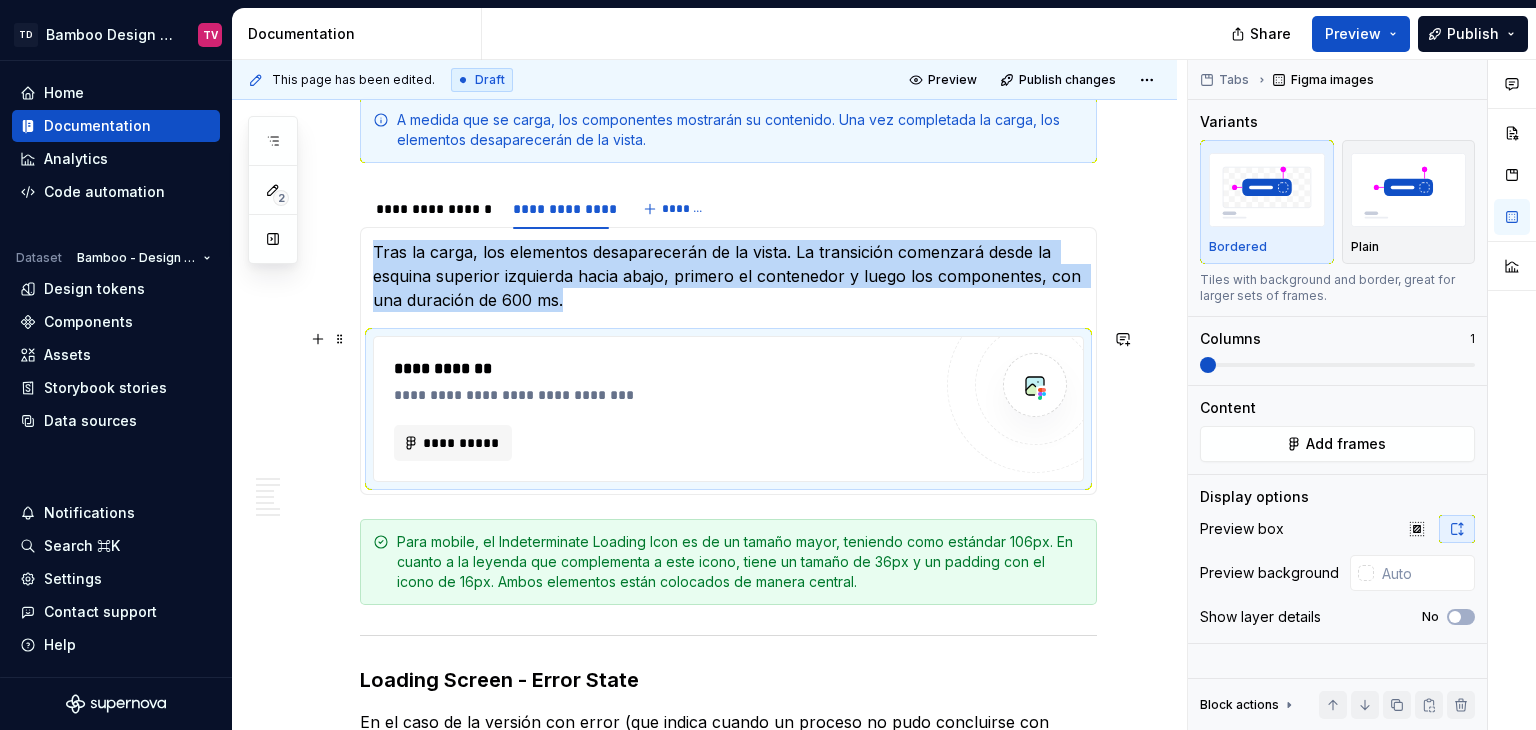 click on "**********" at bounding box center (662, 381) 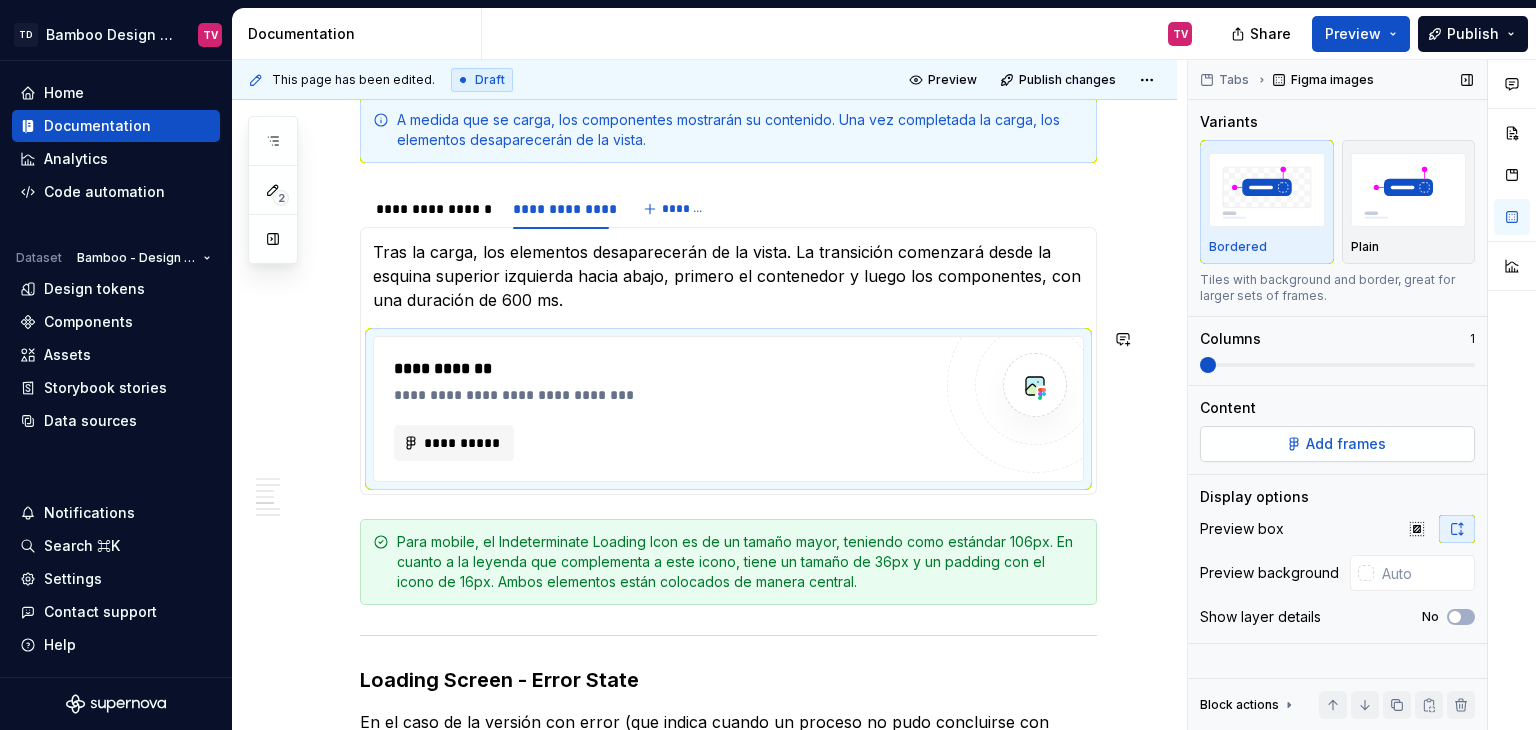 click on "Add frames" at bounding box center (1346, 444) 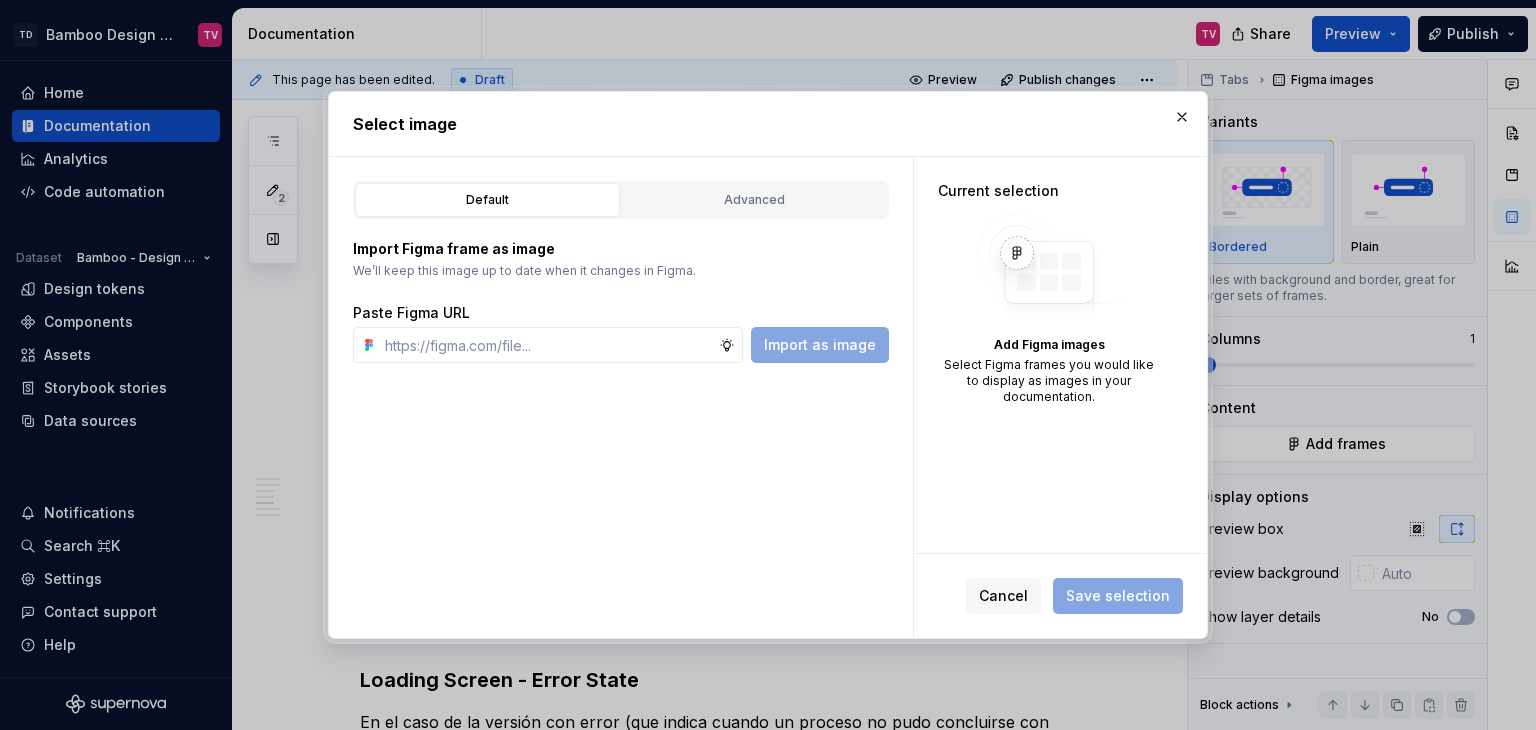 type on "*" 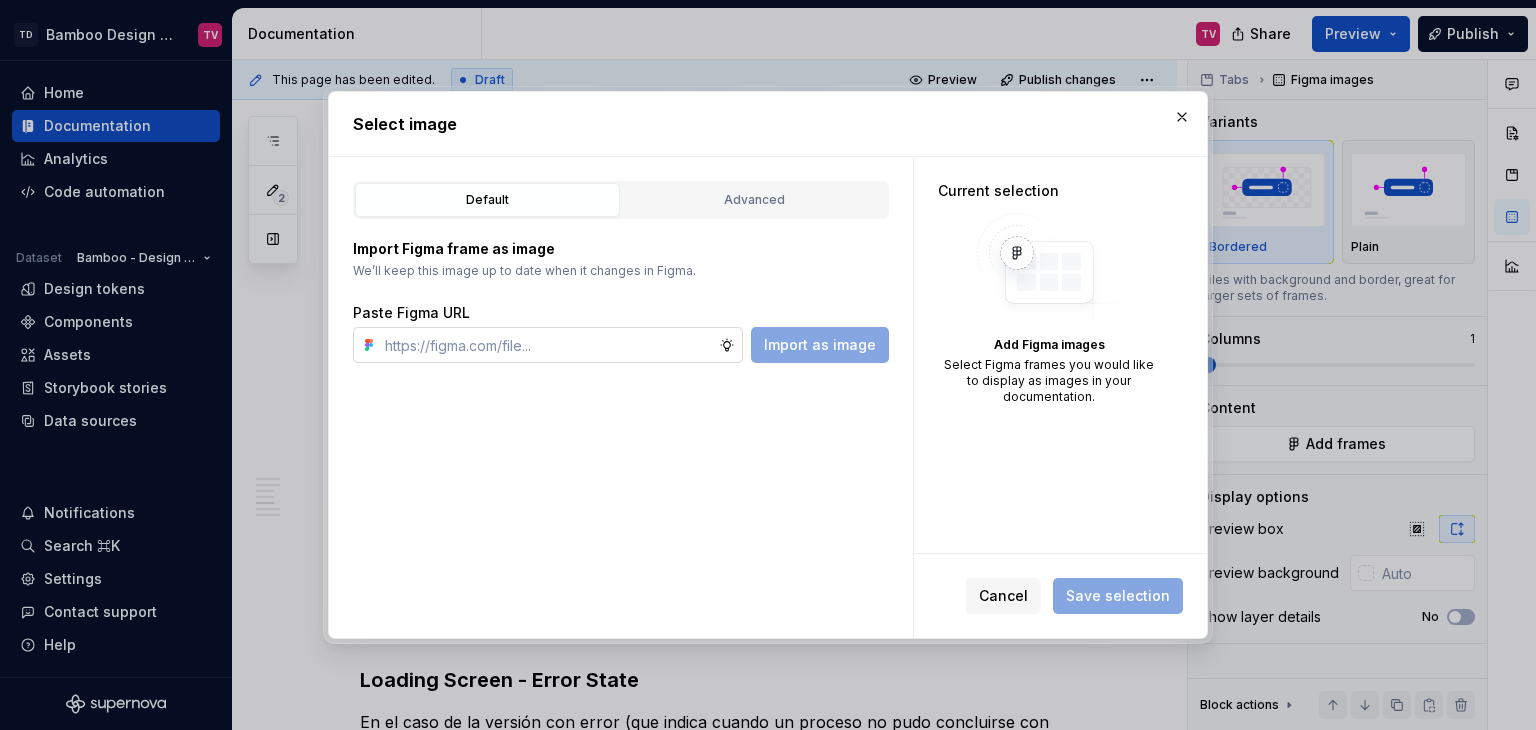 click at bounding box center [548, 345] 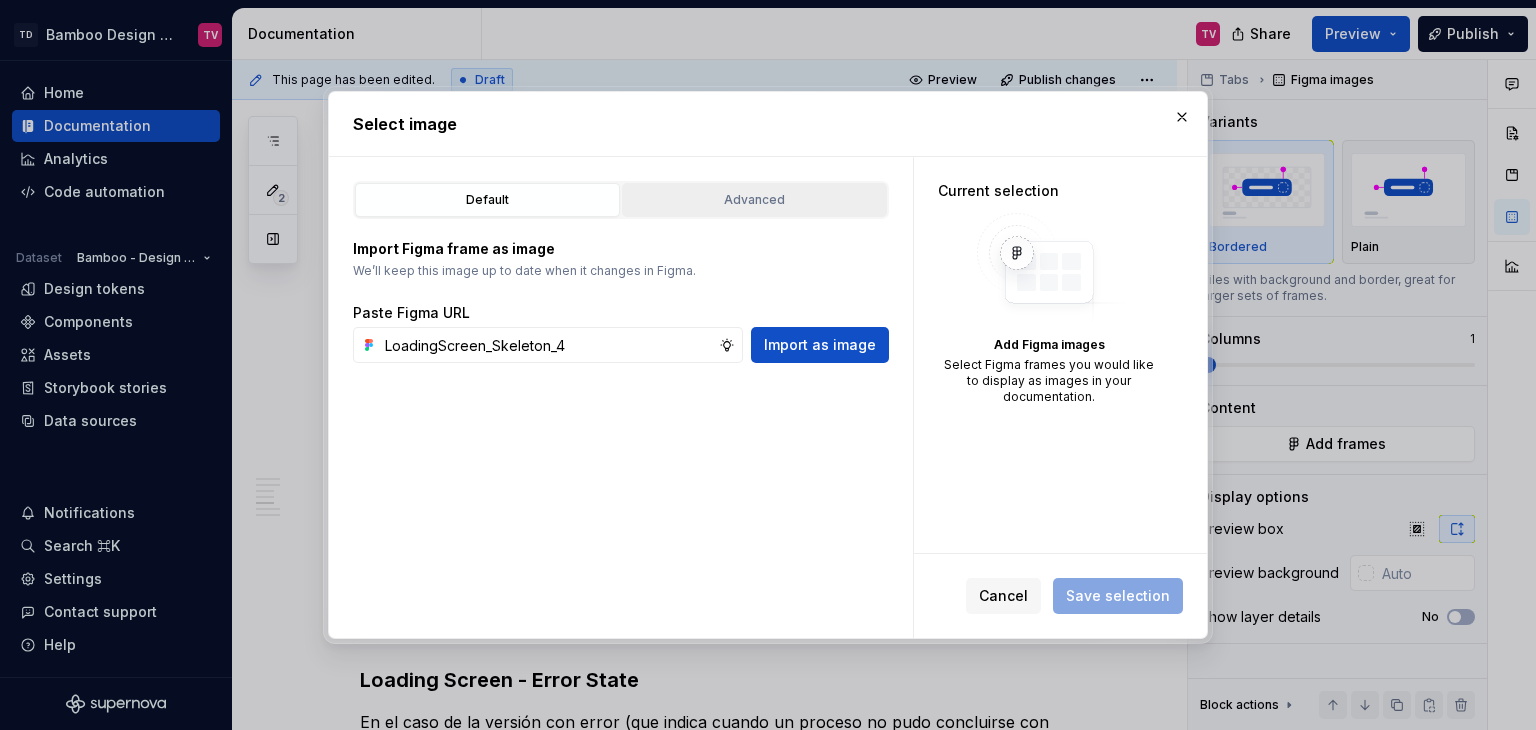 type on "LoadingScreen_Skeleton_4" 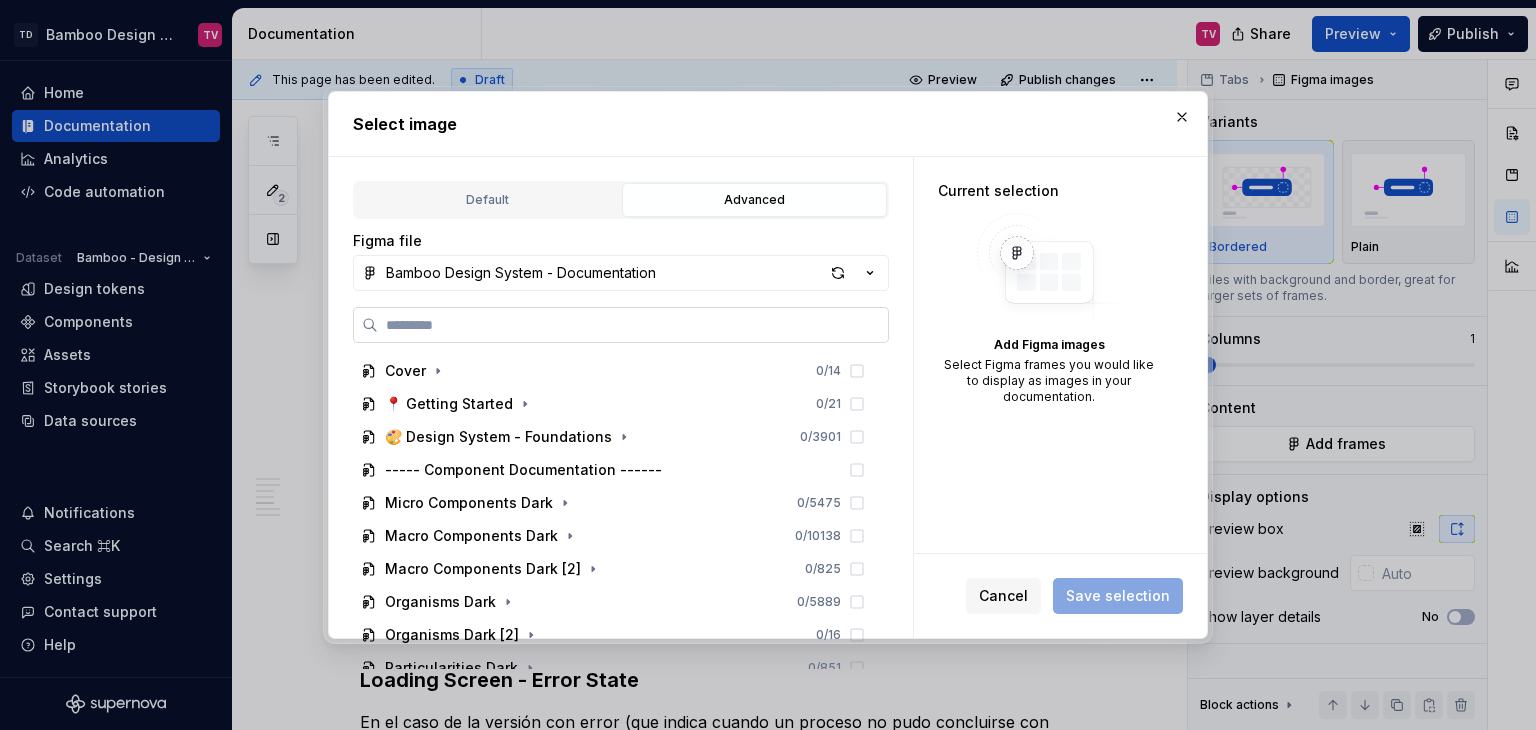 click at bounding box center (633, 325) 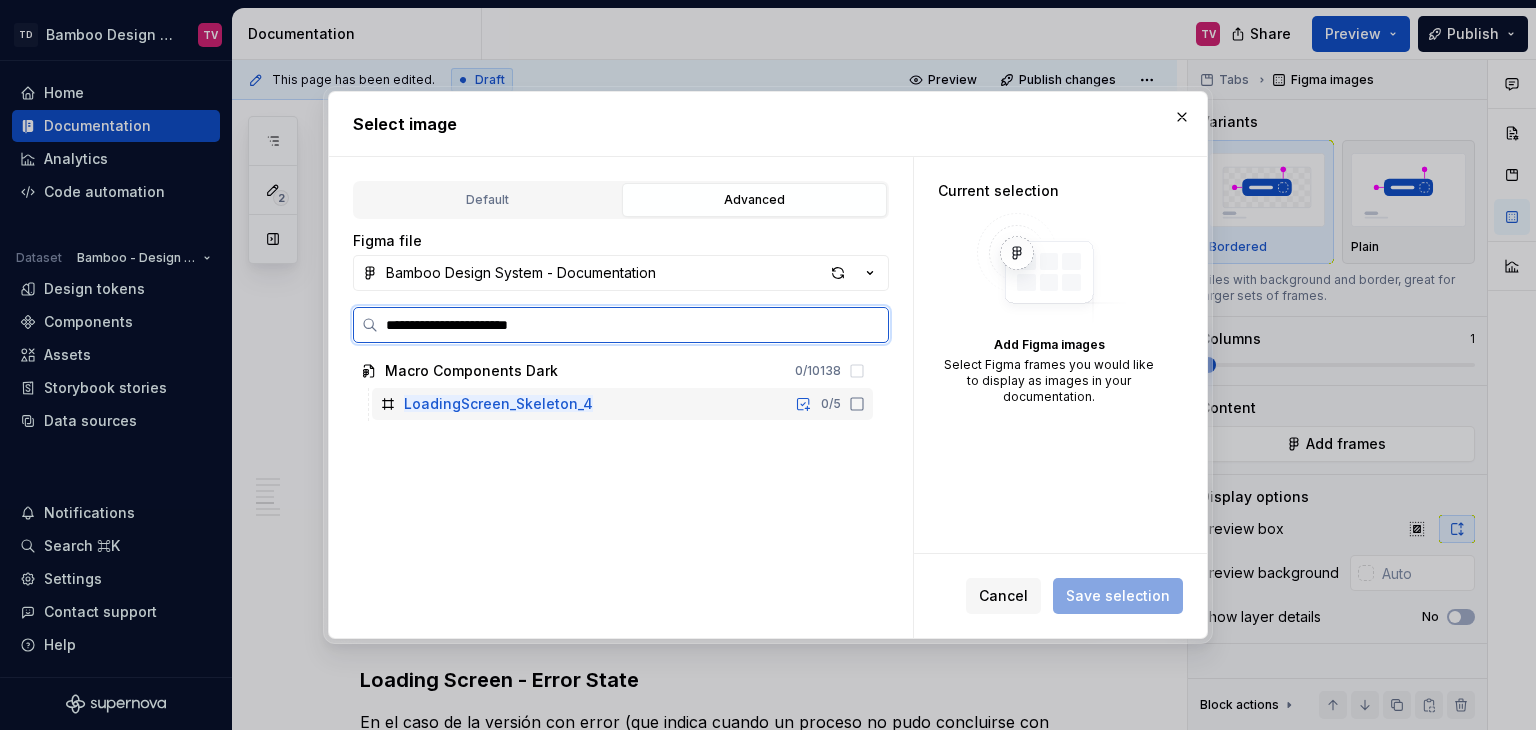 click on "LoadingScreen_Skeleton_4 0 / 5" at bounding box center [622, 404] 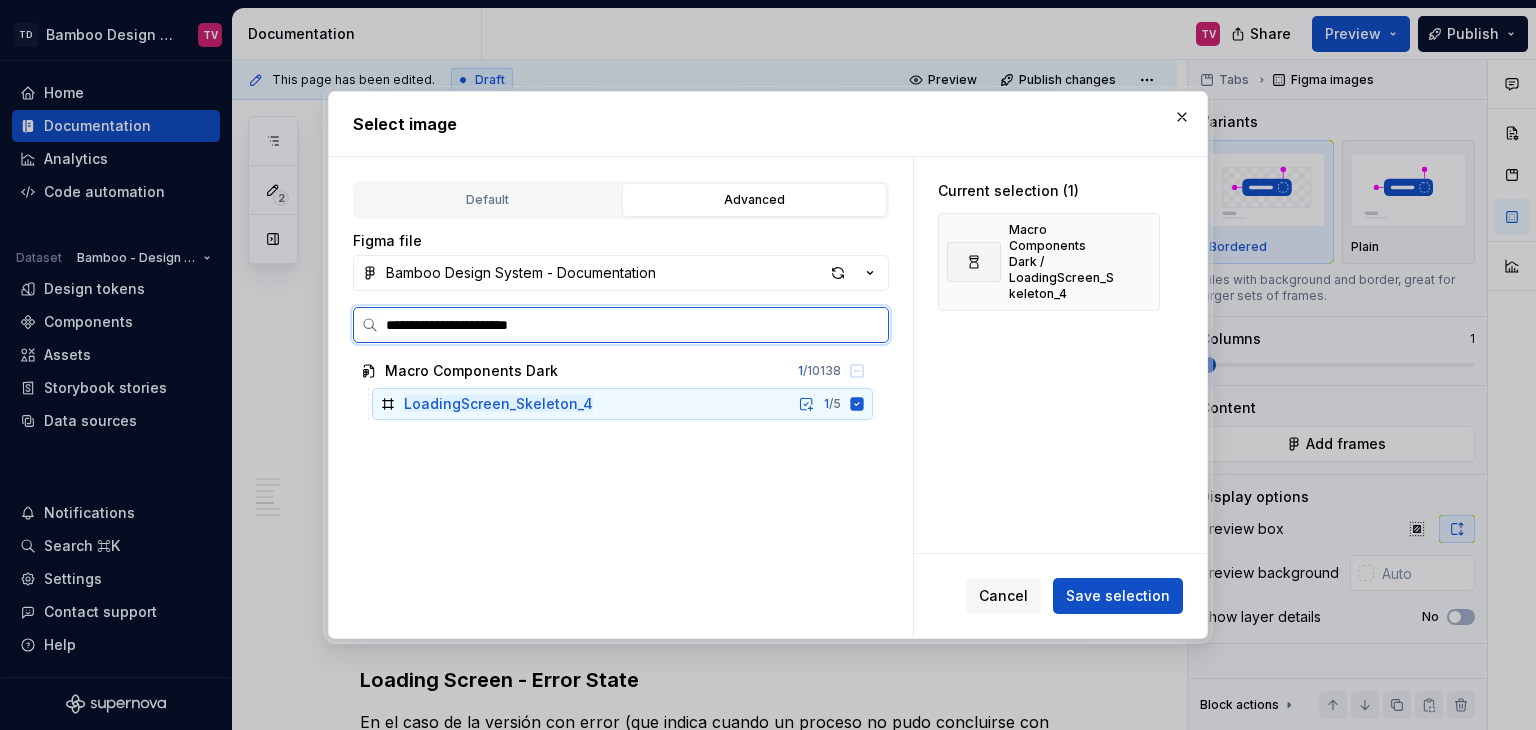 click 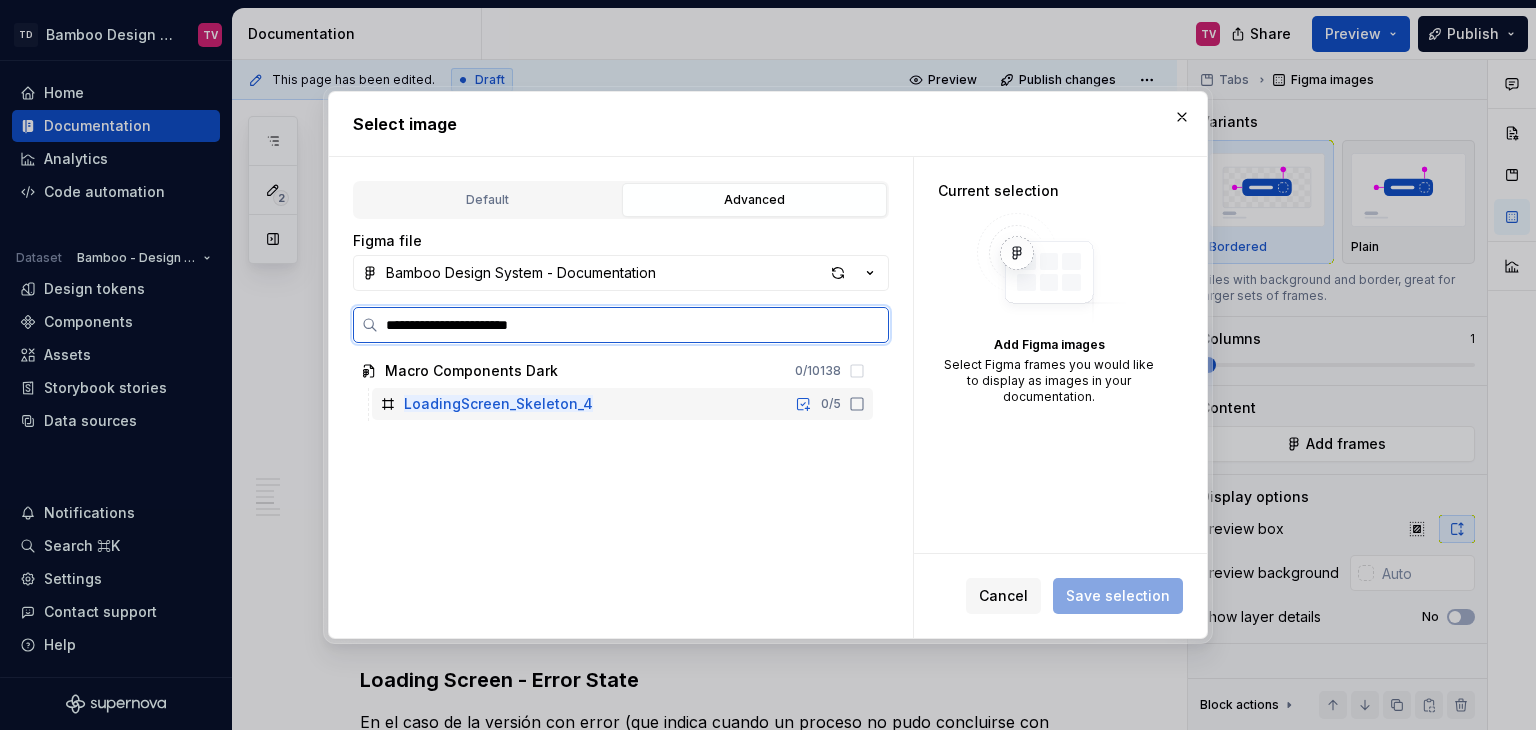 click 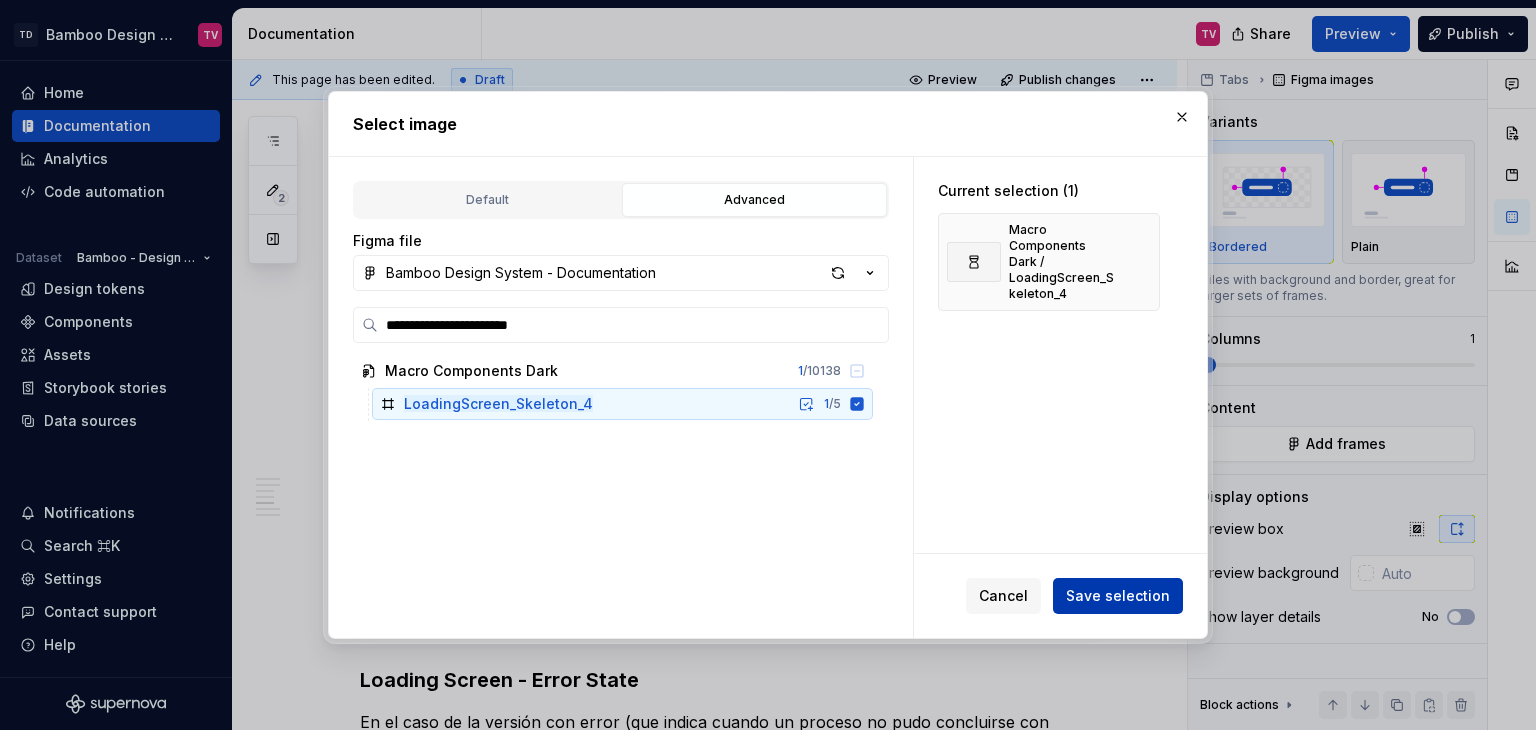 click on "Save selection" at bounding box center (1118, 596) 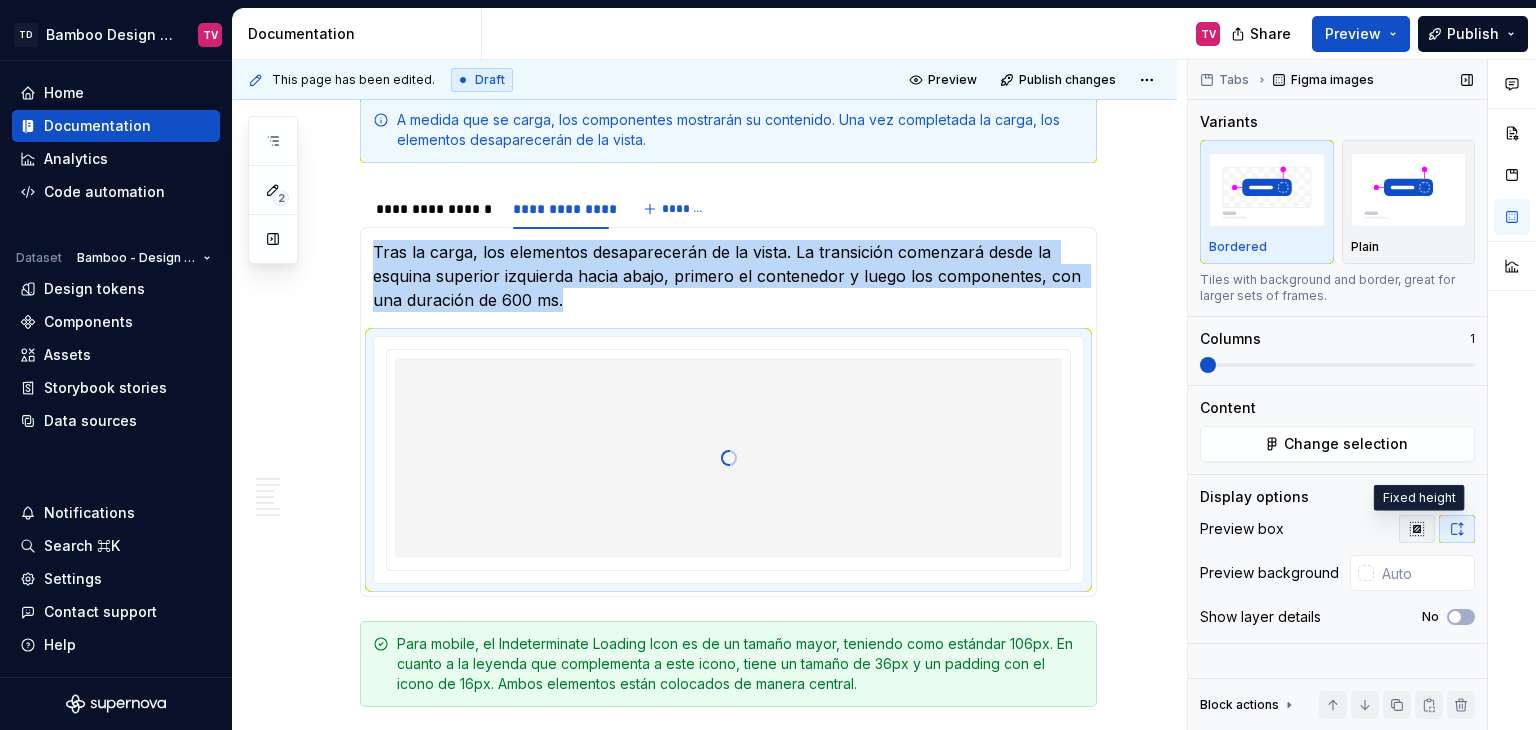 click 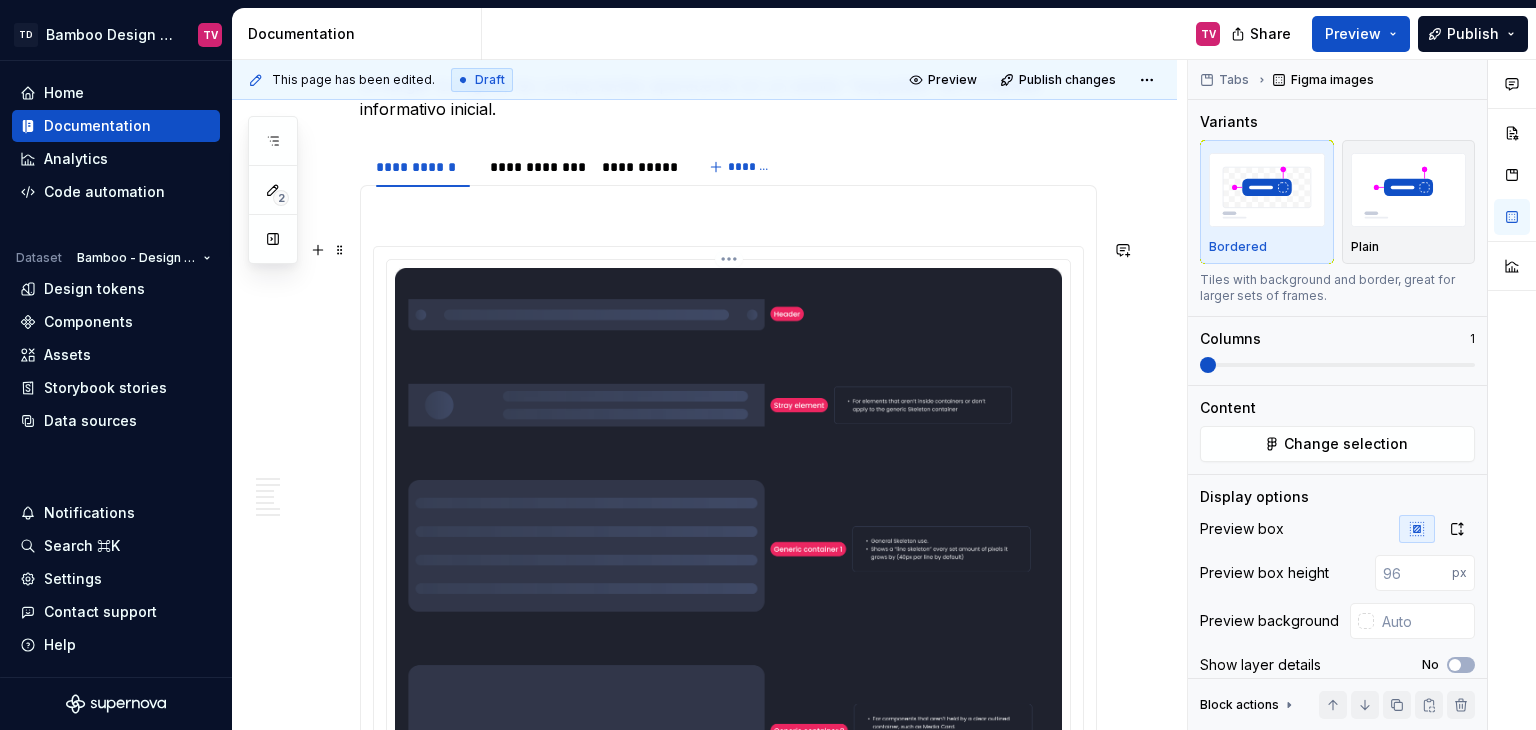 scroll, scrollTop: 2900, scrollLeft: 0, axis: vertical 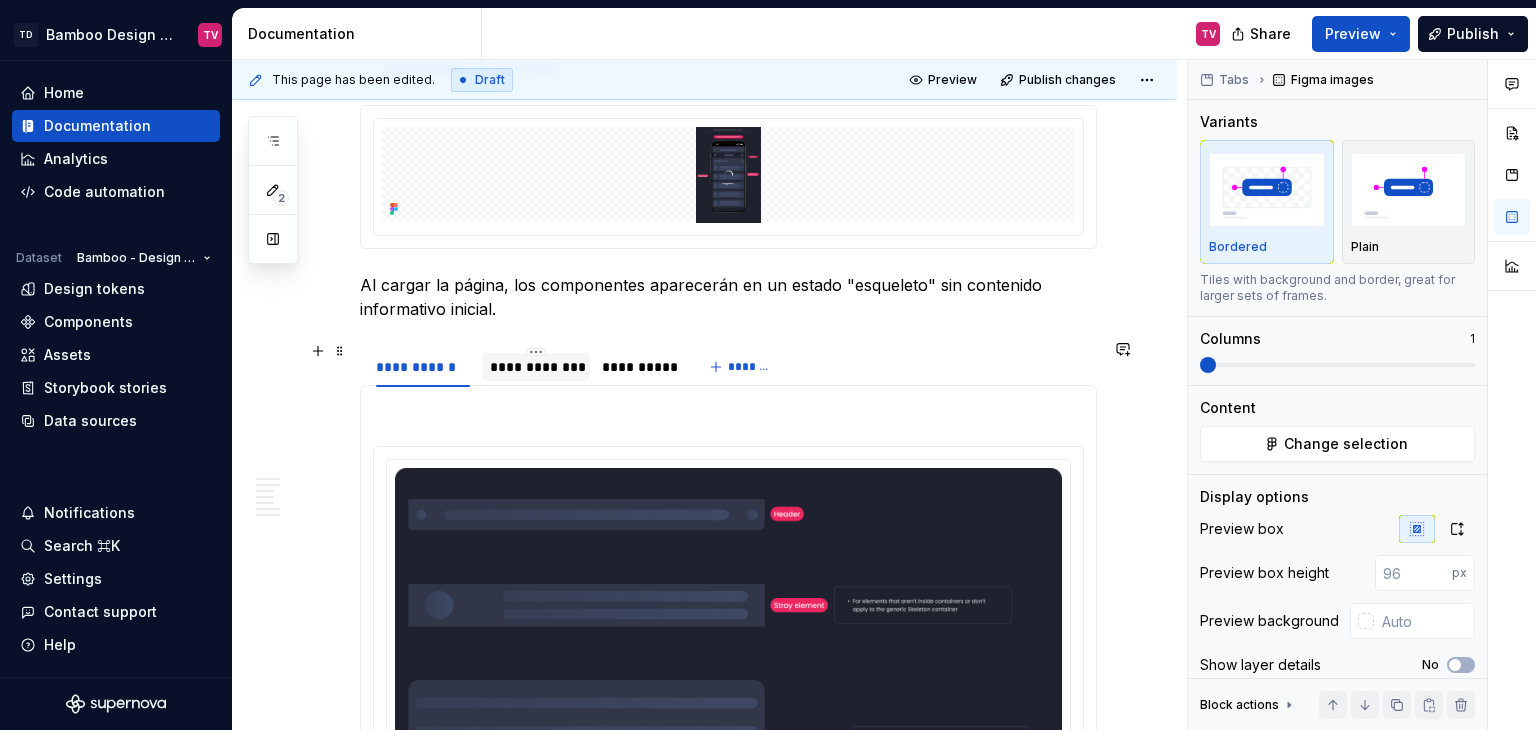 click on "**********" at bounding box center [536, 367] 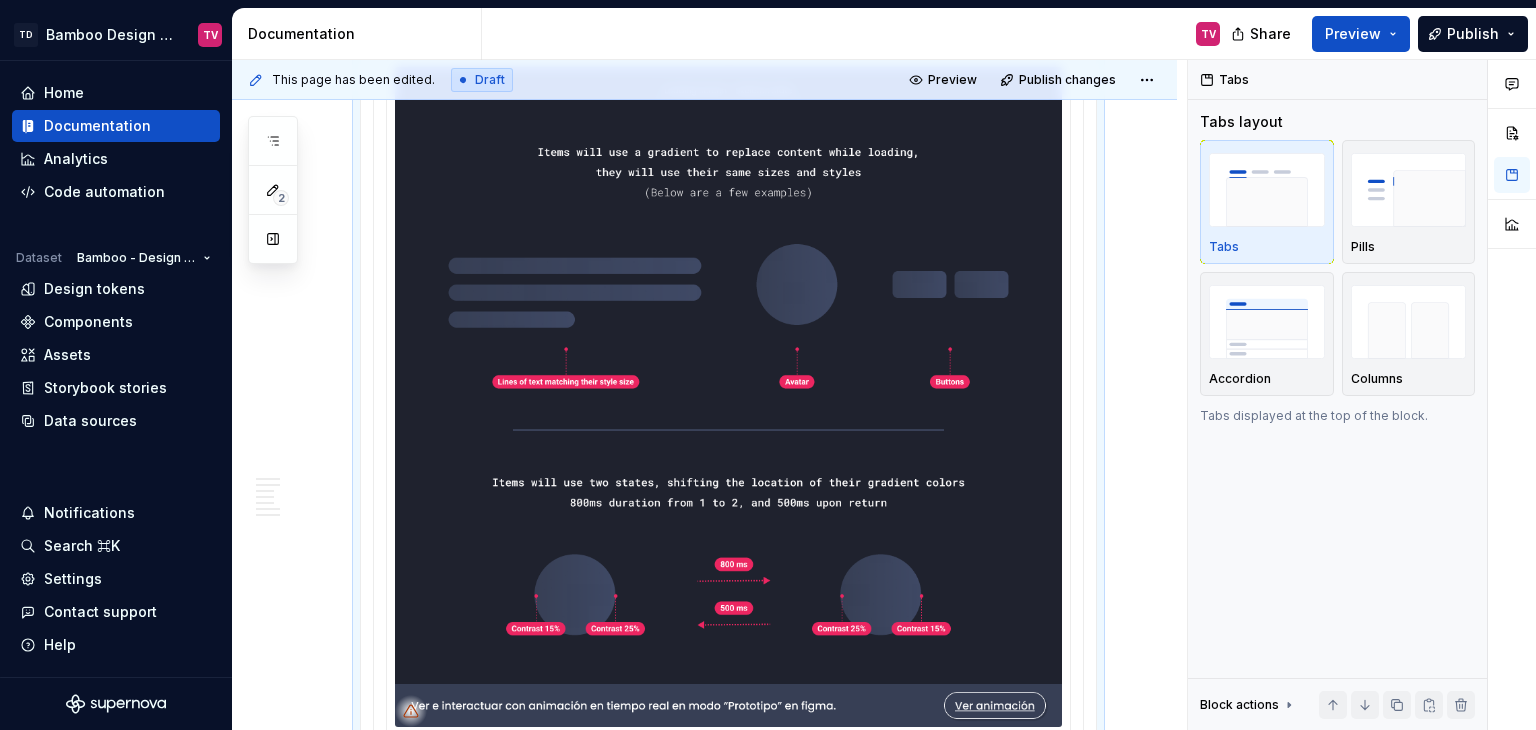 scroll, scrollTop: 3300, scrollLeft: 0, axis: vertical 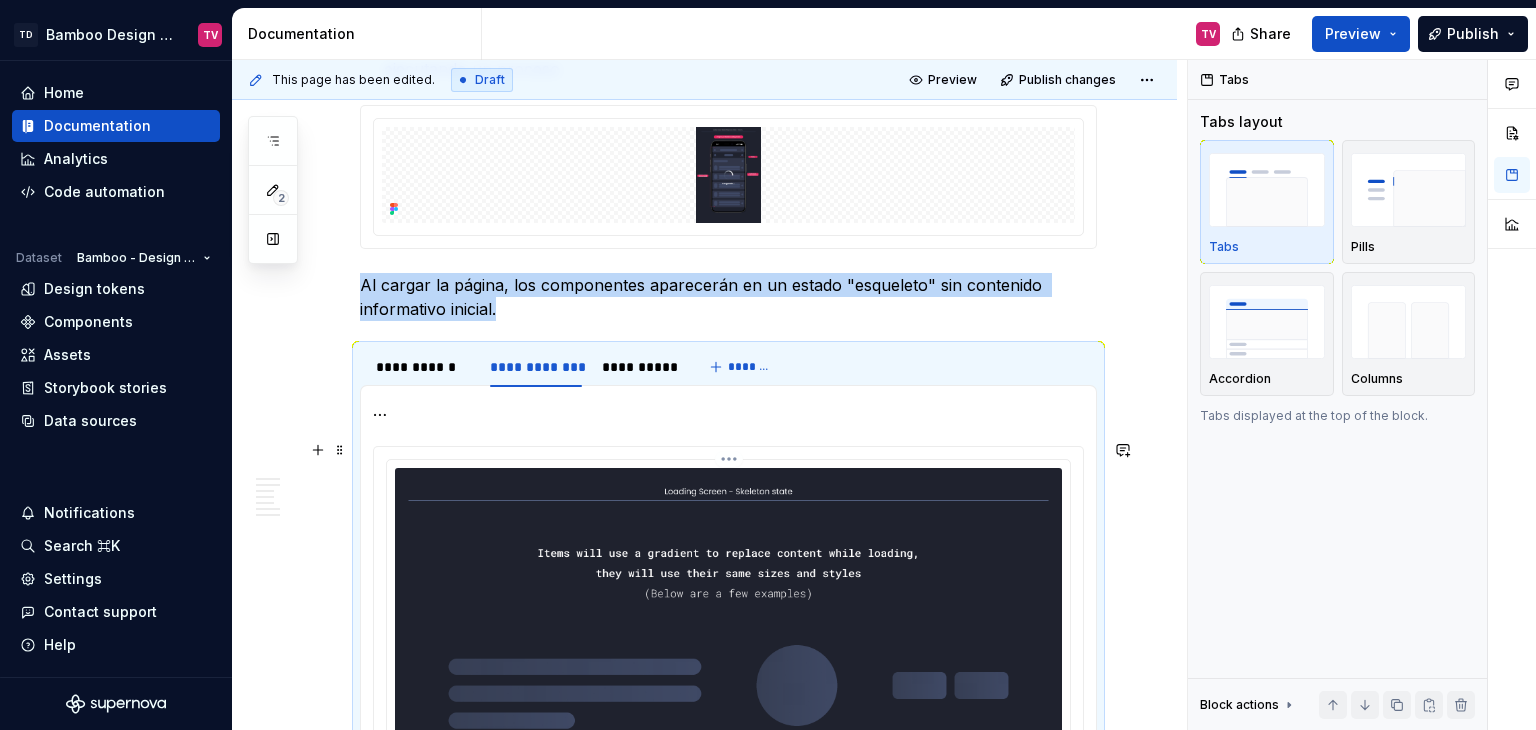 click on "TD Bamboo Design System TV Home Documentation Analytics Code automation Dataset Bamboo - Design System Design tokens Components Assets Storybook stories Data sources Notifications Search ⌘K Settings Contact support Help Documentation TV Share Preview Publish 2 Pages Add
Accessibility guide for tree Page tree.
Navigate the tree with the arrow keys. Common tree hotkeys apply. Further keybindings are available:
enter to execute primary action on focused item
f2 to start renaming the focused item
escape to abort renaming an item
control+d to start dragging selected items
Te damos la bienvenida a Bamboo Bamboo Formas de colaboración Librerías Herramientas Equipo 🟢 Principios y objetivos 🟢 Releases Releases Versión 1.5.X v1.5.X Nuevos Actualizaciones Versión 1.2.X v1.2.X Nuevos Actualizaciones En proceso Versión 1.0.X v1.0.X Nuevos Actualizaciones En proceso 🟢 Instalación Angular | Guía de instalación de Bamboo Patrones UI/UX" at bounding box center (768, 365) 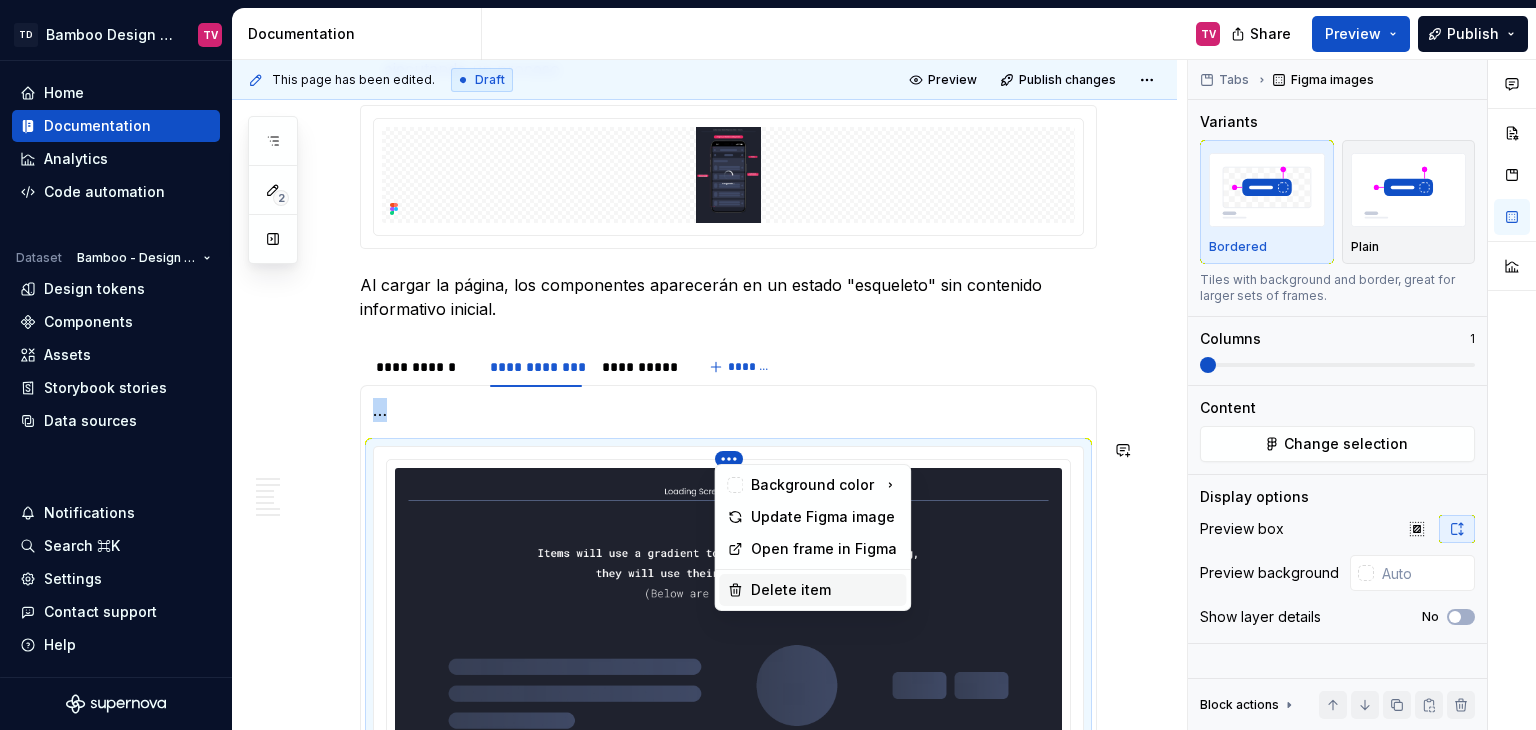 click on "Delete item" at bounding box center [824, 590] 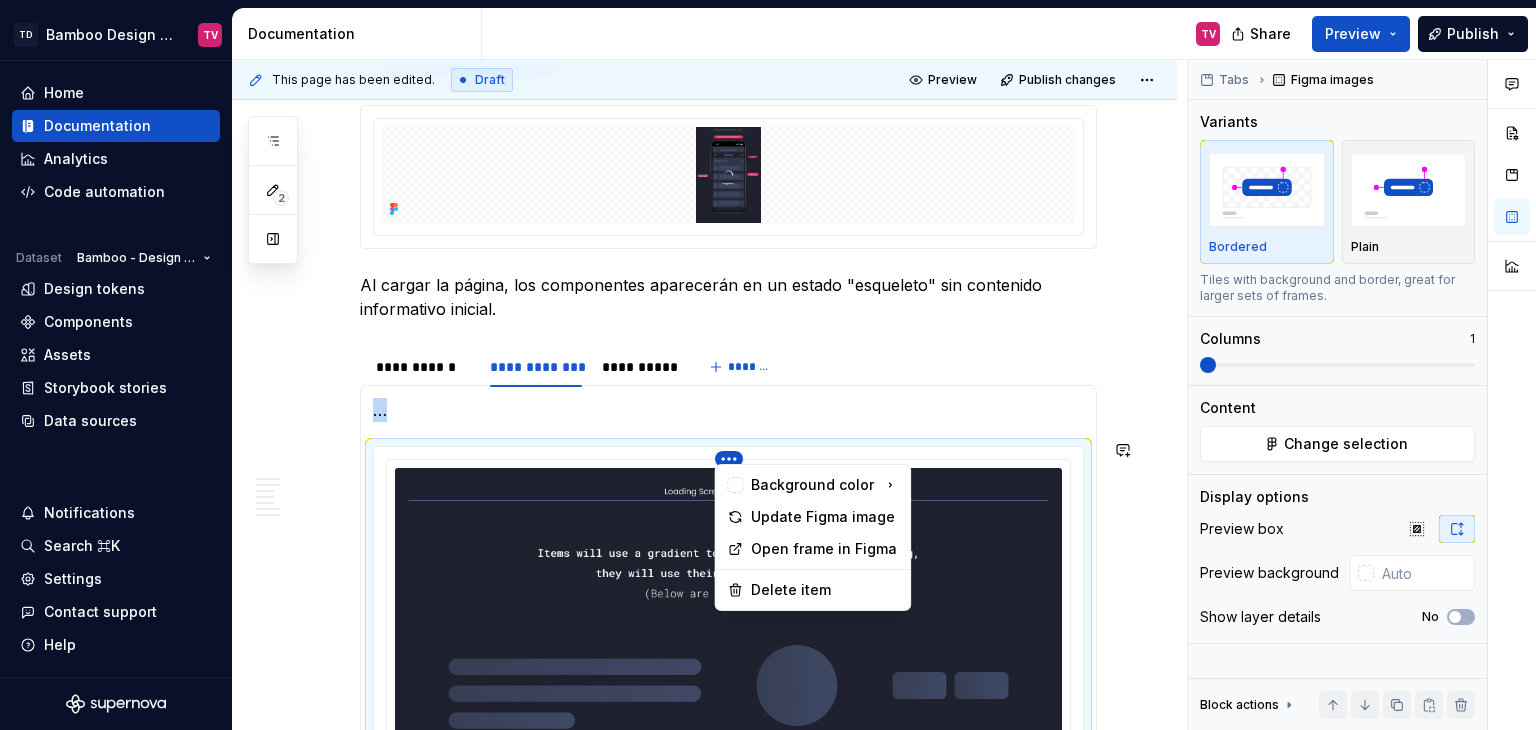 type on "*" 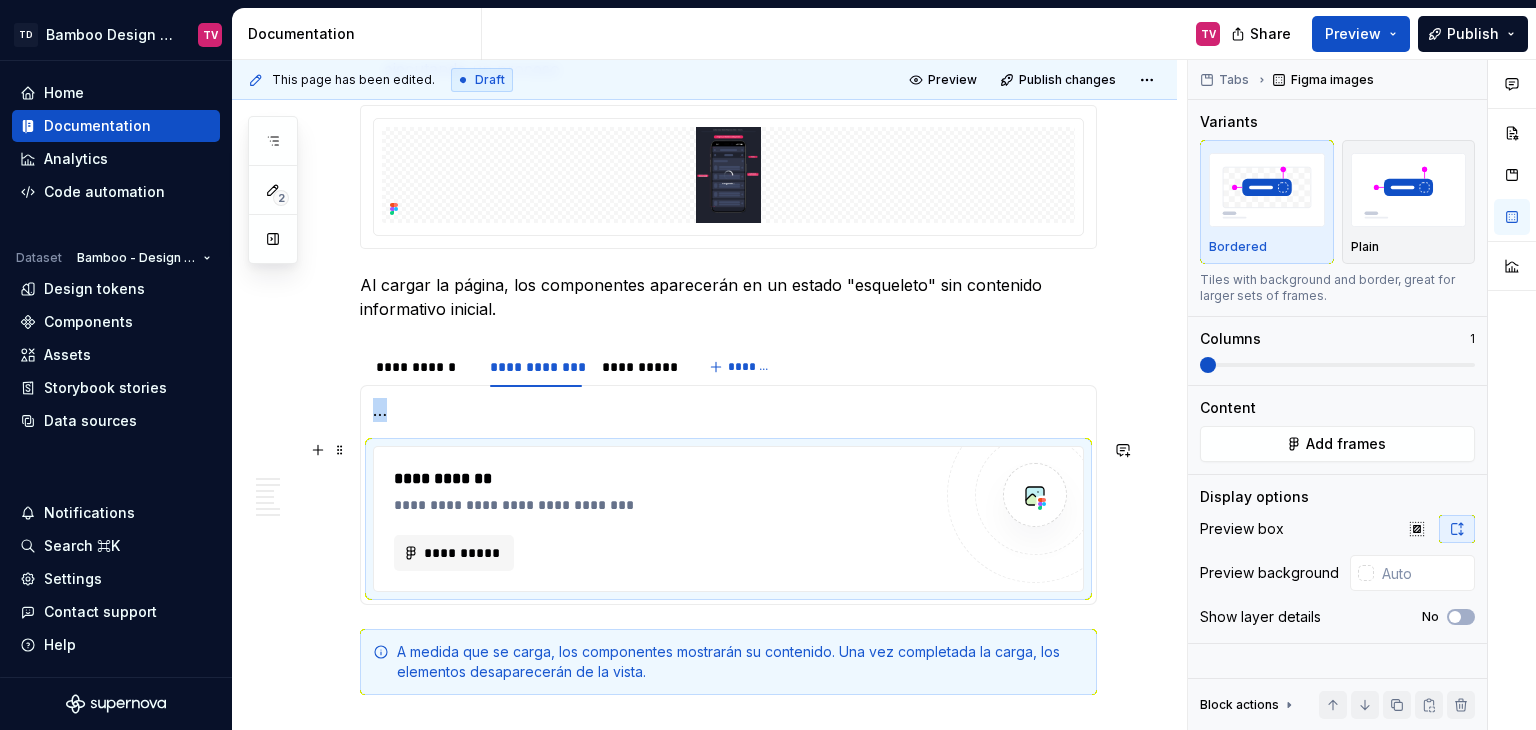 click on "**********" at bounding box center [662, 519] 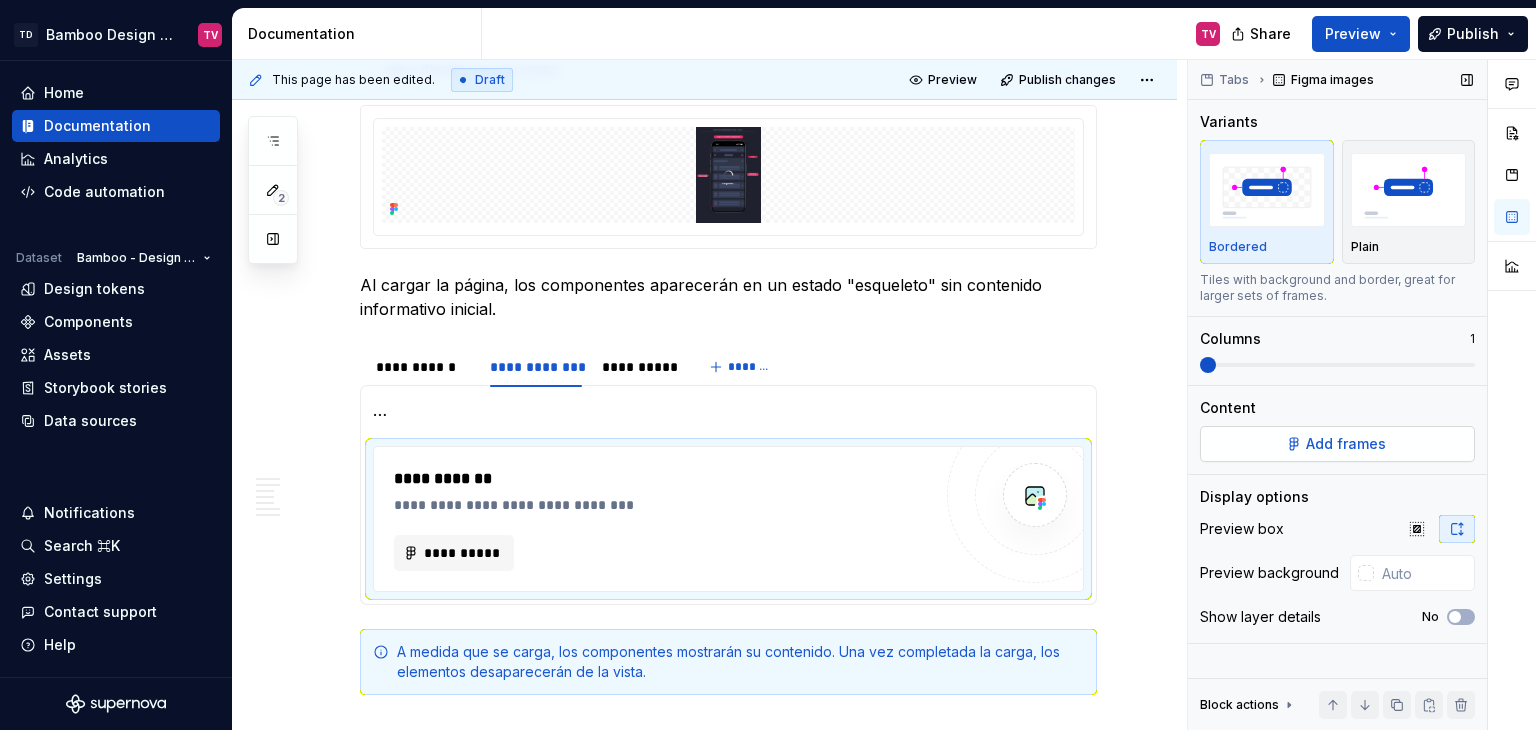 click on "Add frames" at bounding box center [1346, 444] 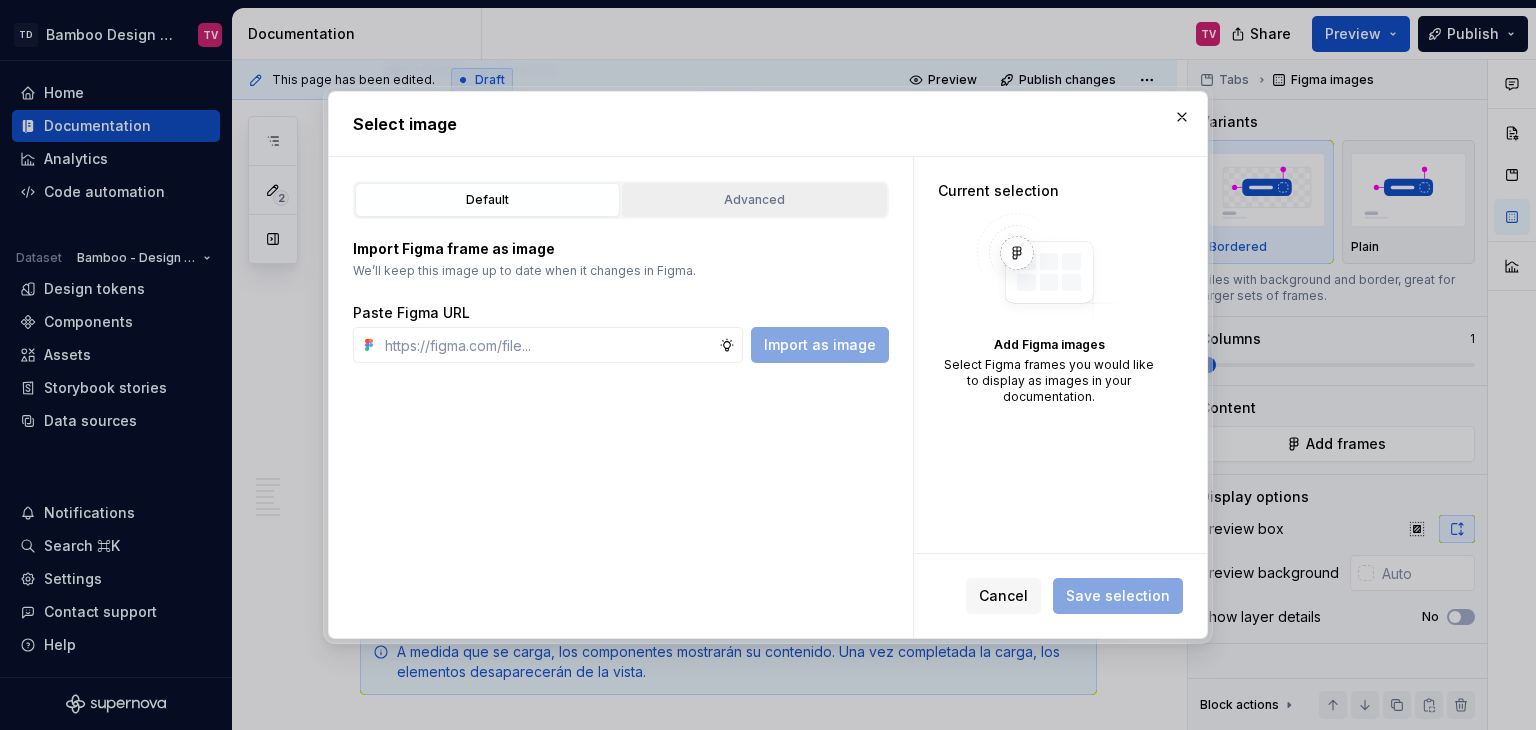 click on "Advanced" at bounding box center (754, 200) 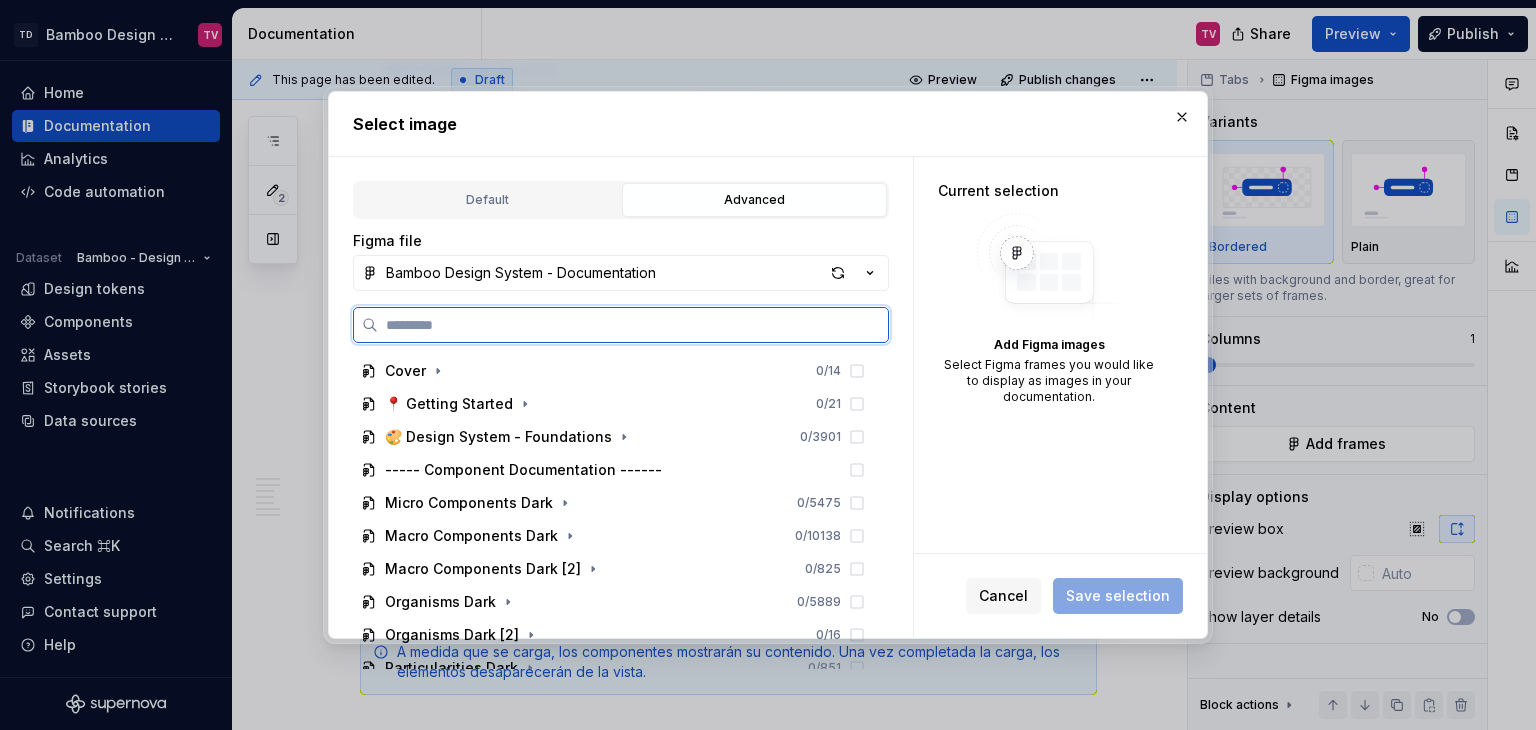 click at bounding box center (633, 325) 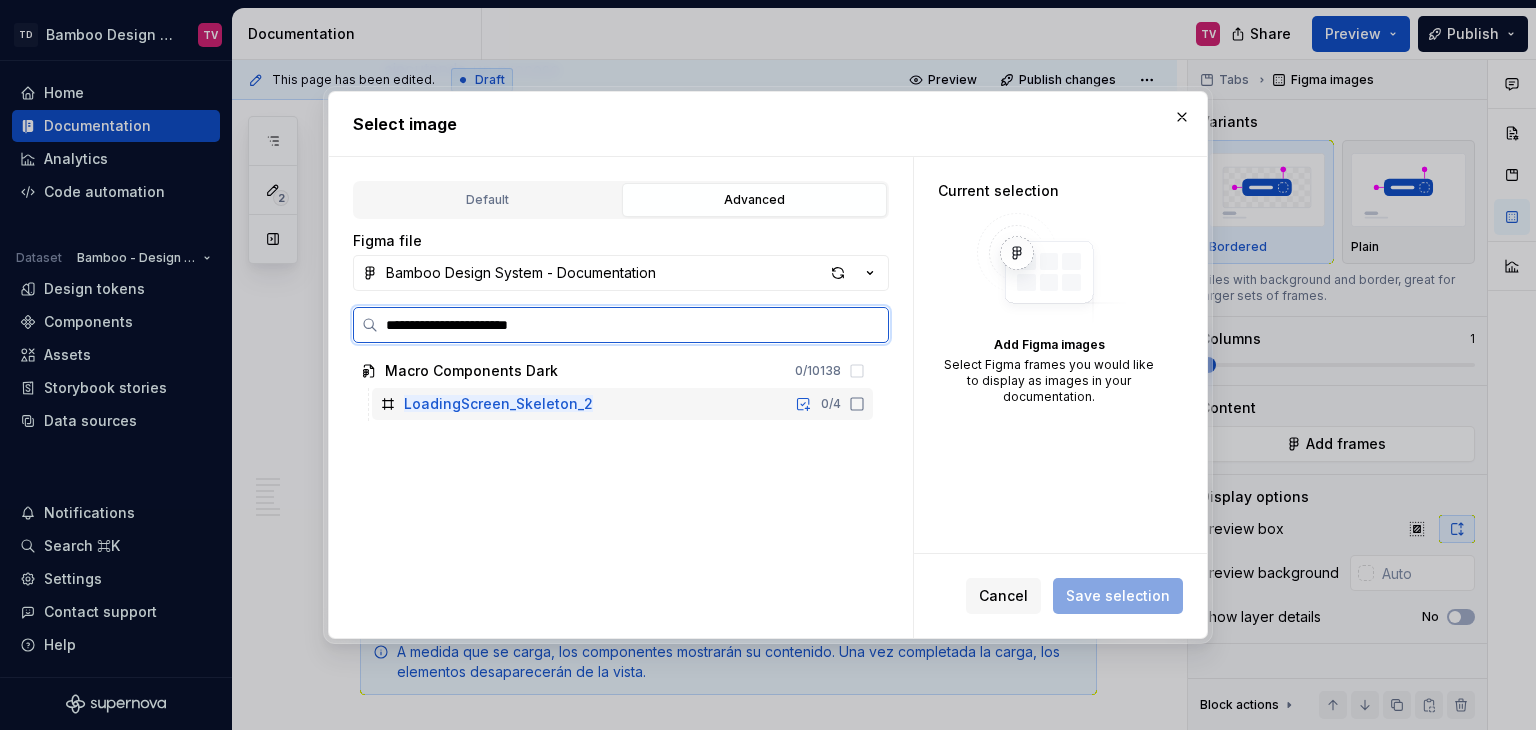 click 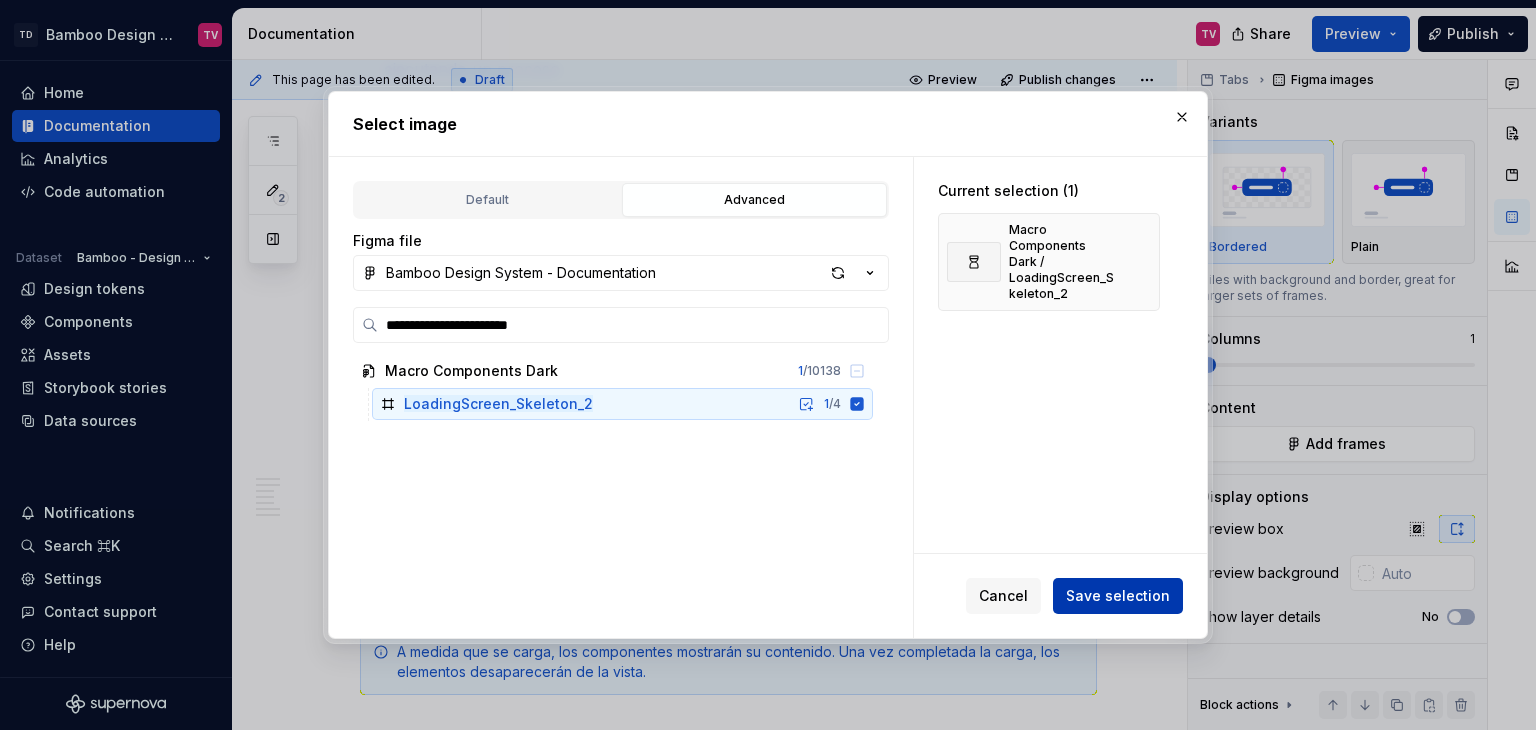 click on "Save selection" at bounding box center [1118, 596] 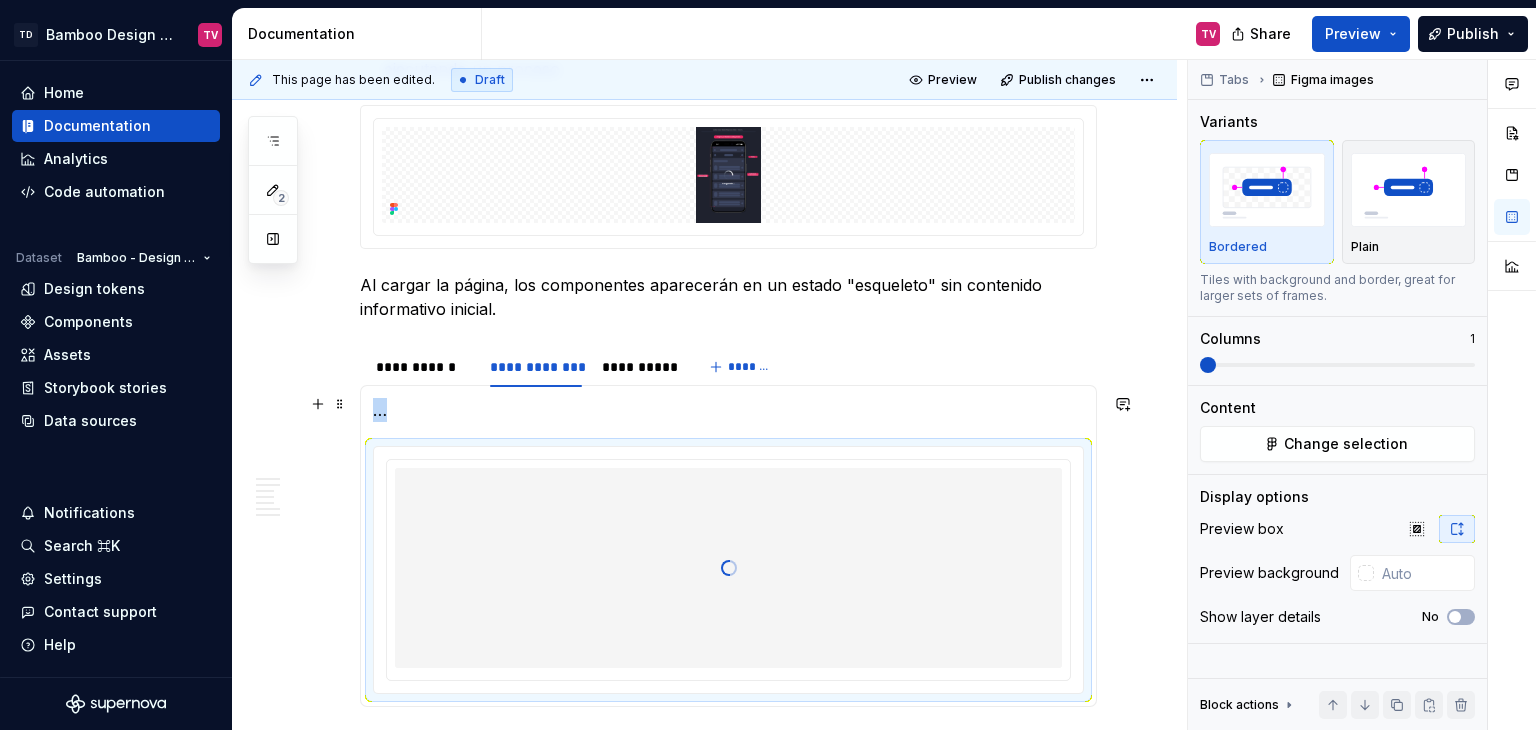scroll, scrollTop: 3000, scrollLeft: 0, axis: vertical 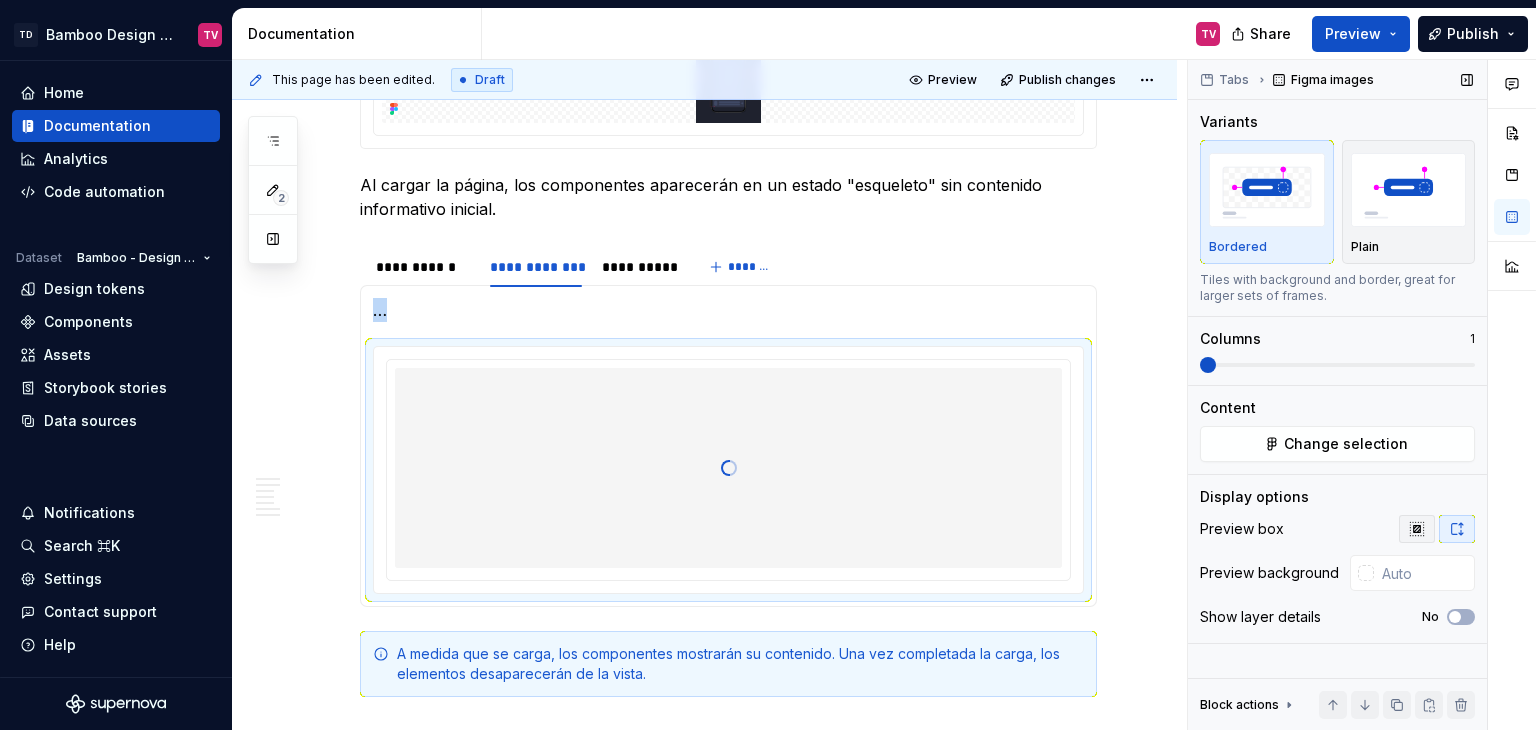 click 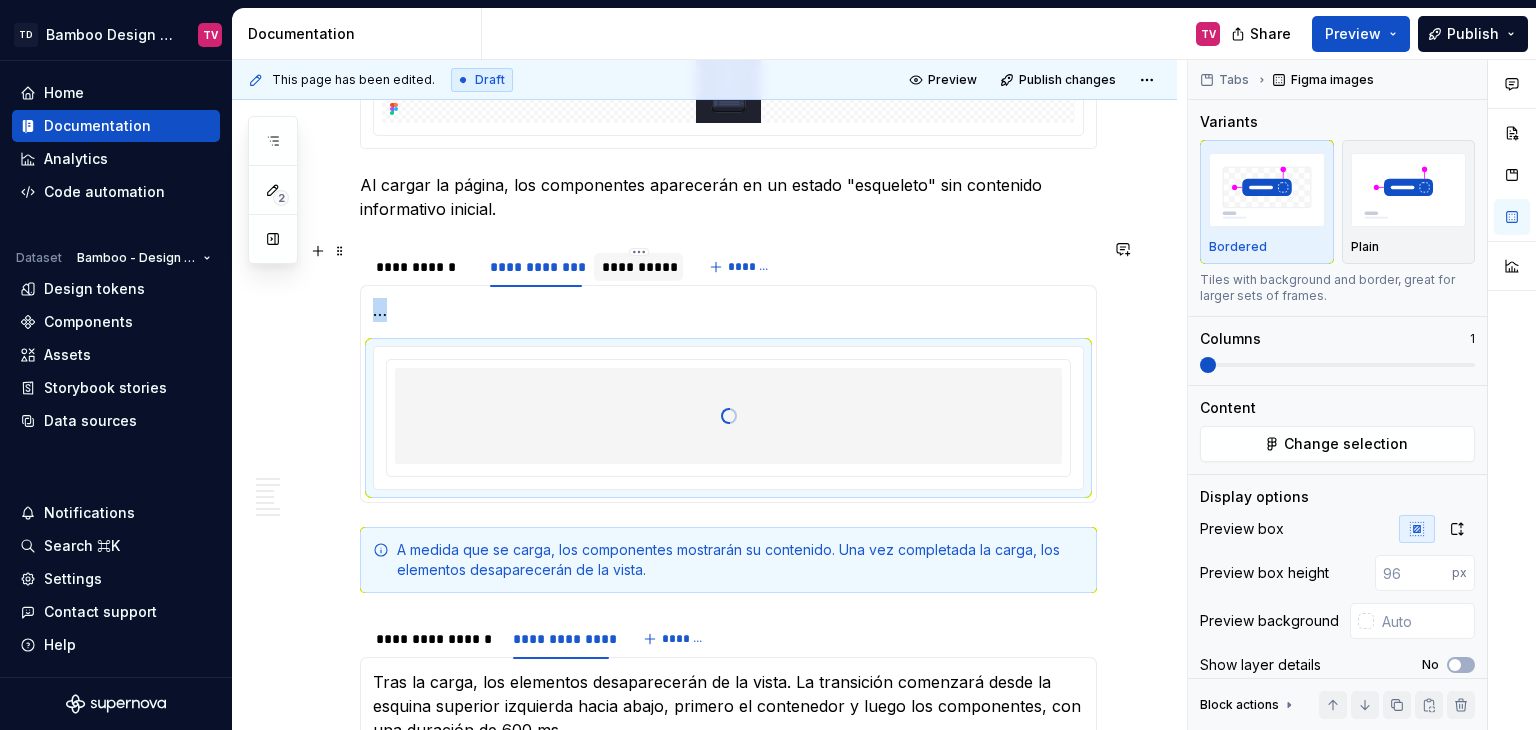 click on "**********" at bounding box center (638, 267) 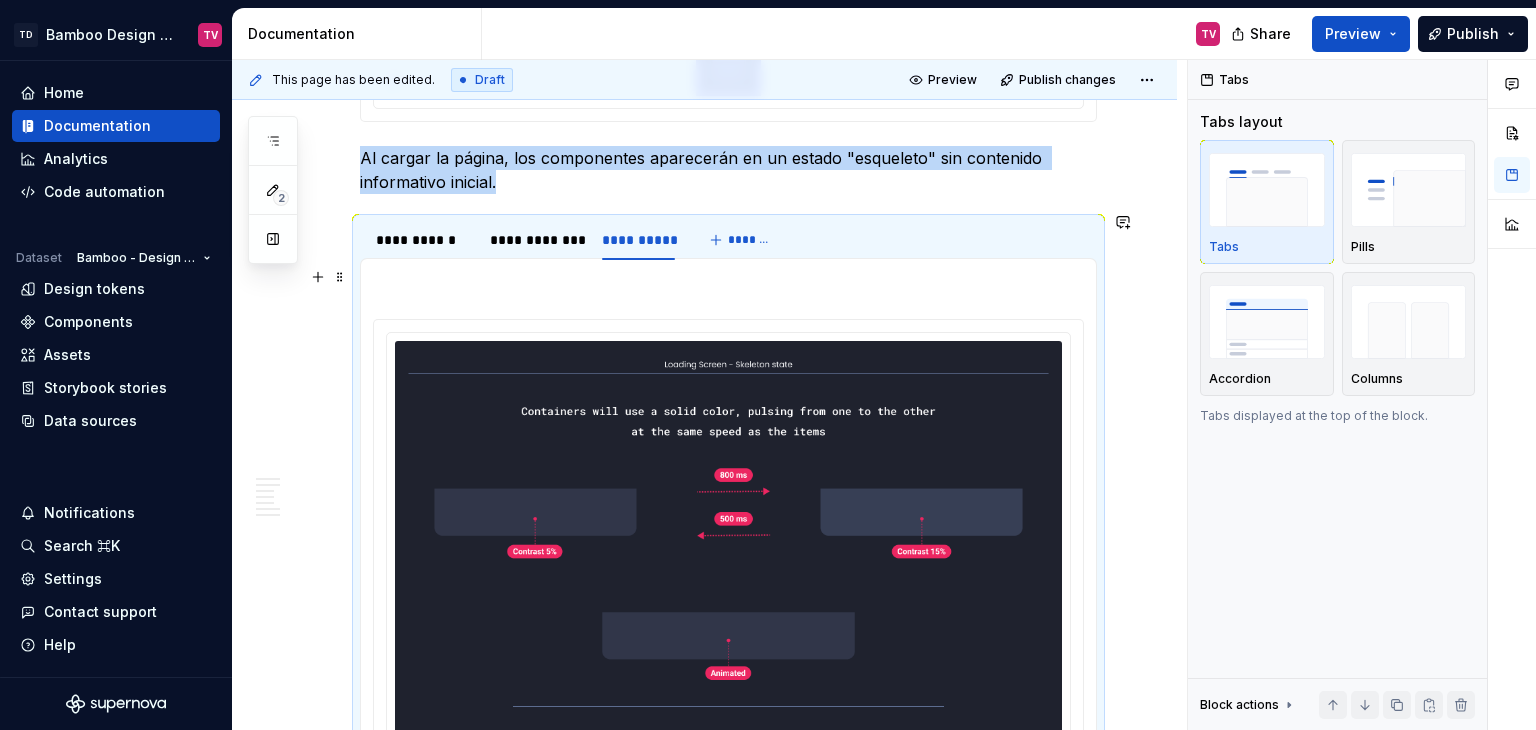 scroll, scrollTop: 3000, scrollLeft: 0, axis: vertical 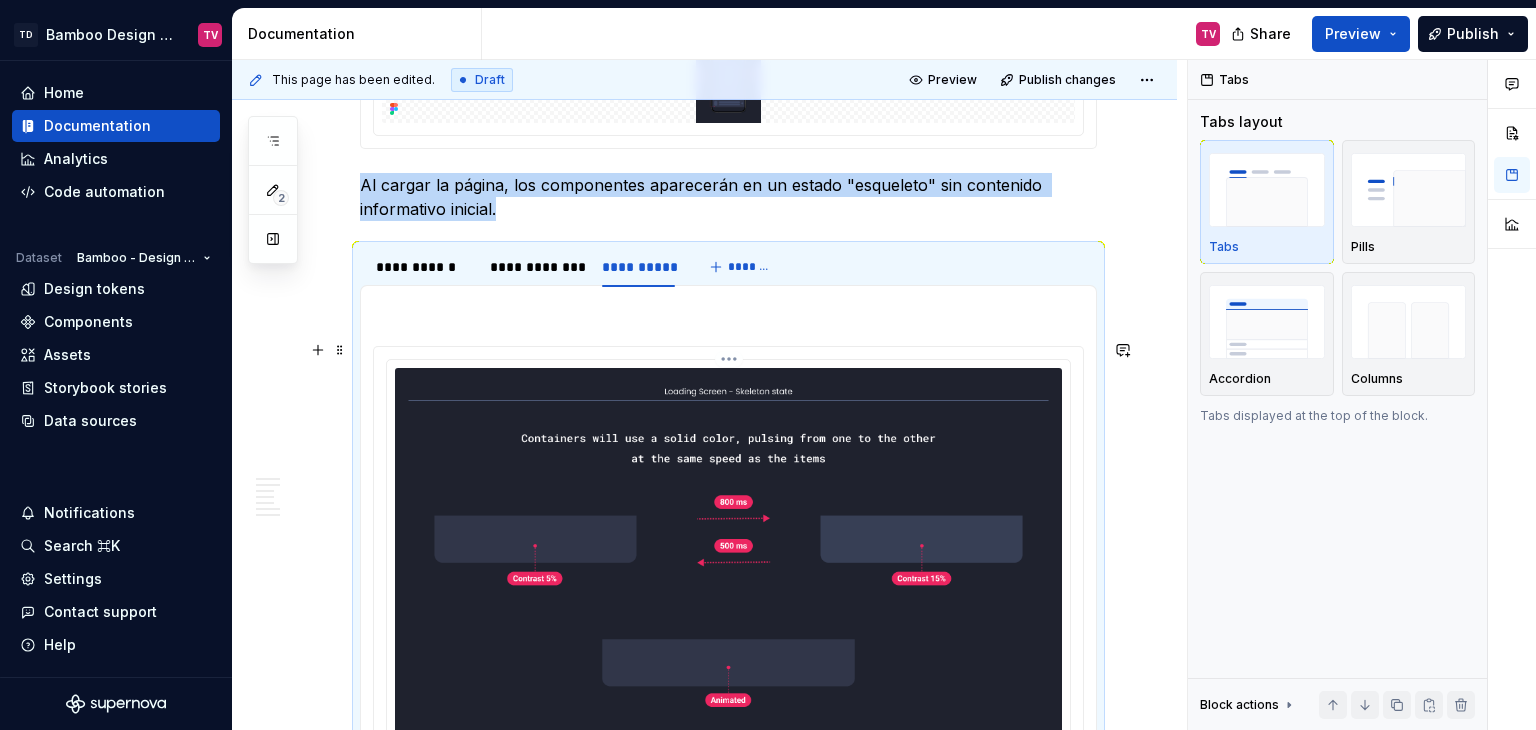 click on "TD Bamboo Design System TV Home Documentation Analytics Code automation Dataset Bamboo - Design System Design tokens Components Assets Storybook stories Data sources Notifications Search ⌘K Settings Contact support Help Documentation TV Share Preview Publish 2 Pages Add
Accessibility guide for tree Page tree.
Navigate the tree with the arrow keys. Common tree hotkeys apply. Further keybindings are available:
enter to execute primary action on focused item
f2 to start renaming the focused item
escape to abort renaming an item
control+d to start dragging selected items
Te damos la bienvenida a Bamboo Bamboo Formas de colaboración Librerías Herramientas Equipo 🟢 Principios y objetivos 🟢 Releases Releases Versión 1.5.X v1.5.X Nuevos Actualizaciones Versión 1.2.X v1.2.X Nuevos Actualizaciones En proceso Versión 1.0.X v1.0.X Nuevos Actualizaciones En proceso 🟢 Instalación Angular | Guía de instalación de Bamboo Patrones UI/UX" at bounding box center [768, 365] 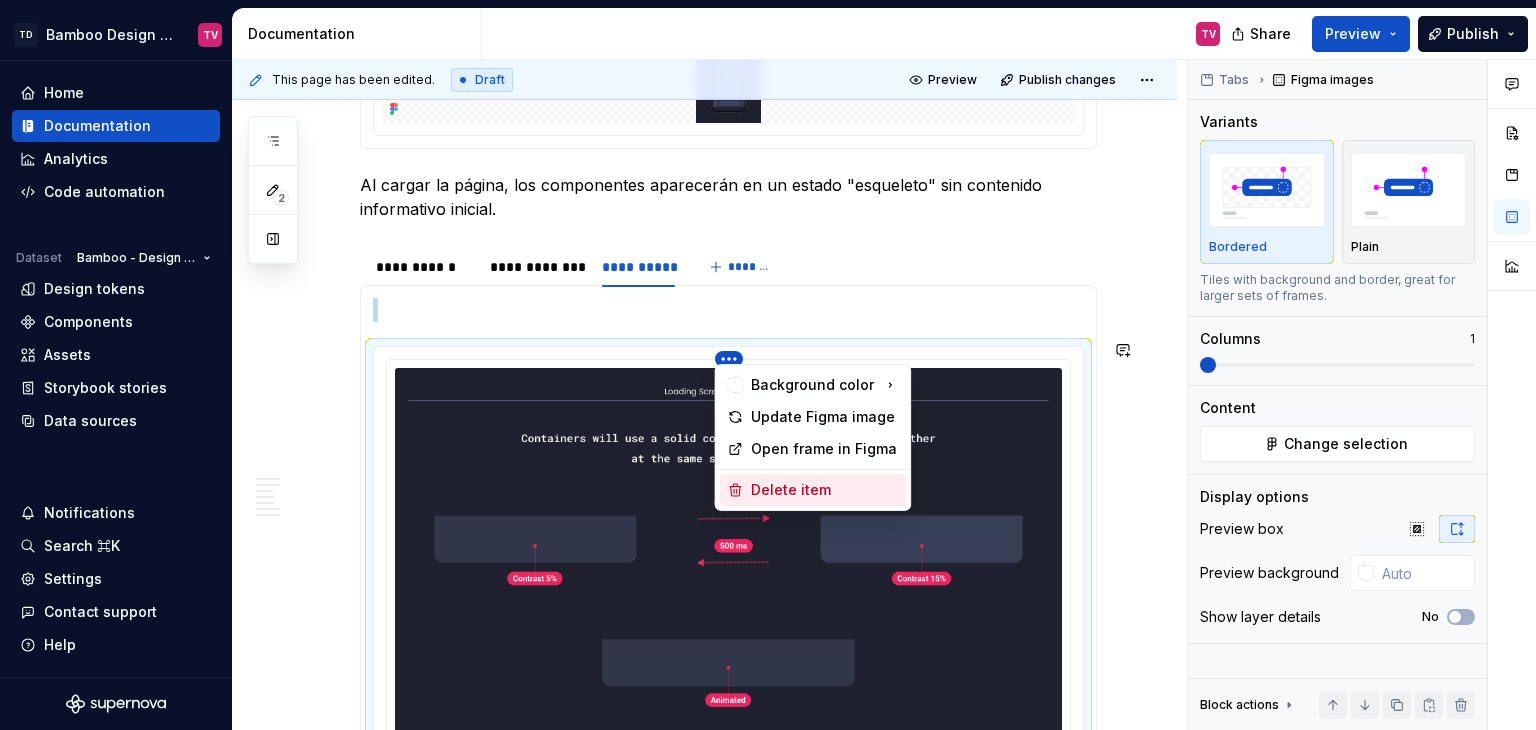 click on "Delete item" at bounding box center (824, 490) 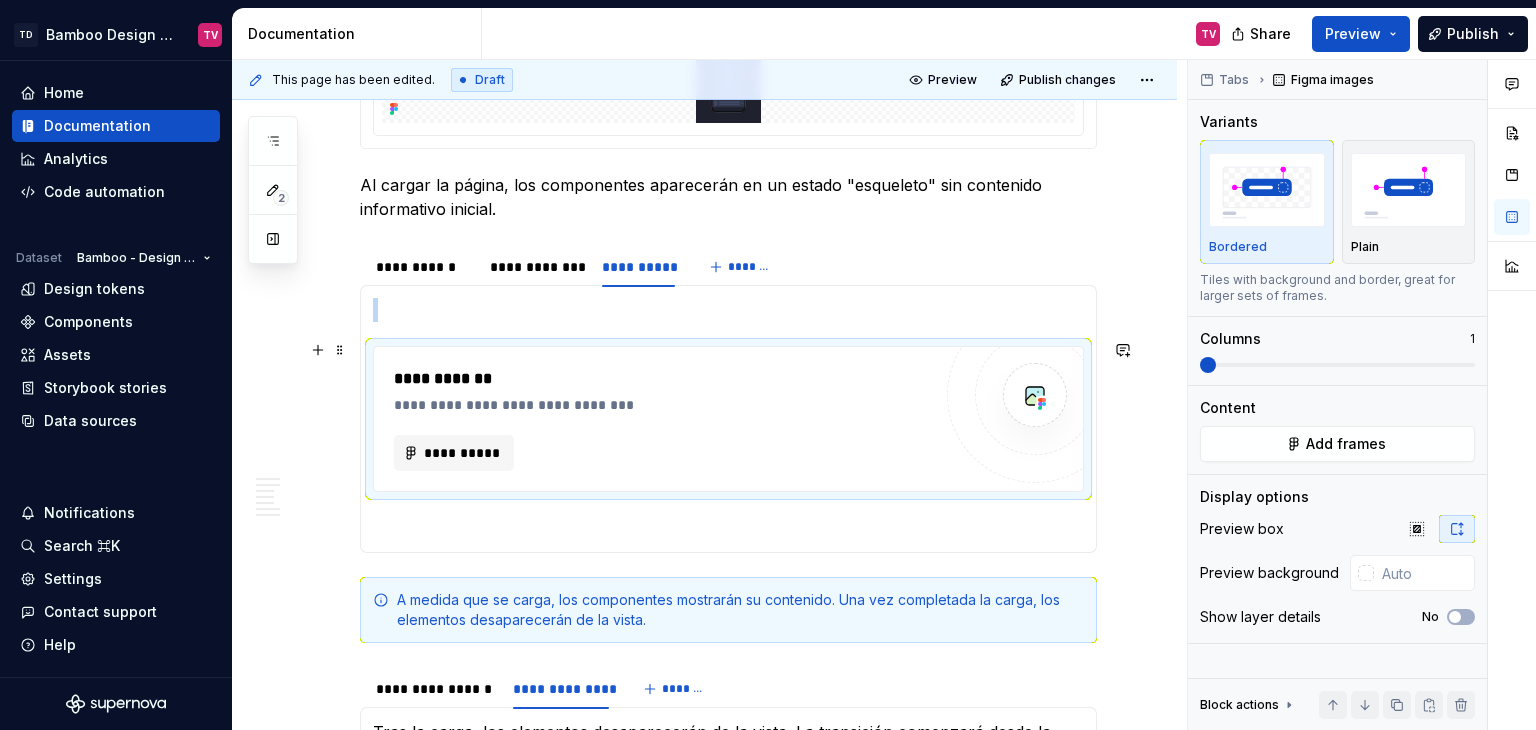 click on "**********" at bounding box center [662, 419] 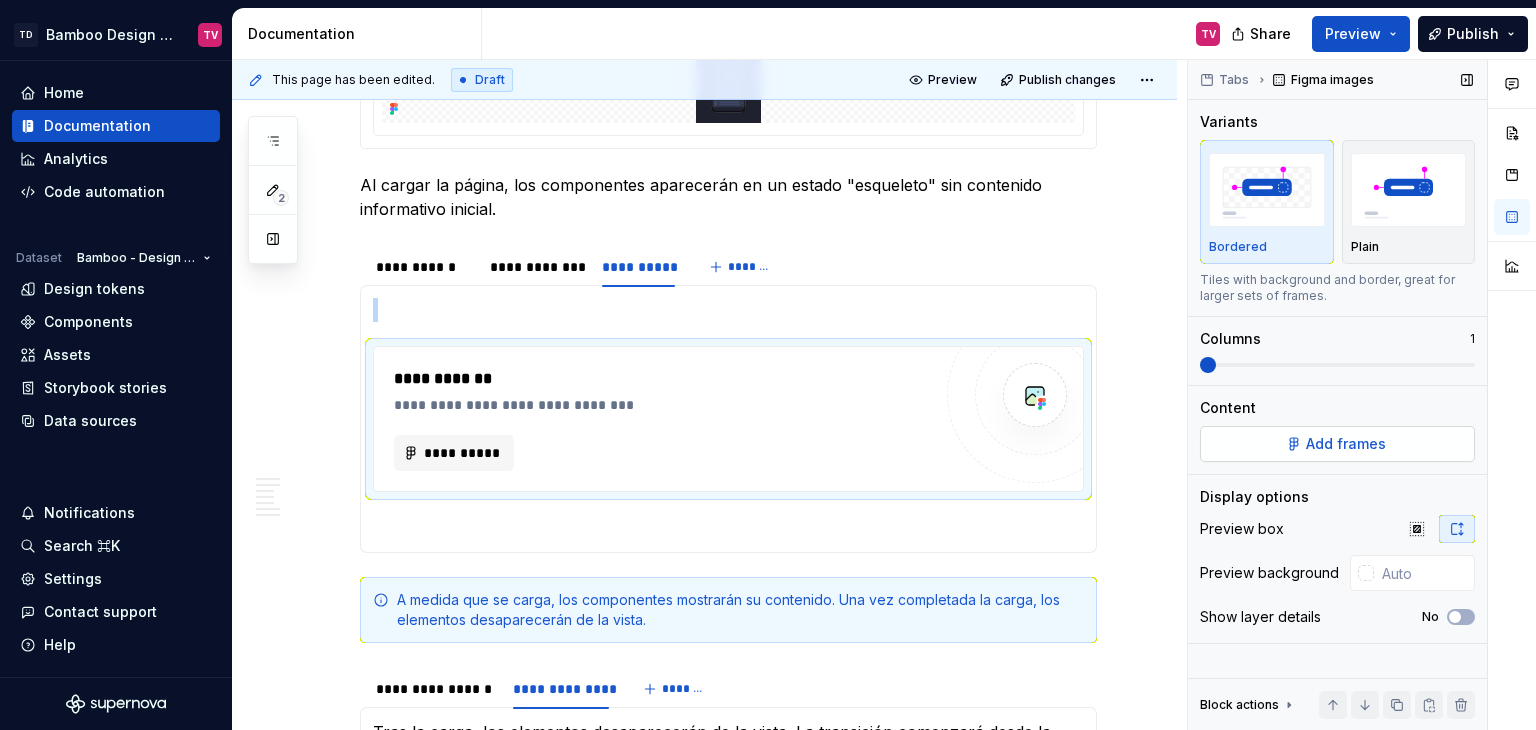 click on "Add frames" at bounding box center (1346, 444) 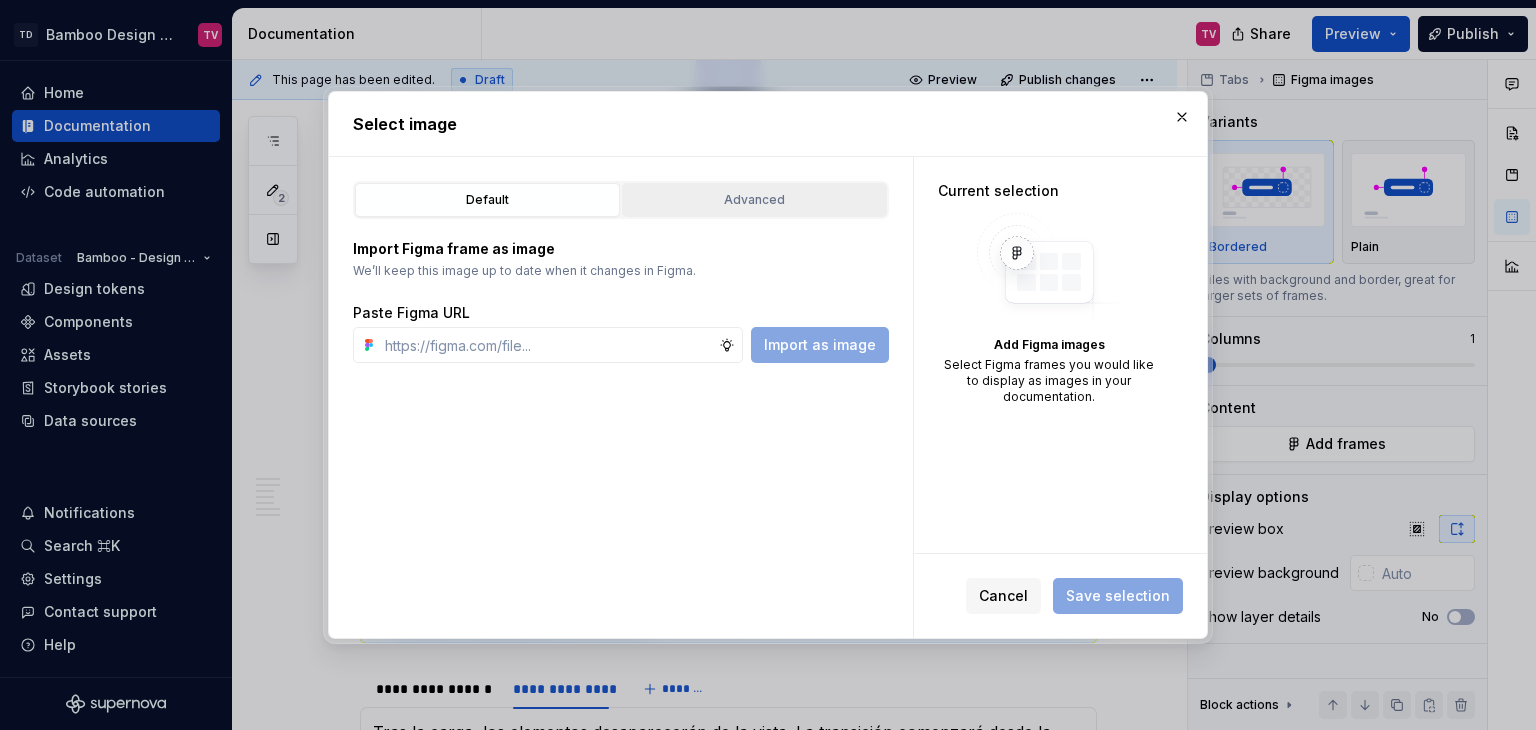 click on "Advanced" at bounding box center [754, 200] 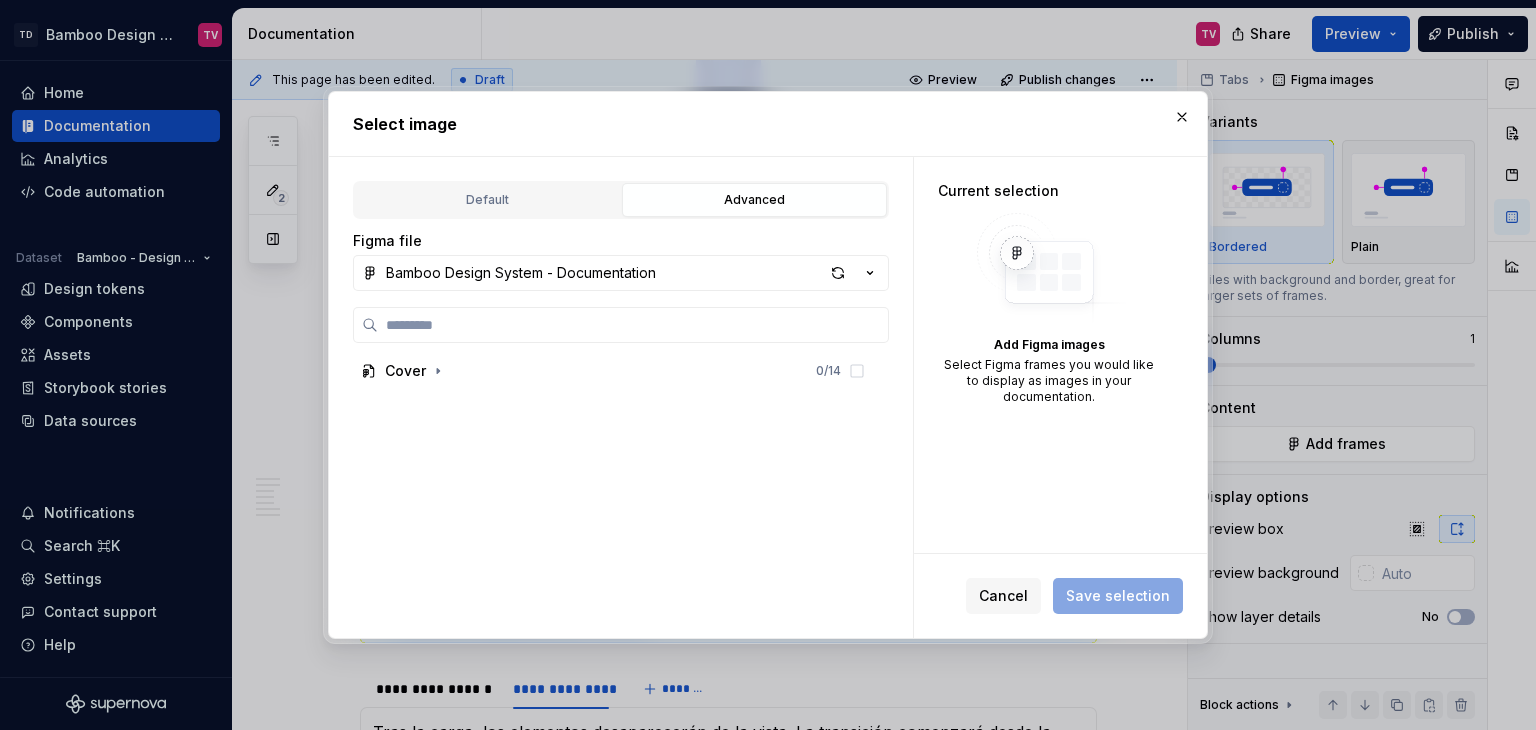 type on "*" 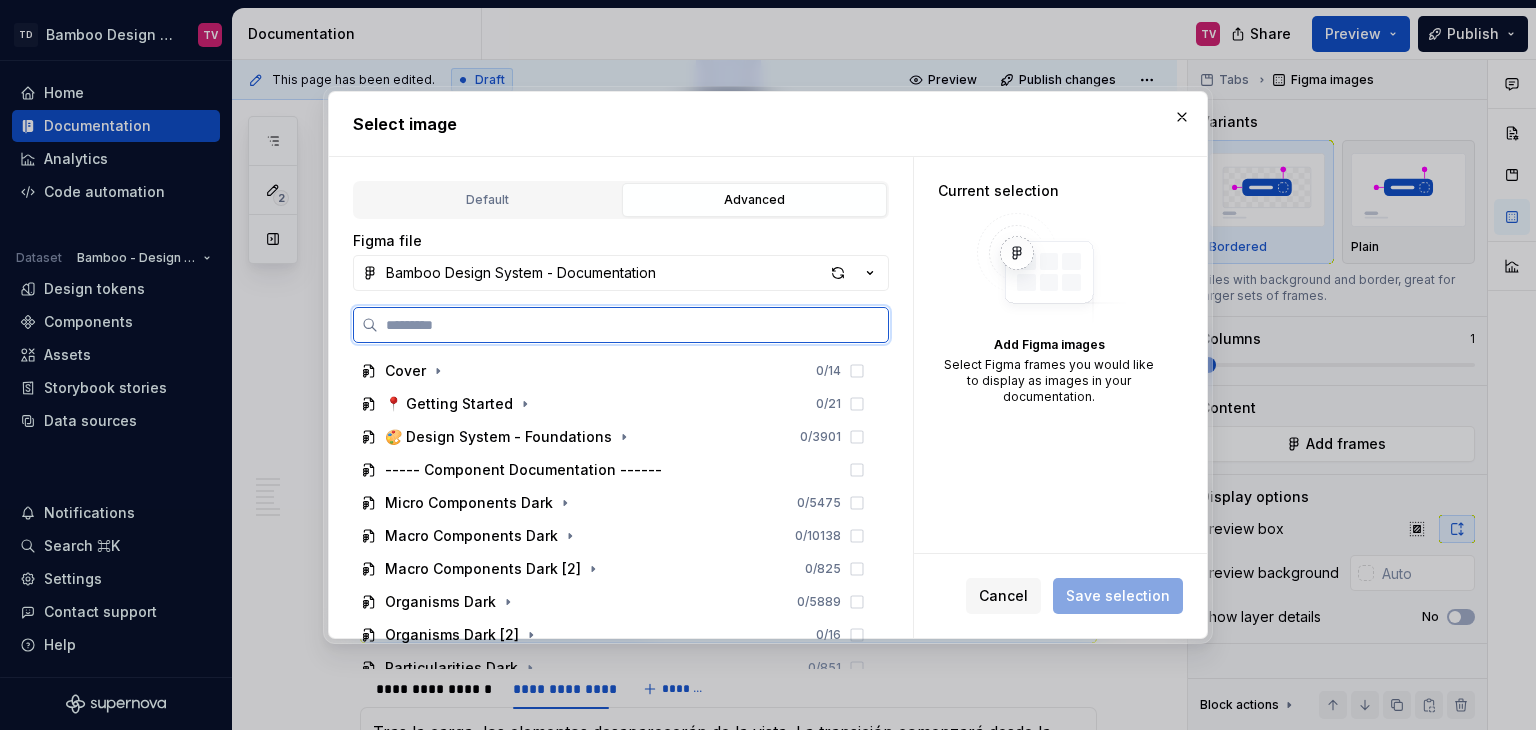 click at bounding box center [633, 325] 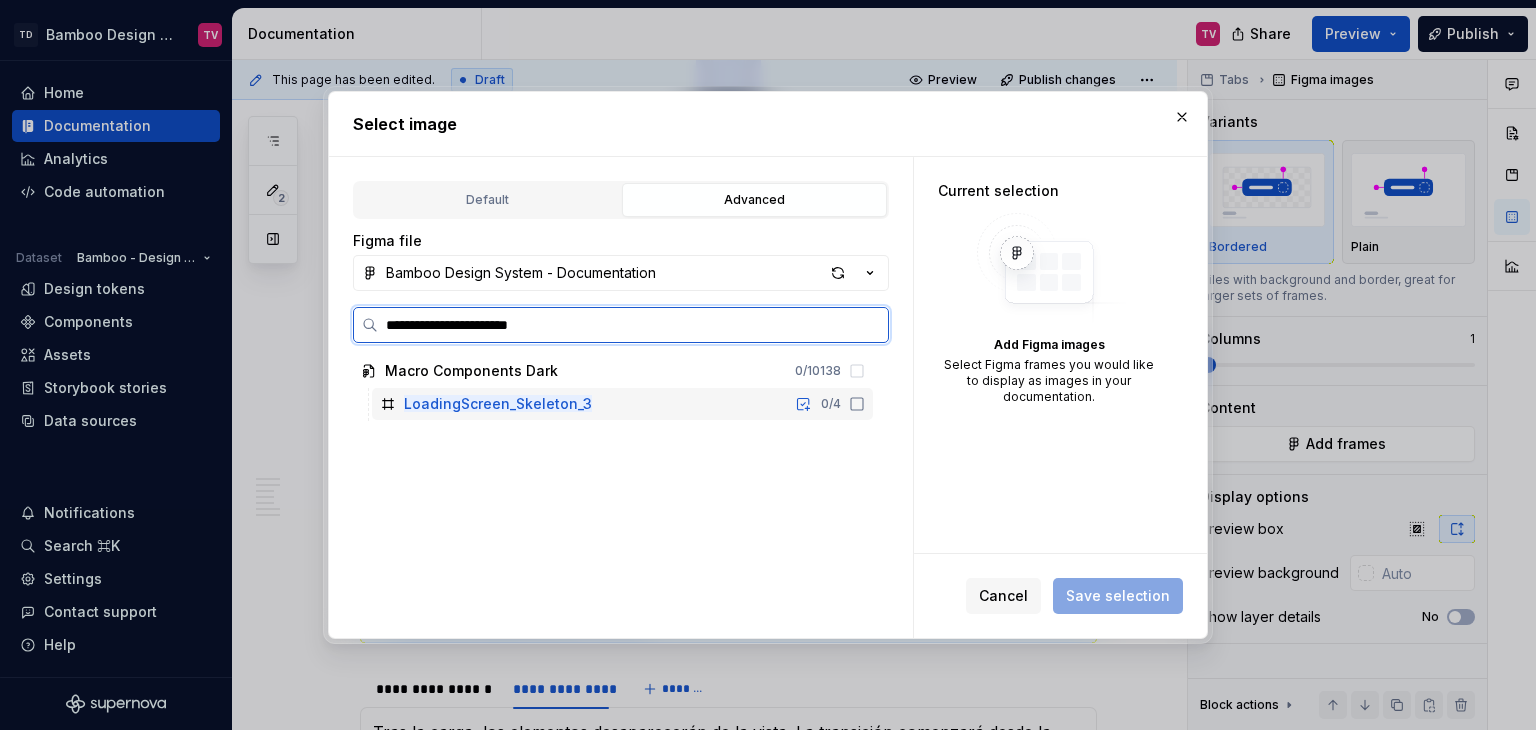 click 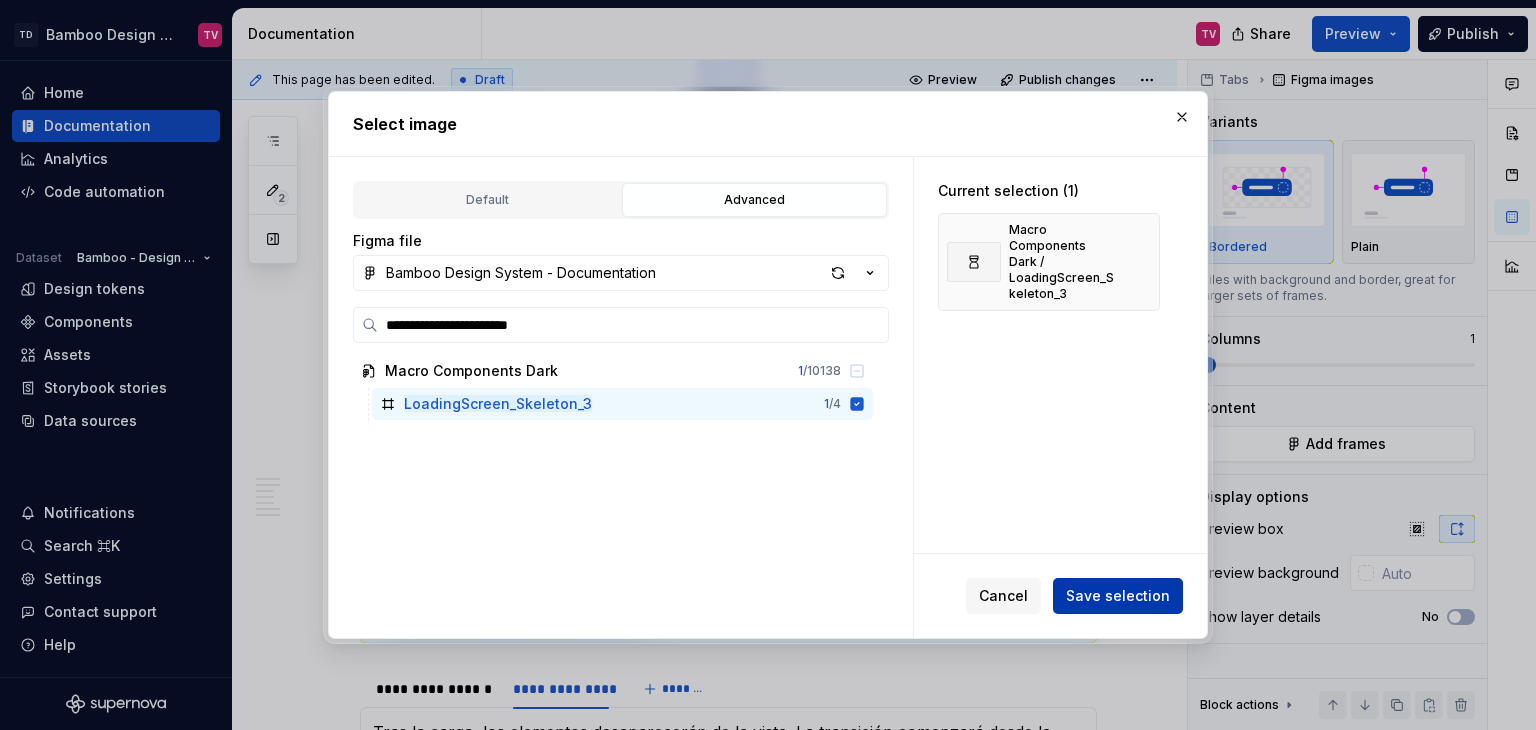 click on "Save selection" at bounding box center [1118, 596] 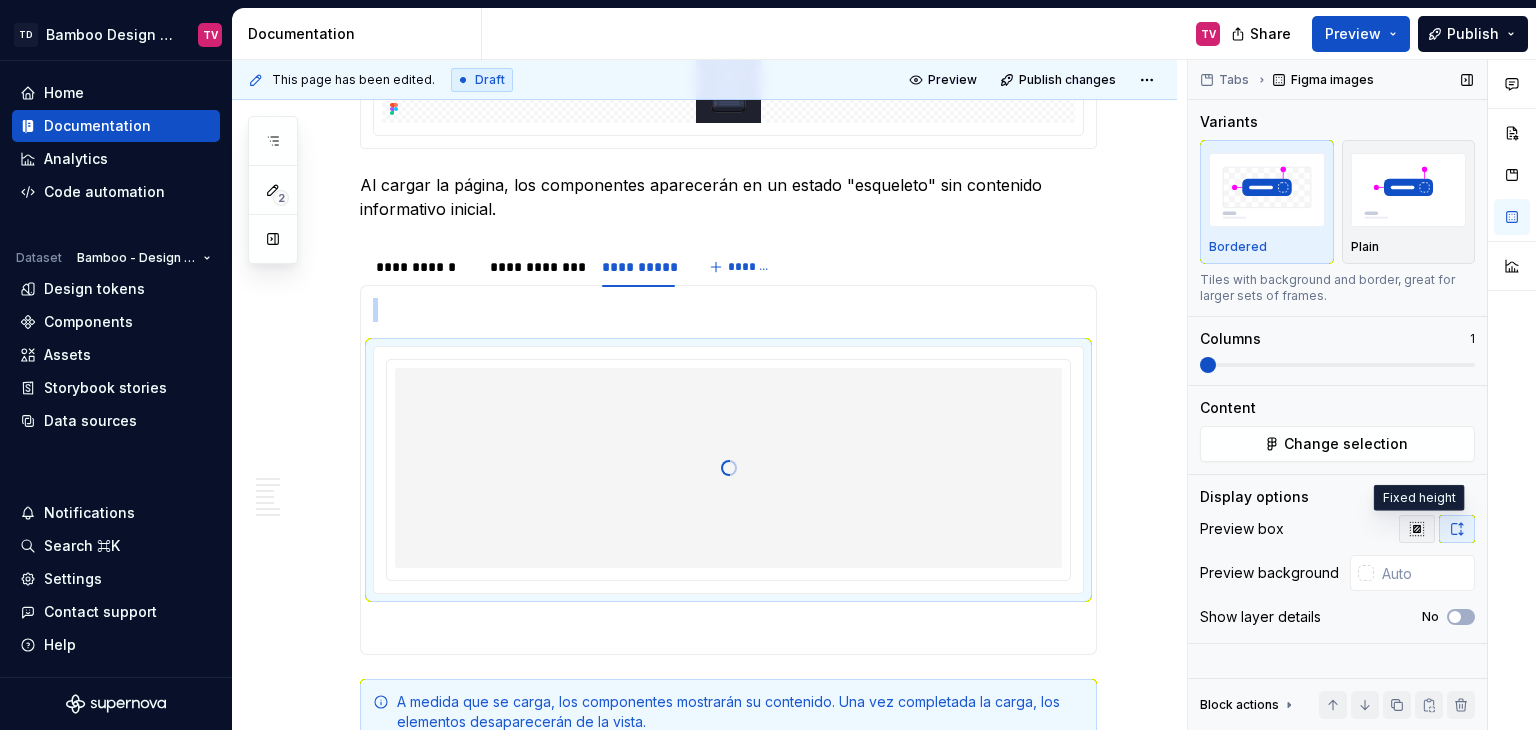click 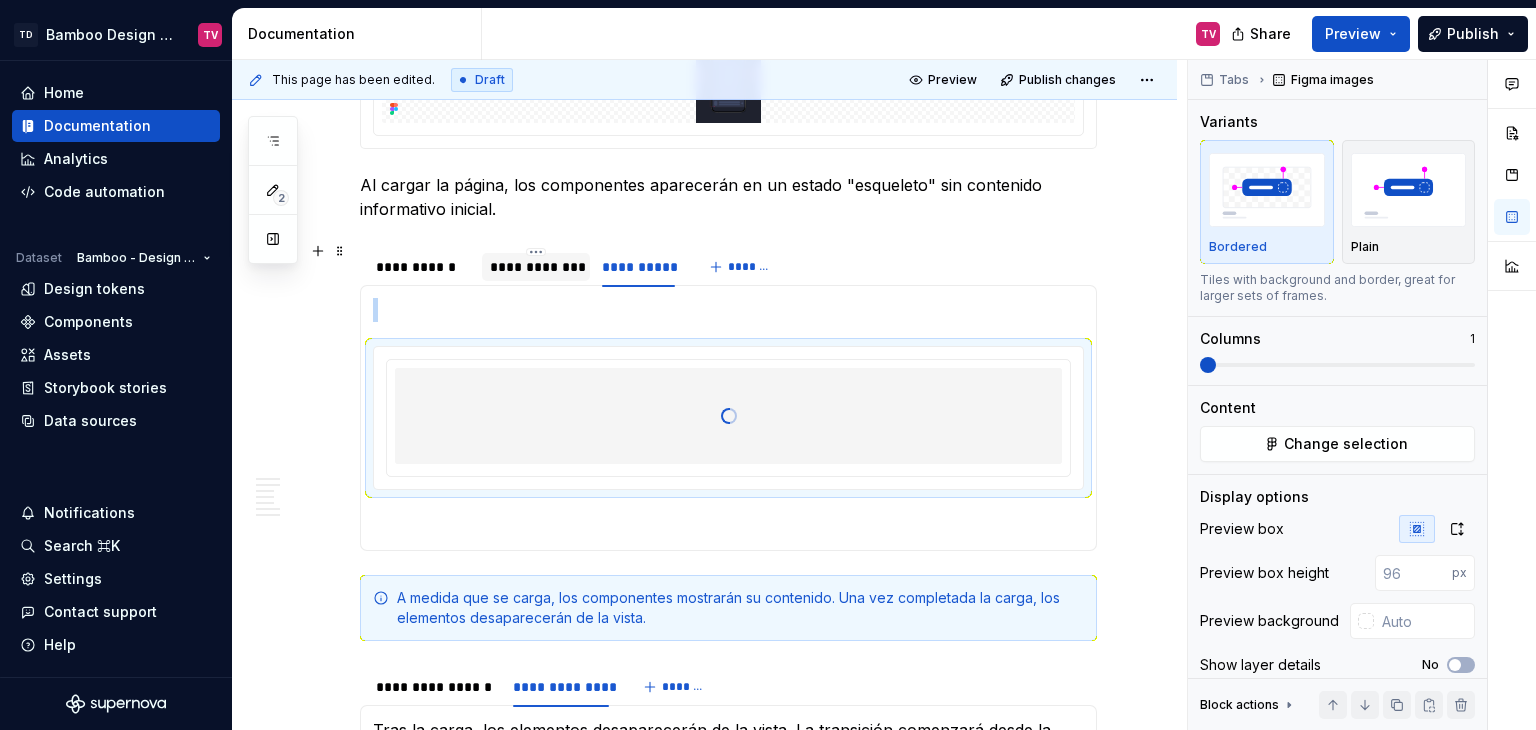 click on "**********" at bounding box center [536, 267] 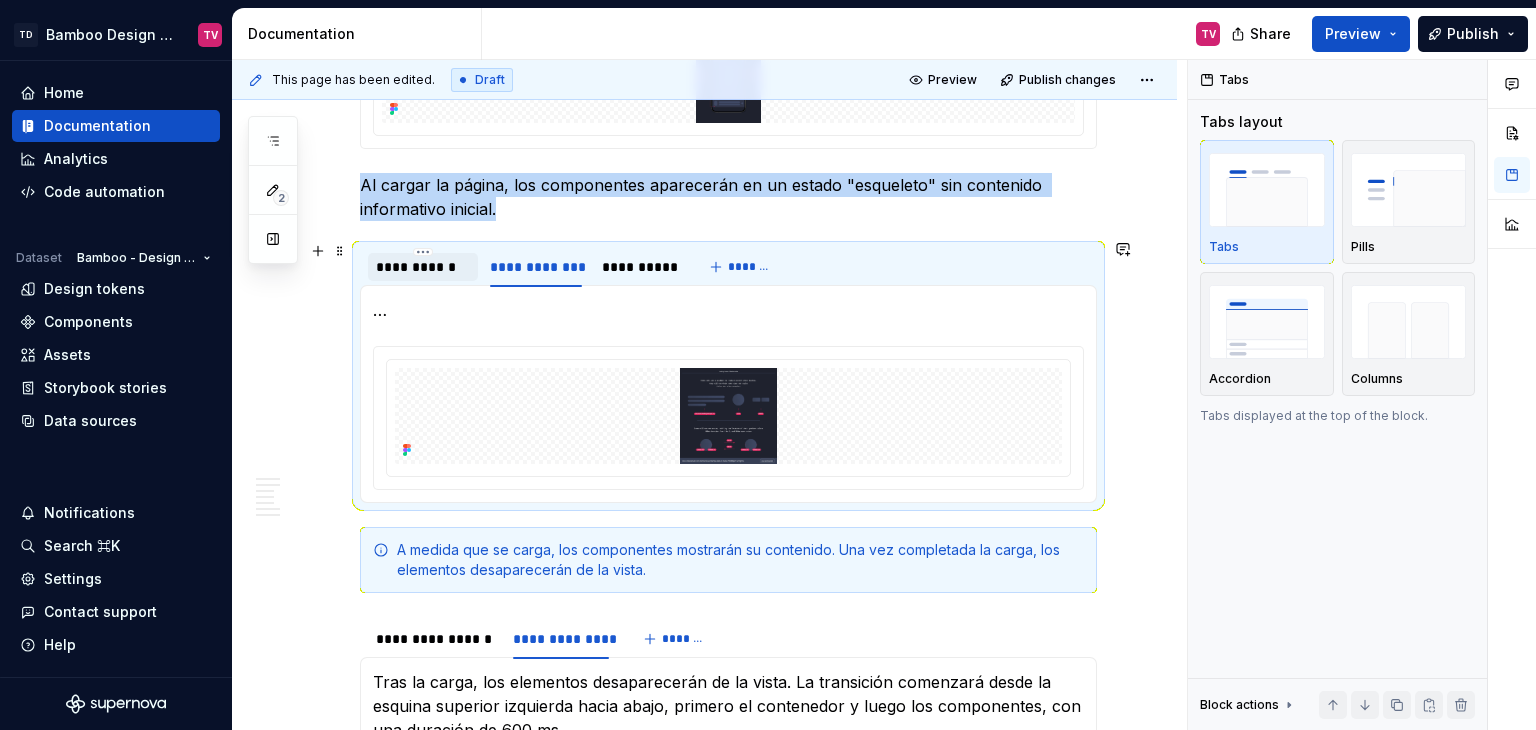 click on "**********" at bounding box center [423, 267] 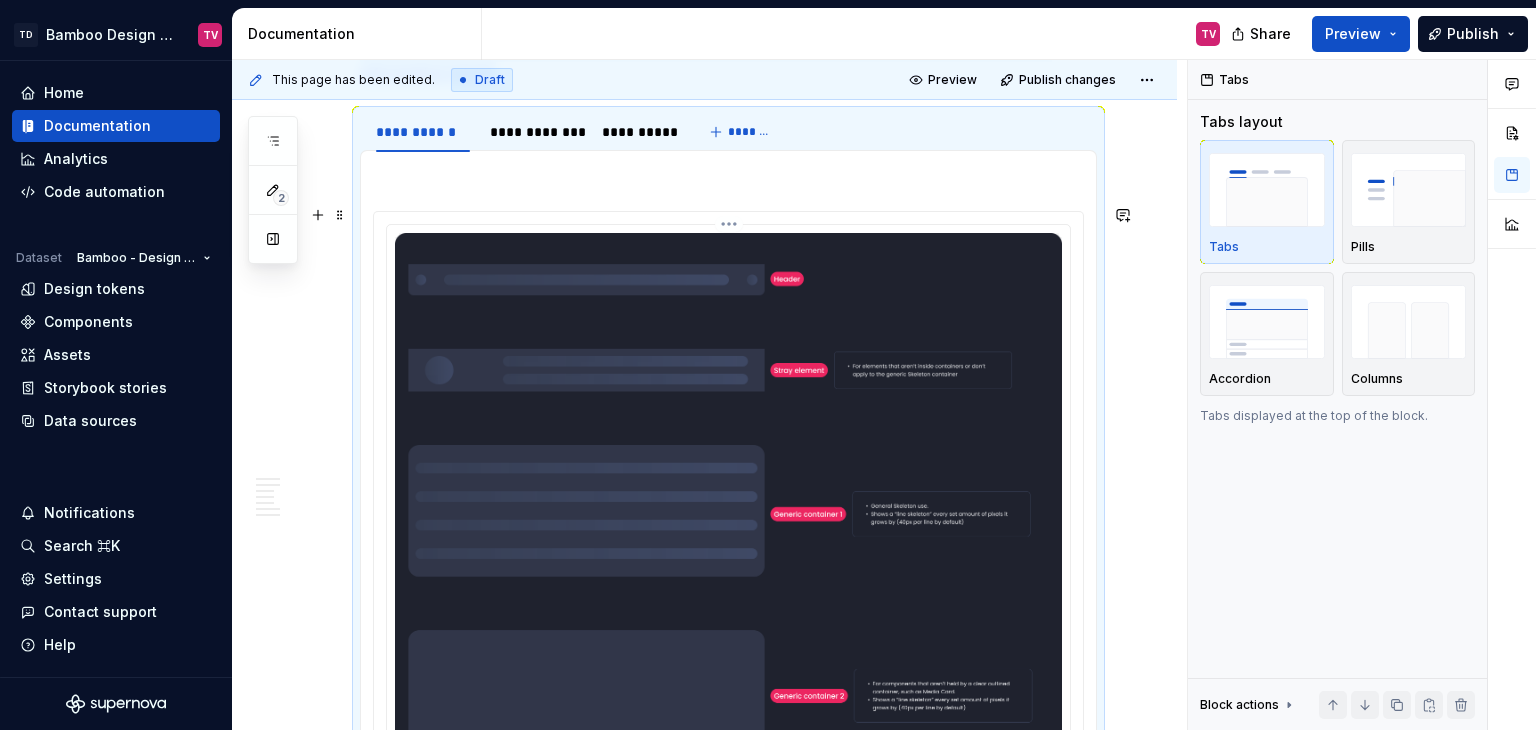 scroll, scrollTop: 3300, scrollLeft: 0, axis: vertical 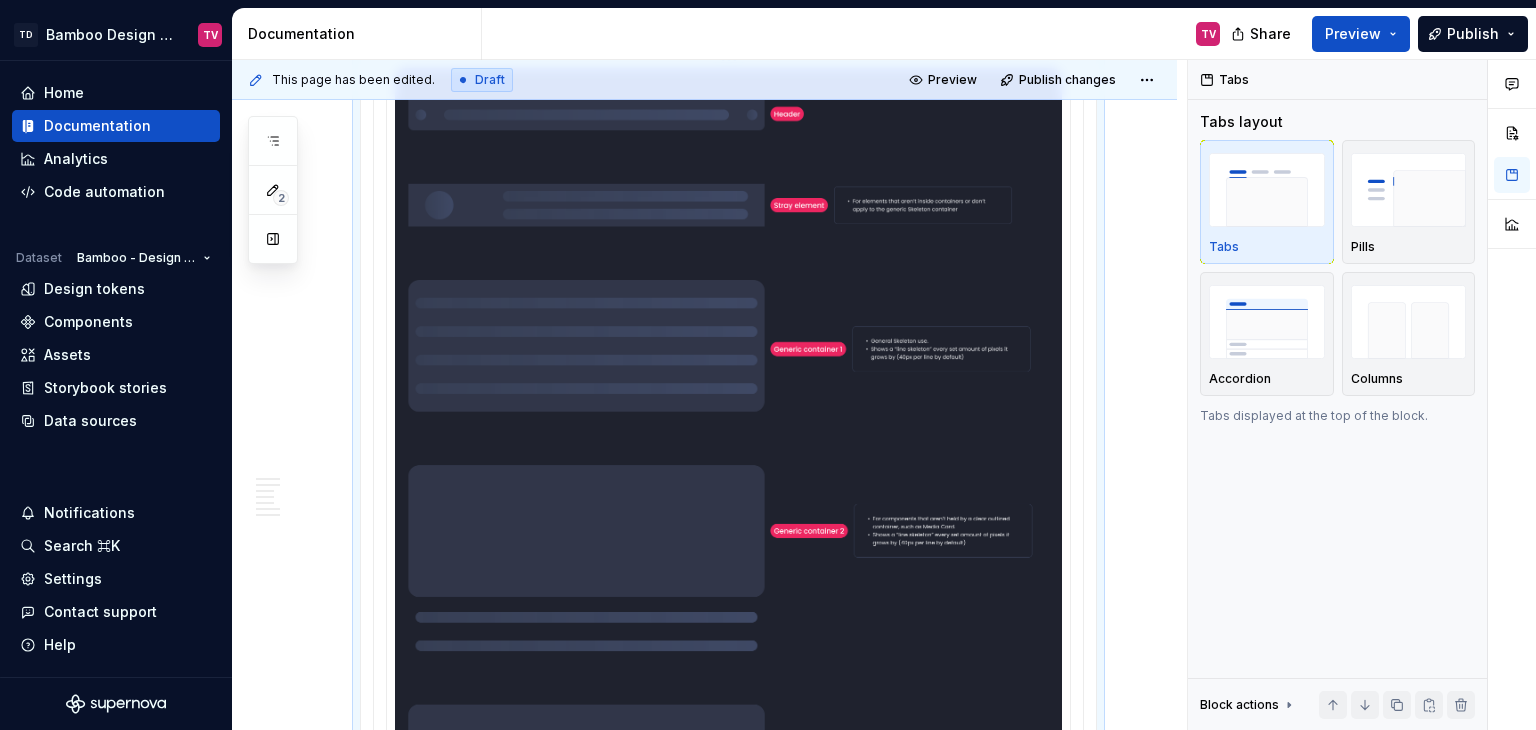 click at bounding box center [728, 551] 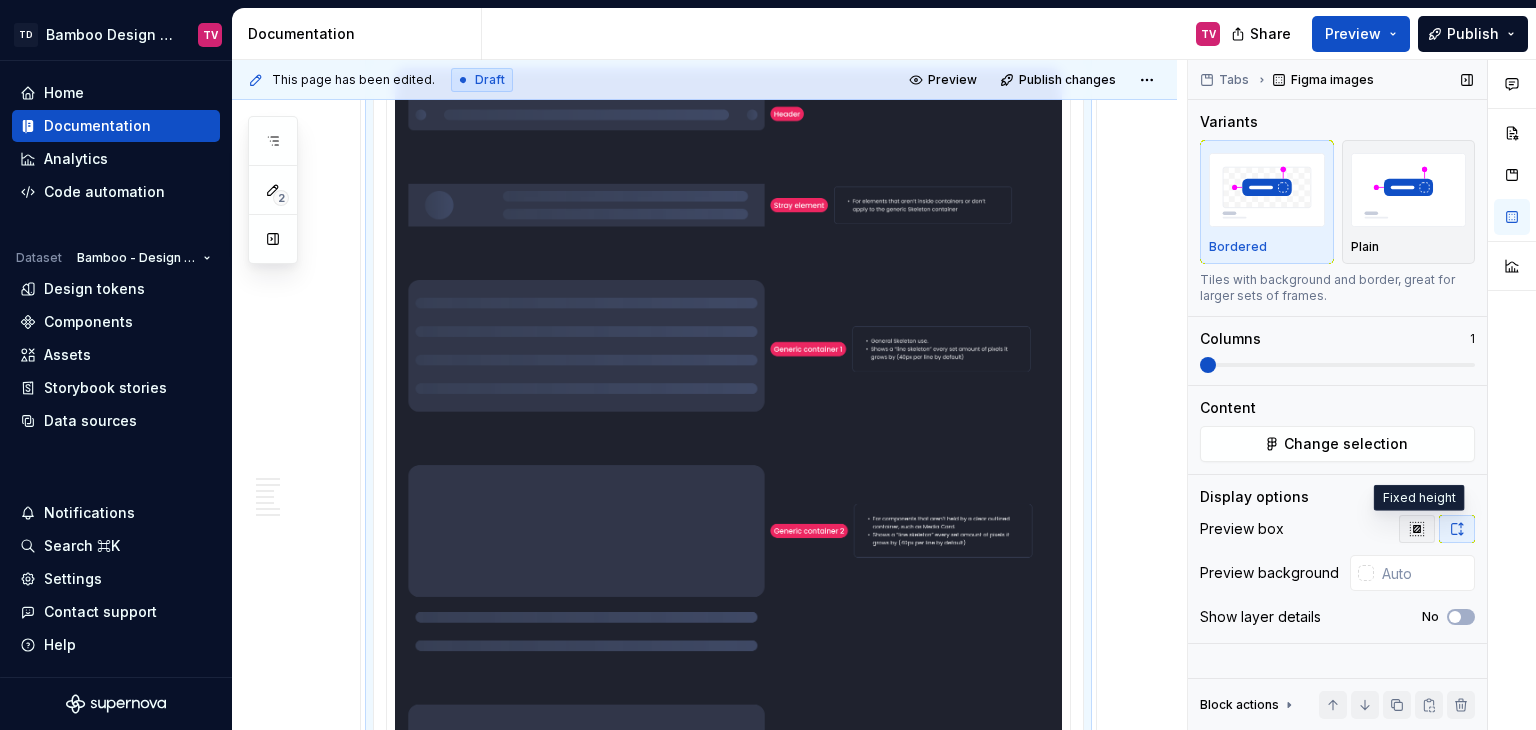 click 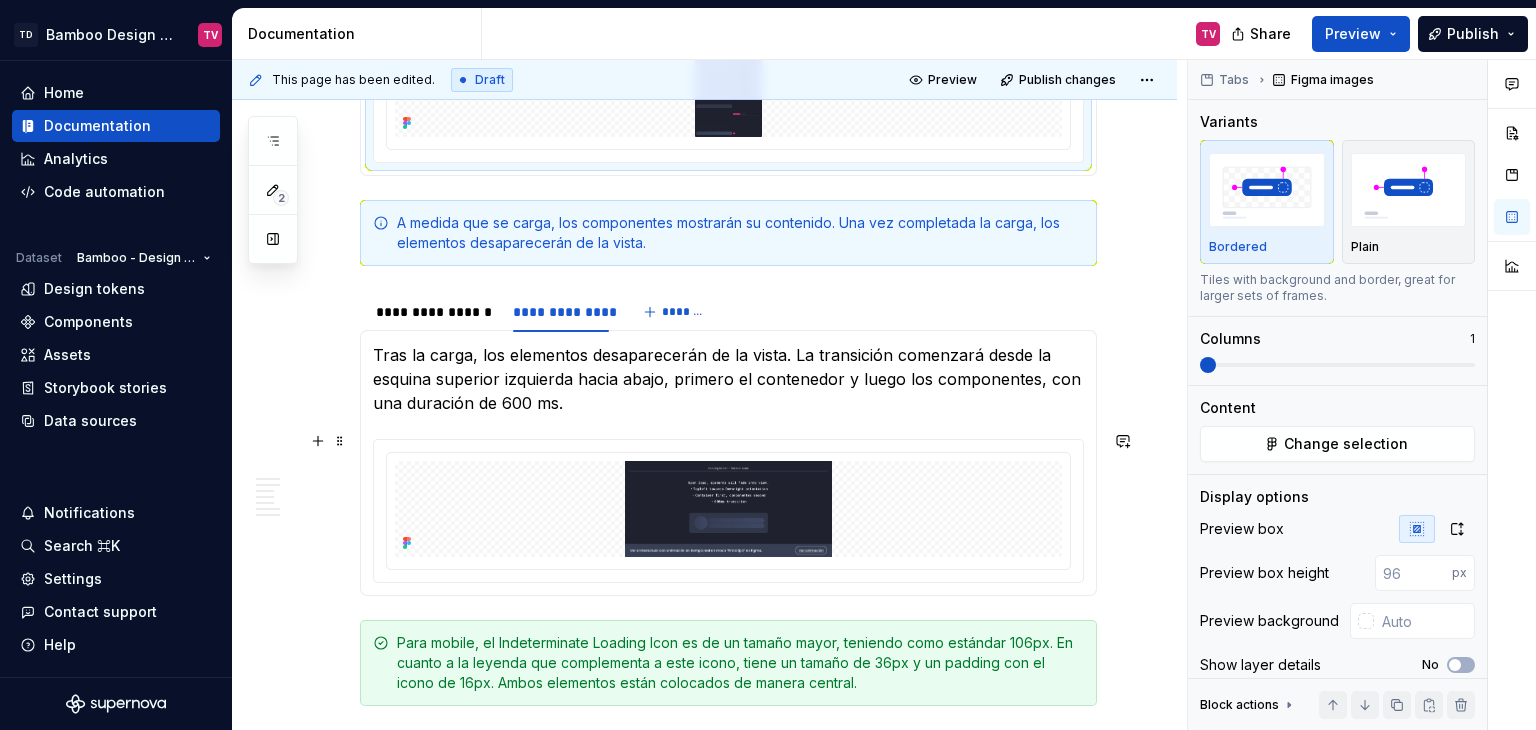 scroll, scrollTop: 3300, scrollLeft: 0, axis: vertical 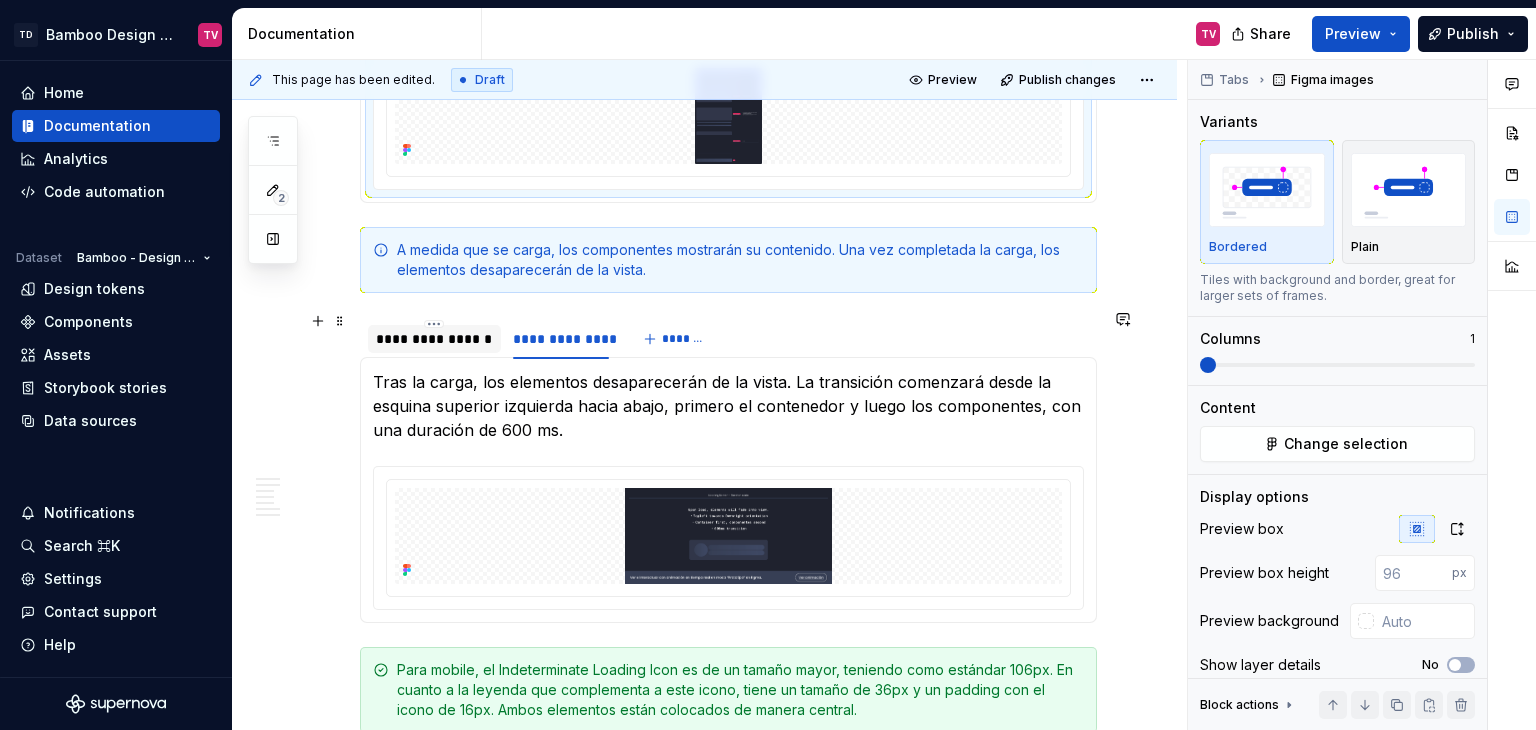 click on "**********" at bounding box center (434, 339) 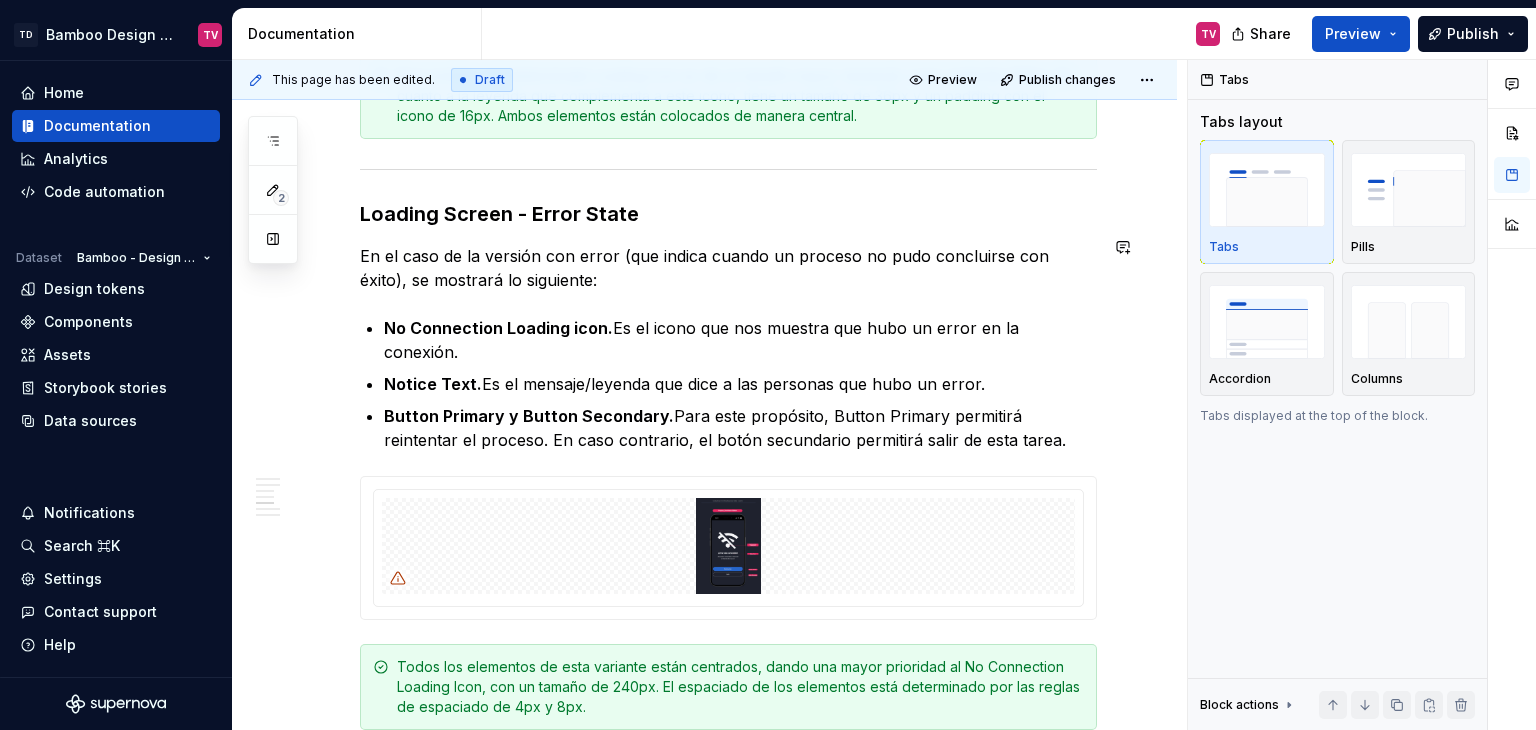 scroll, scrollTop: 4300, scrollLeft: 0, axis: vertical 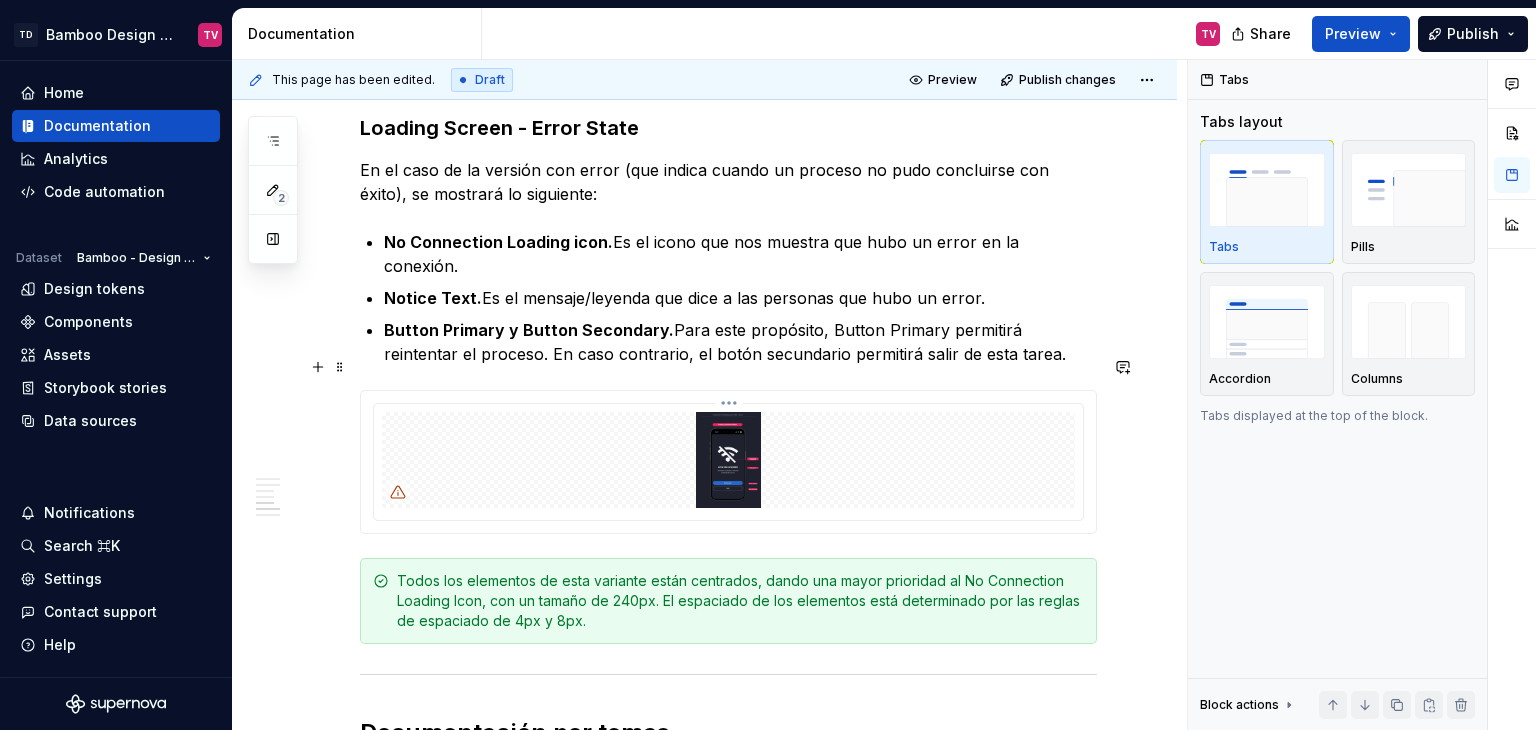 click at bounding box center [728, 460] 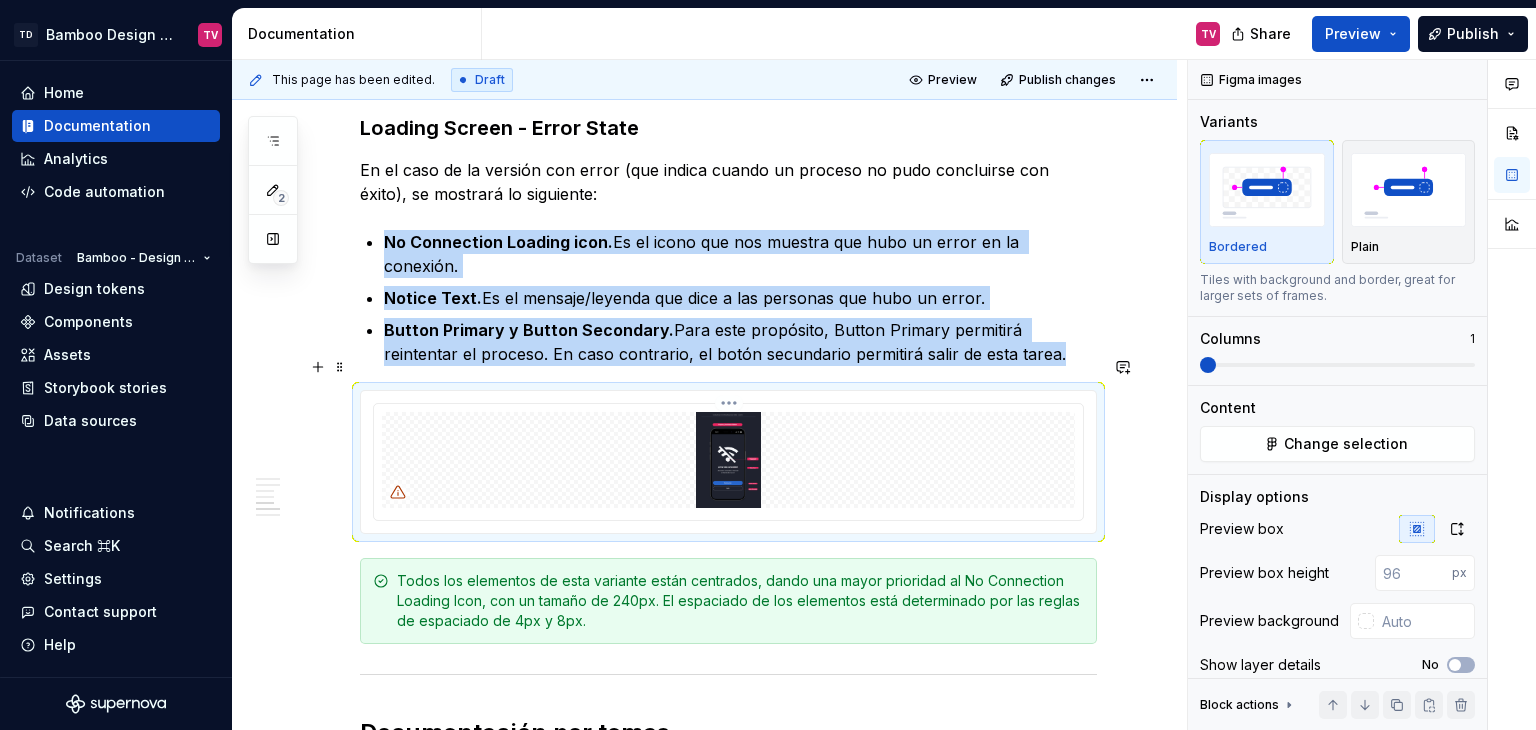 click on "TD Bamboo Design System TV Home Documentation Analytics Code automation Dataset Bamboo - Design System Design tokens Components Assets Storybook stories Data sources Notifications Search ⌘K Settings Contact support Help Documentation TV Share Preview Publish 2 Pages Add
Accessibility guide for tree Page tree.
Navigate the tree with the arrow keys. Common tree hotkeys apply. Further keybindings are available:
enter to execute primary action on focused item
f2 to start renaming the focused item
escape to abort renaming an item
control+d to start dragging selected items
Te damos la bienvenida a Bamboo Bamboo Formas de colaboración Librerías Herramientas Equipo 🟢 Principios y objetivos 🟢 Releases Releases Versión 1.5.X v1.5.X Nuevos Actualizaciones Versión 1.2.X v1.2.X Nuevos Actualizaciones En proceso Versión 1.0.X v1.0.X Nuevos Actualizaciones En proceso 🟢 Instalación Angular | Guía de instalación de Bamboo Patrones UI/UX" at bounding box center [768, 365] 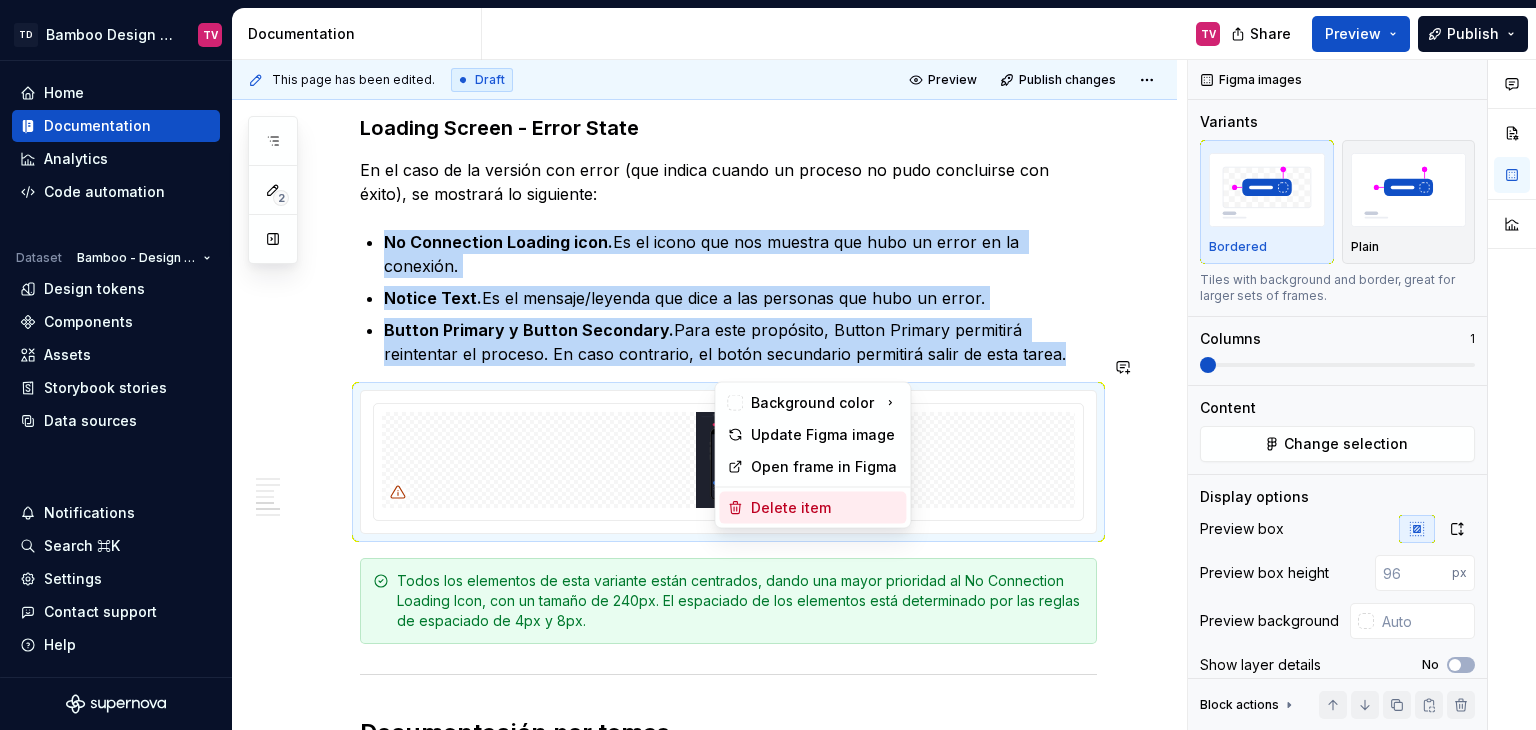 click on "Delete item" at bounding box center [824, 508] 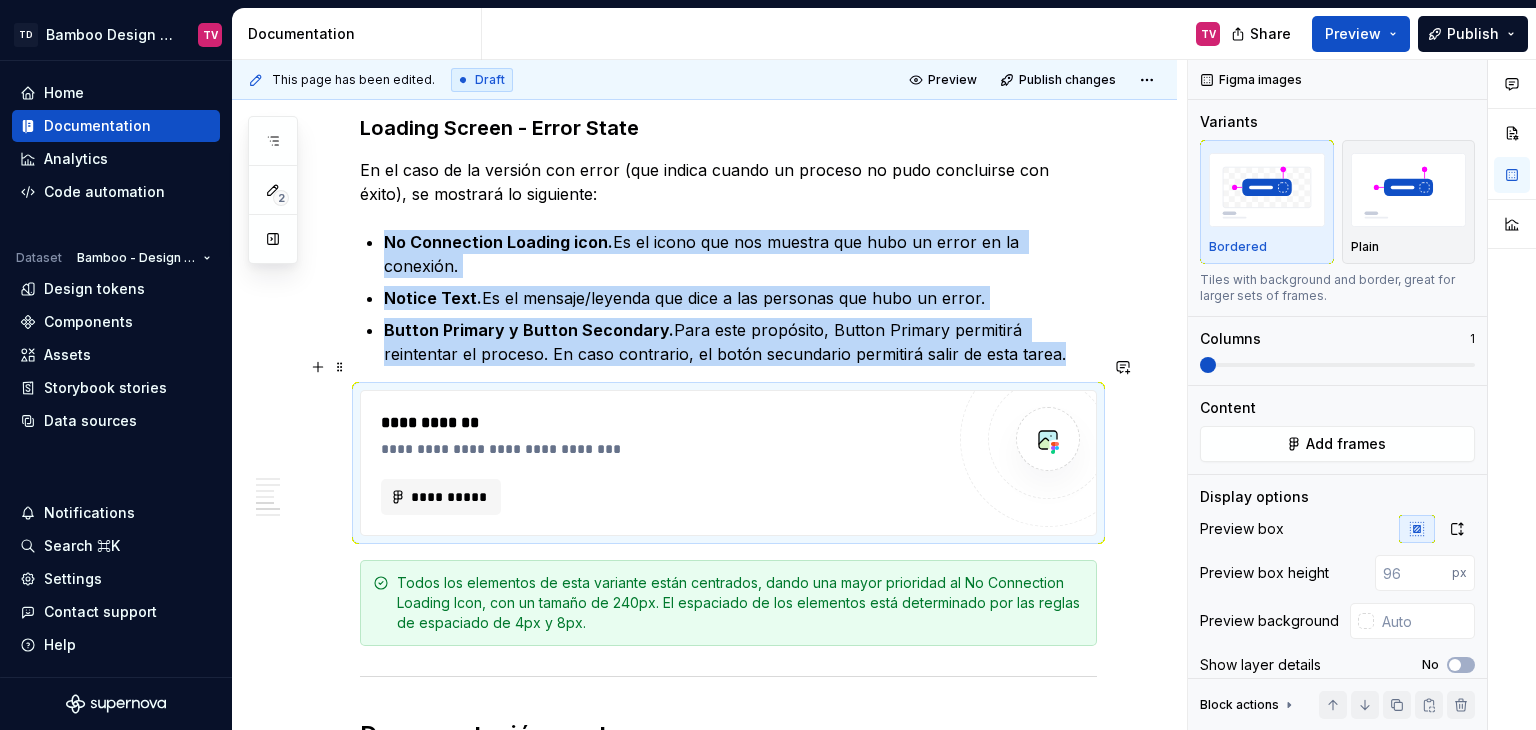 click on "**********" at bounding box center (662, 497) 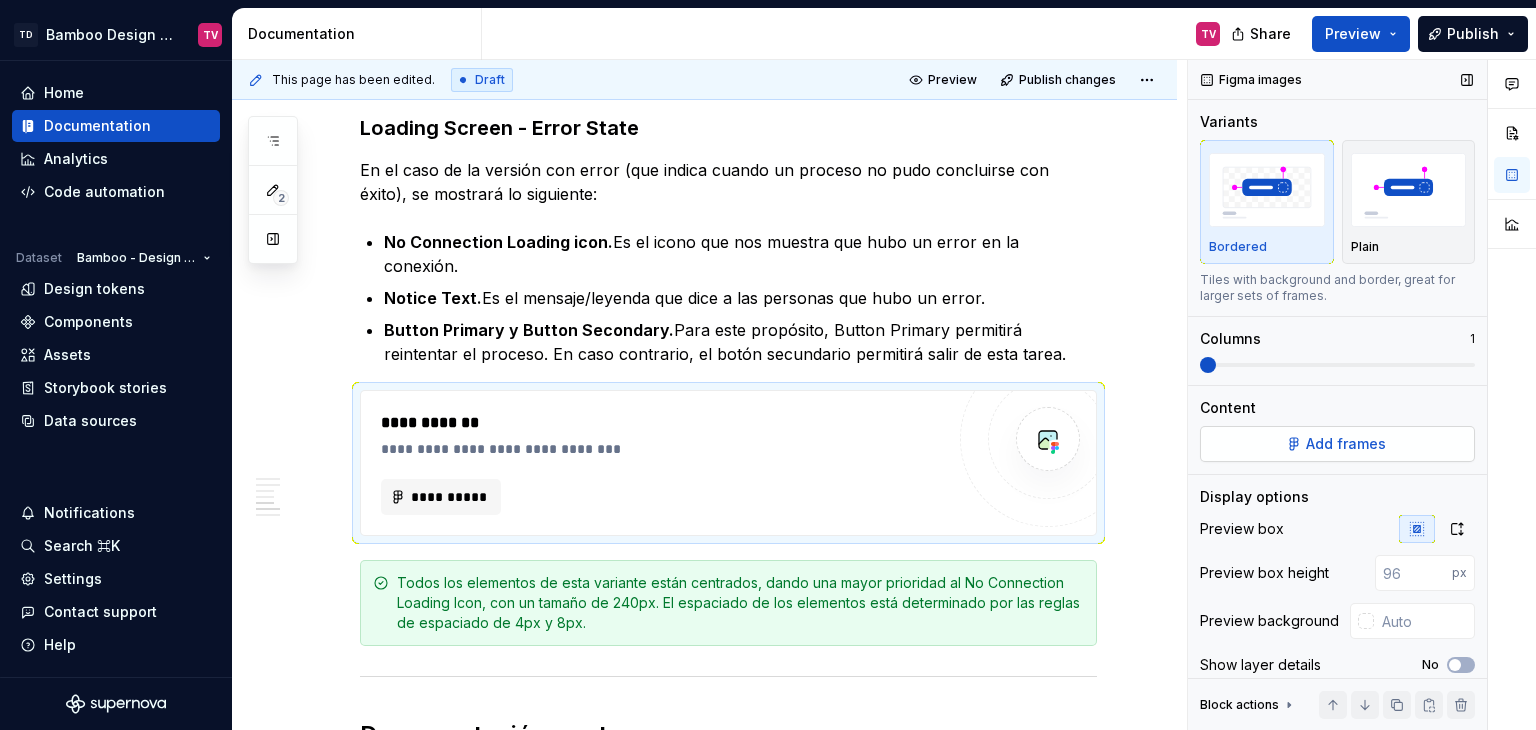 click on "Add frames" at bounding box center (1337, 444) 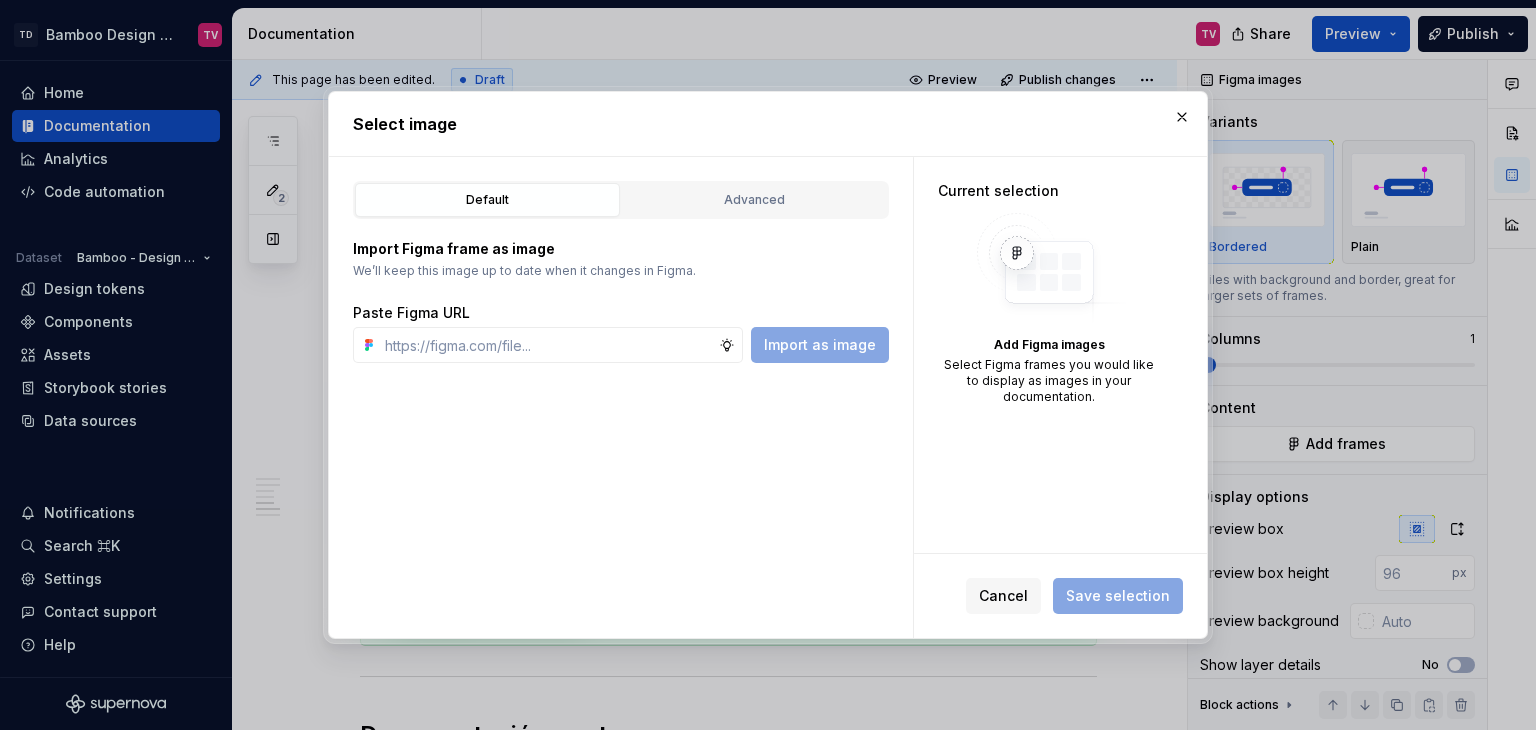 type on "*" 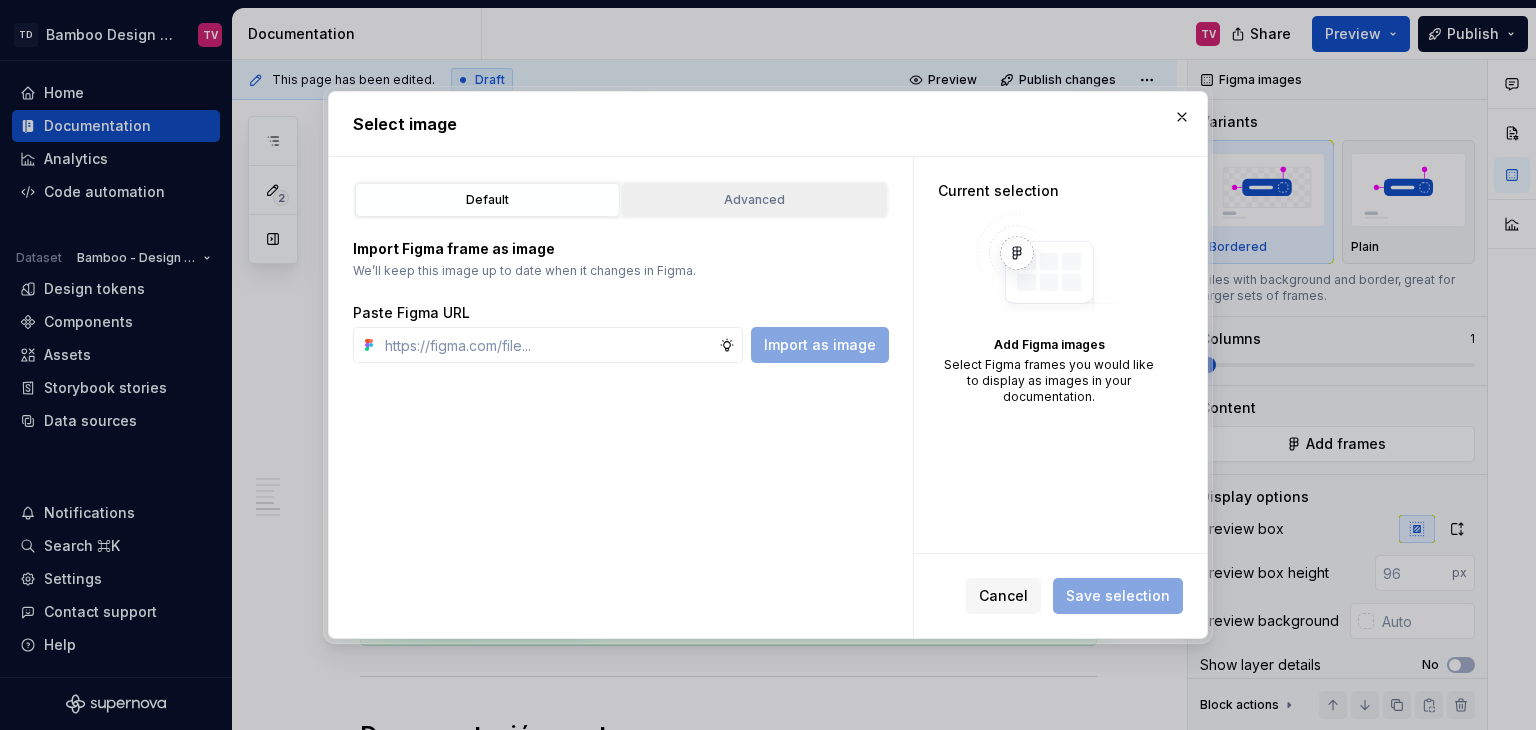 click on "Advanced" at bounding box center (754, 200) 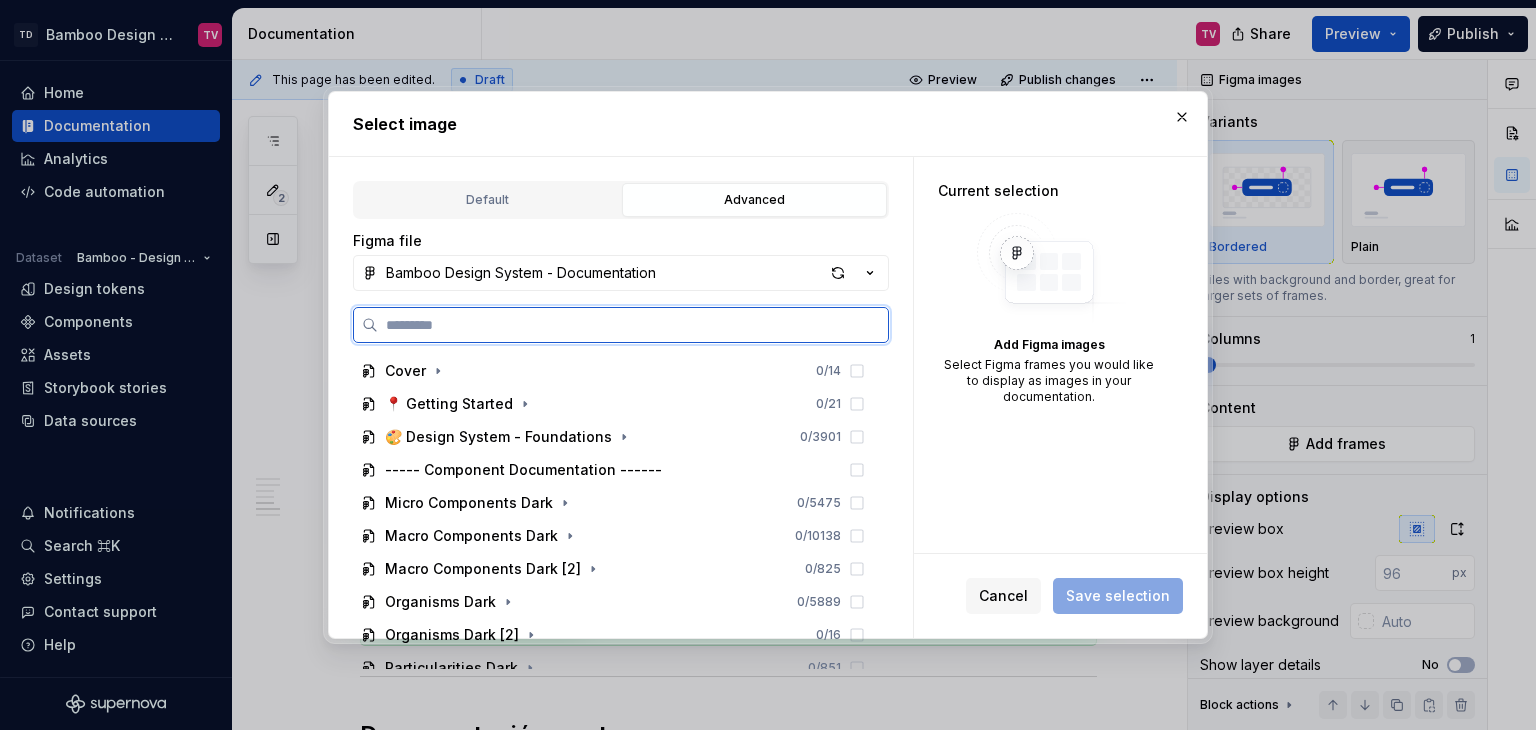 click at bounding box center [633, 325] 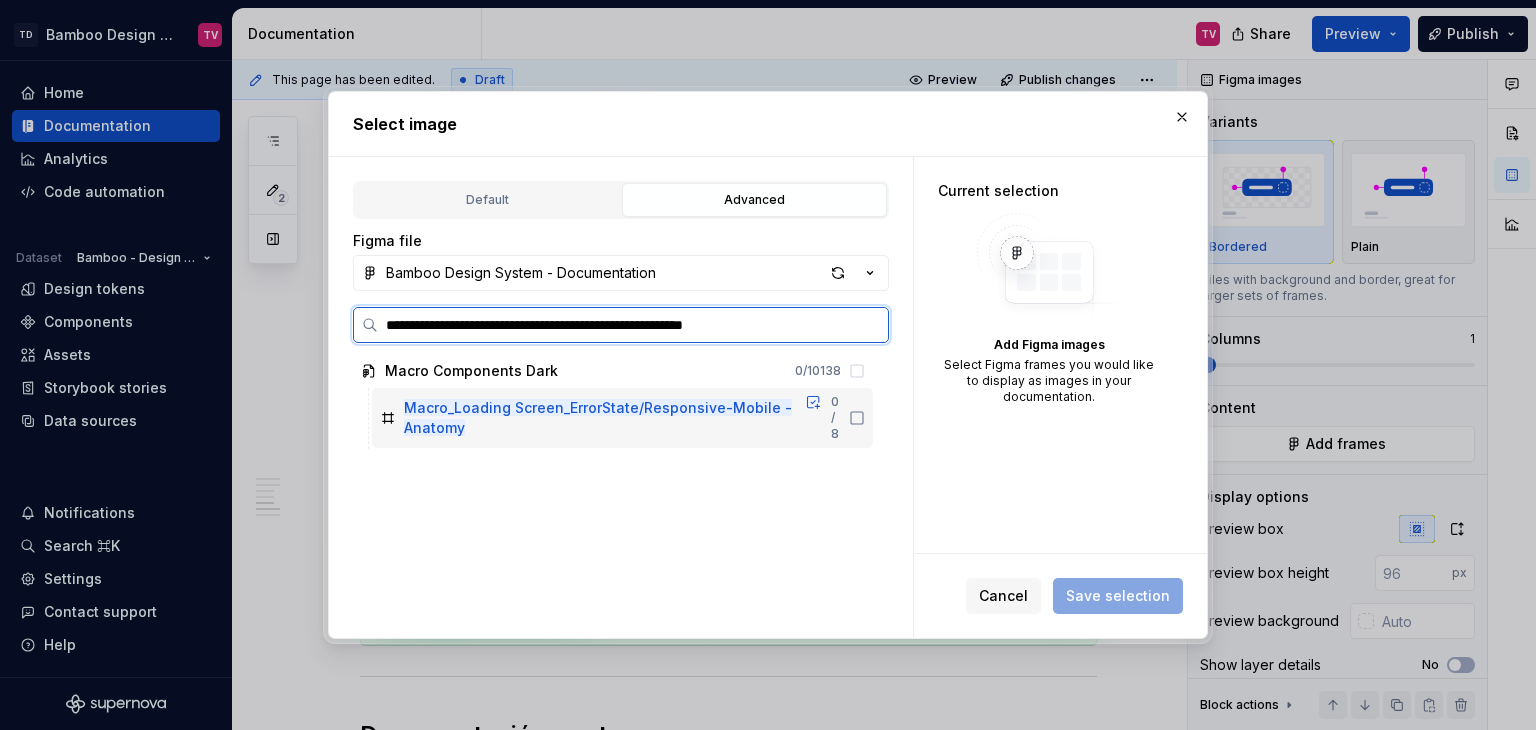 click 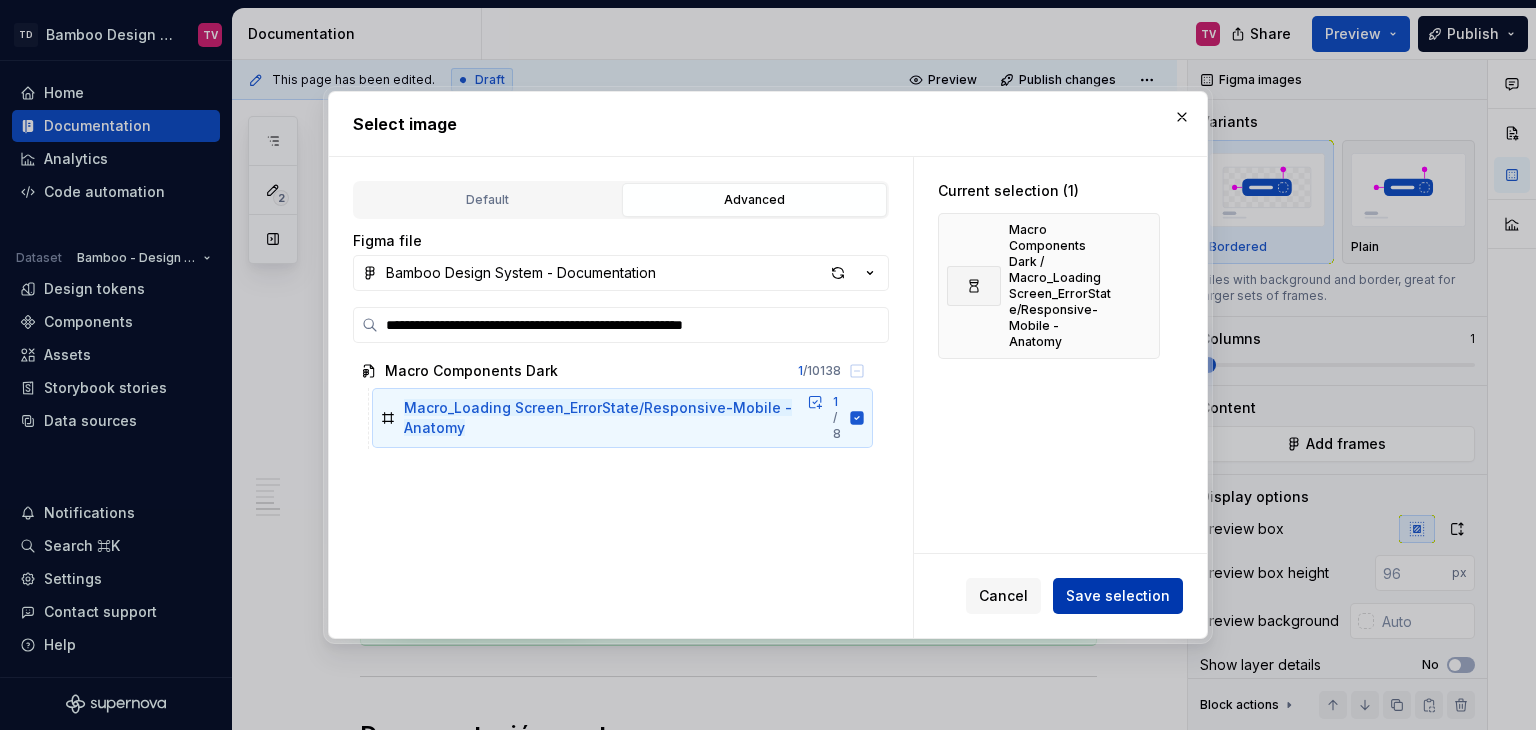click on "Save selection" at bounding box center [1118, 596] 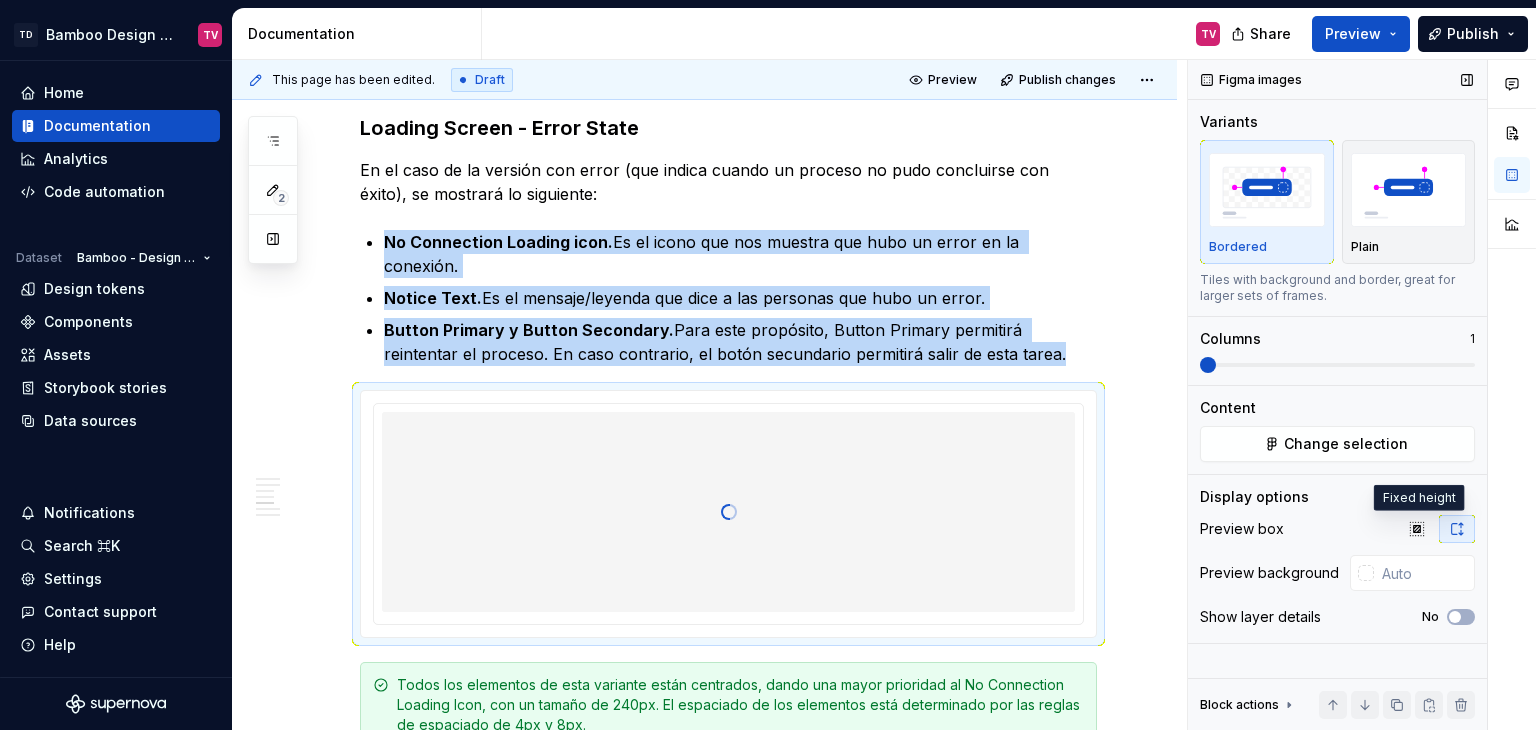 click 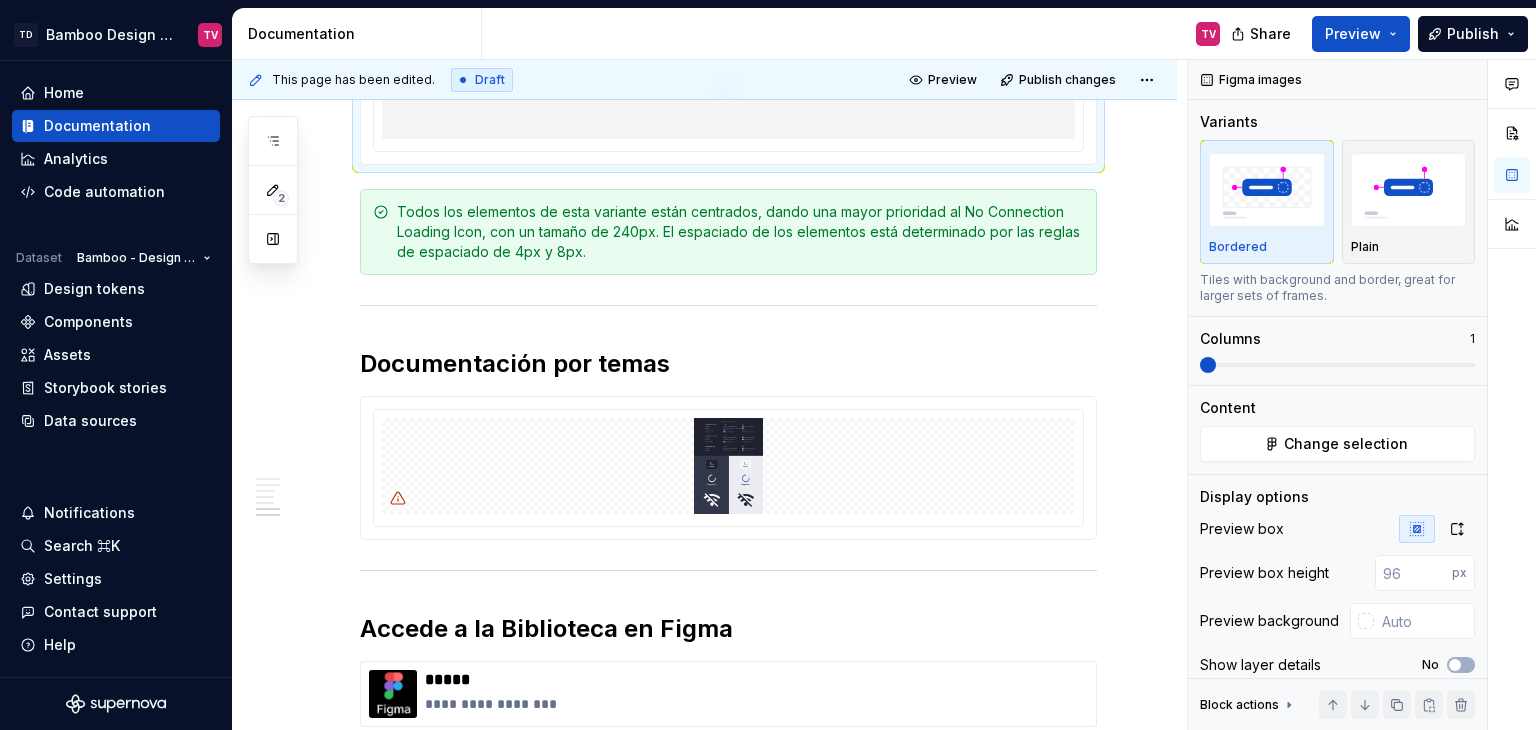 scroll, scrollTop: 4700, scrollLeft: 0, axis: vertical 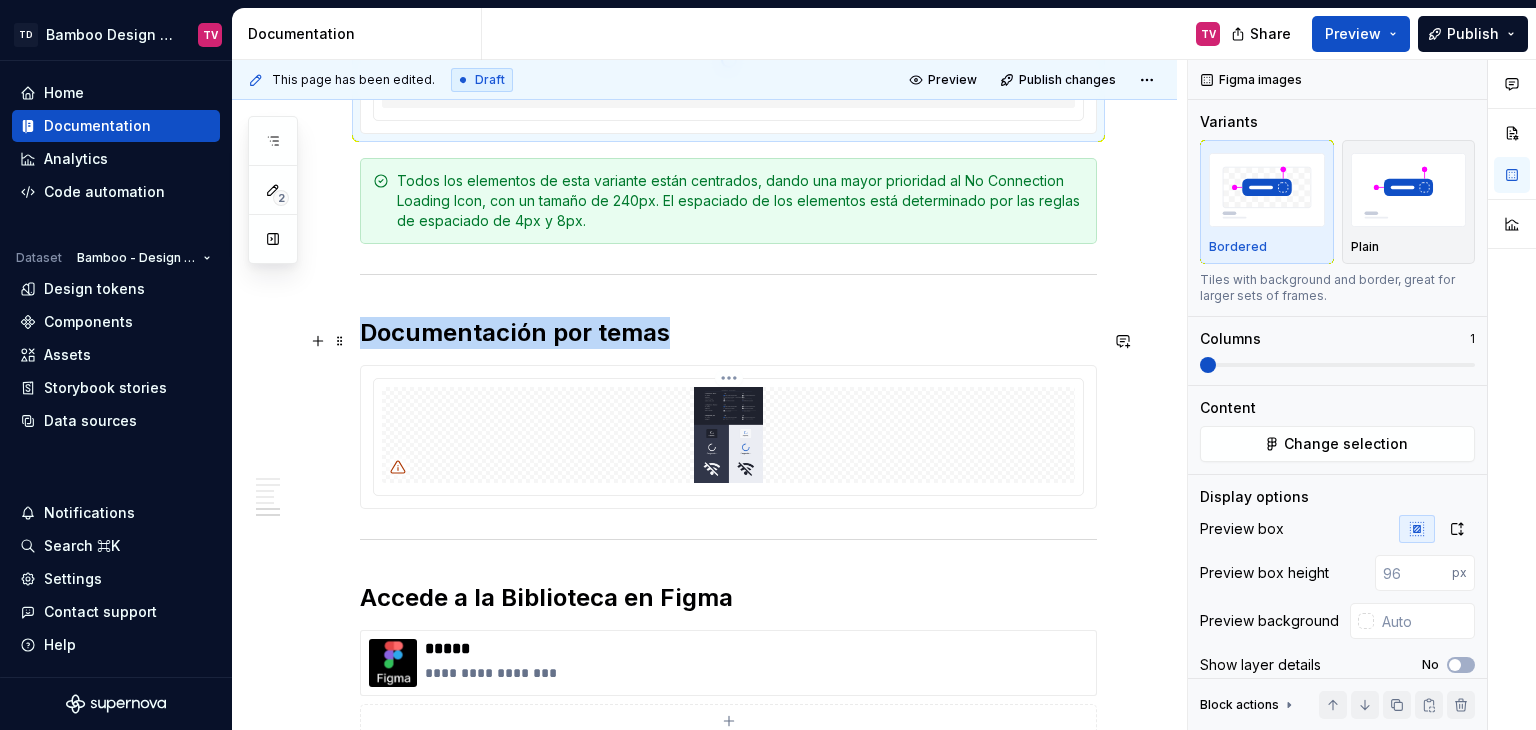 click at bounding box center (728, 435) 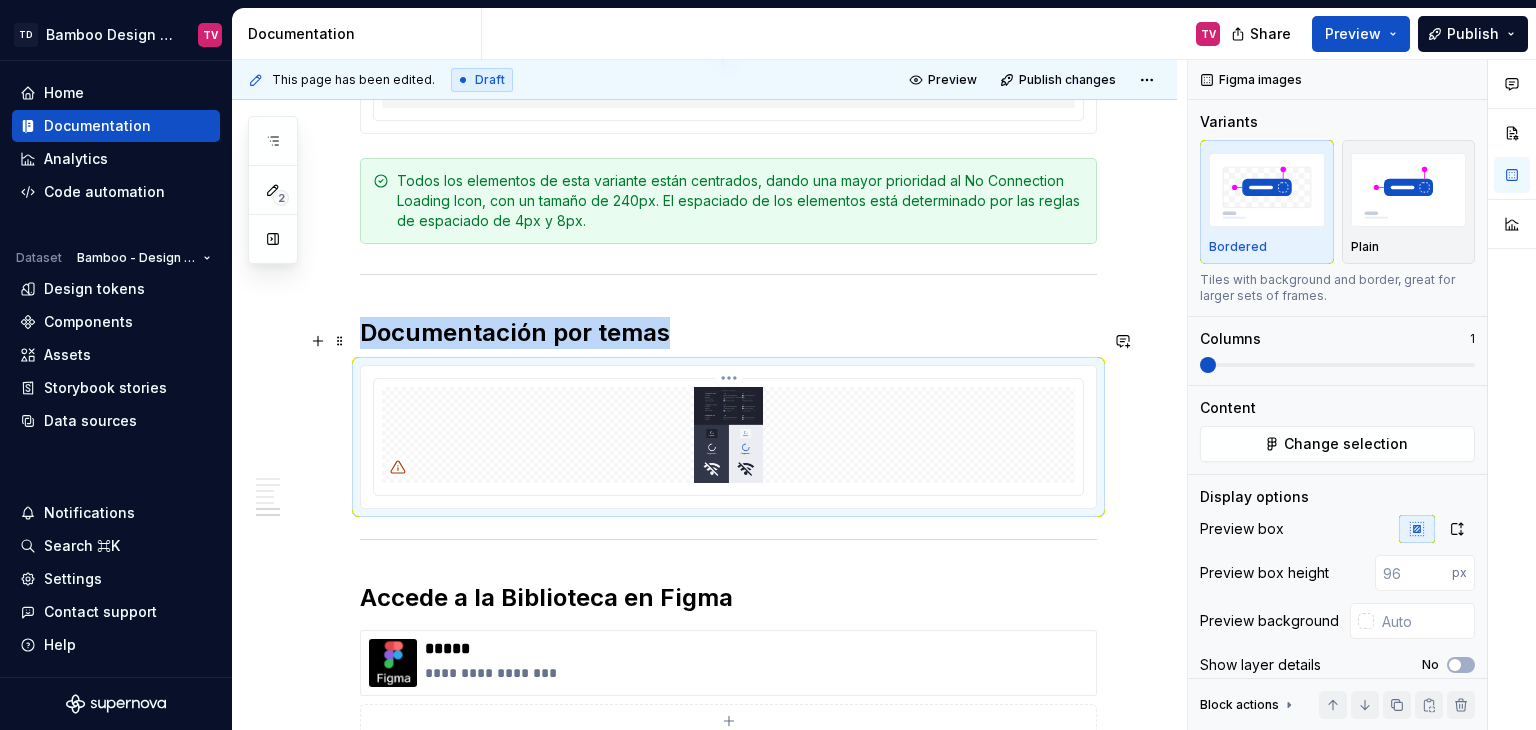click on "TD Bamboo Design System TV Home Documentation Analytics Code automation Dataset Bamboo - Design System Design tokens Components Assets Storybook stories Data sources Notifications Search ⌘K Settings Contact support Help Documentation TV Share Preview Publish 2 Pages Add
Accessibility guide for tree Page tree.
Navigate the tree with the arrow keys. Common tree hotkeys apply. Further keybindings are available:
enter to execute primary action on focused item
f2 to start renaming the focused item
escape to abort renaming an item
control+d to start dragging selected items
Te damos la bienvenida a Bamboo Bamboo Formas de colaboración Librerías Herramientas Equipo 🟢 Principios y objetivos 🟢 Releases Releases Versión 1.5.X v1.5.X Nuevos Actualizaciones Versión 1.2.X v1.2.X Nuevos Actualizaciones En proceso Versión 1.0.X v1.0.X Nuevos Actualizaciones En proceso 🟢 Instalación Angular | Guía de instalación de Bamboo Patrones UI/UX" at bounding box center [768, 365] 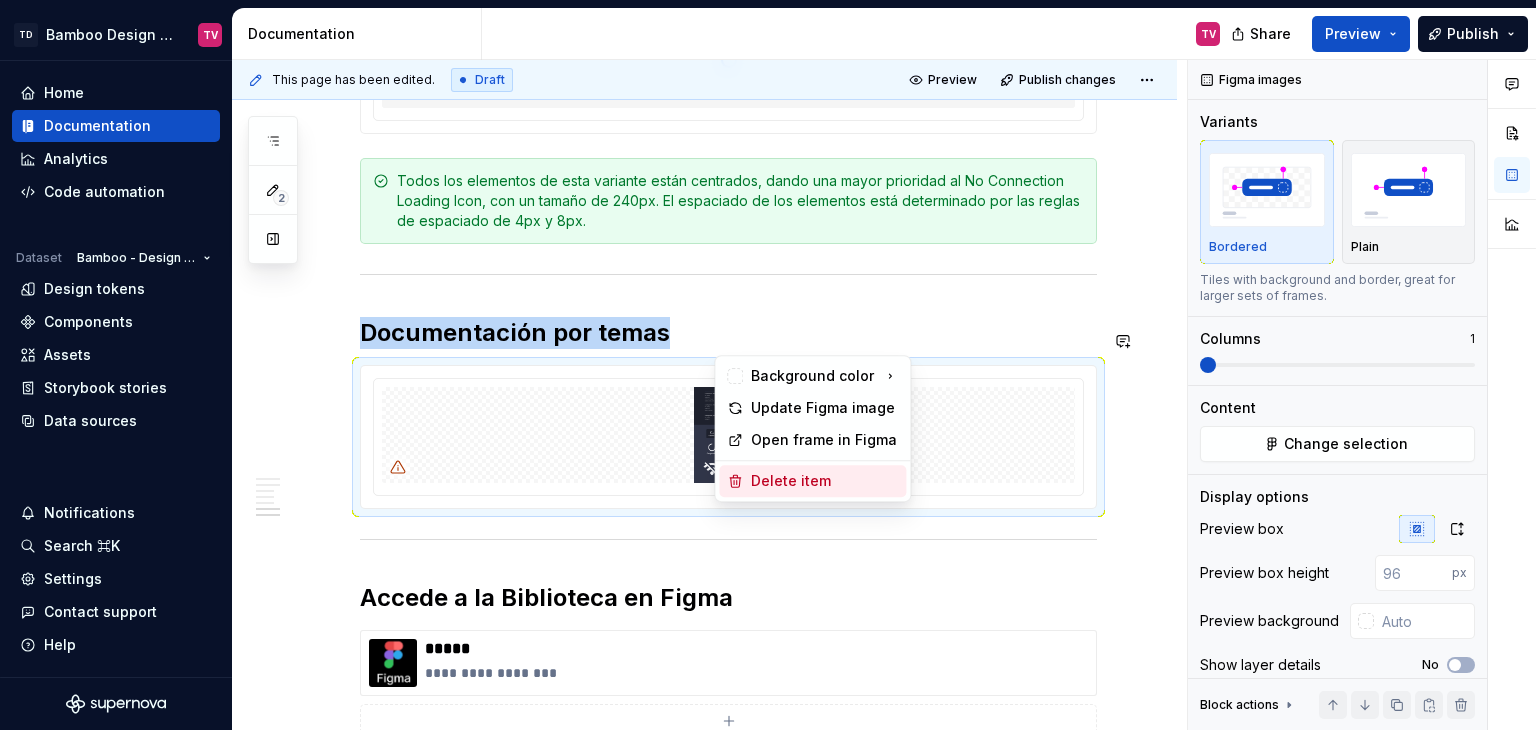 click on "Delete item" at bounding box center (824, 481) 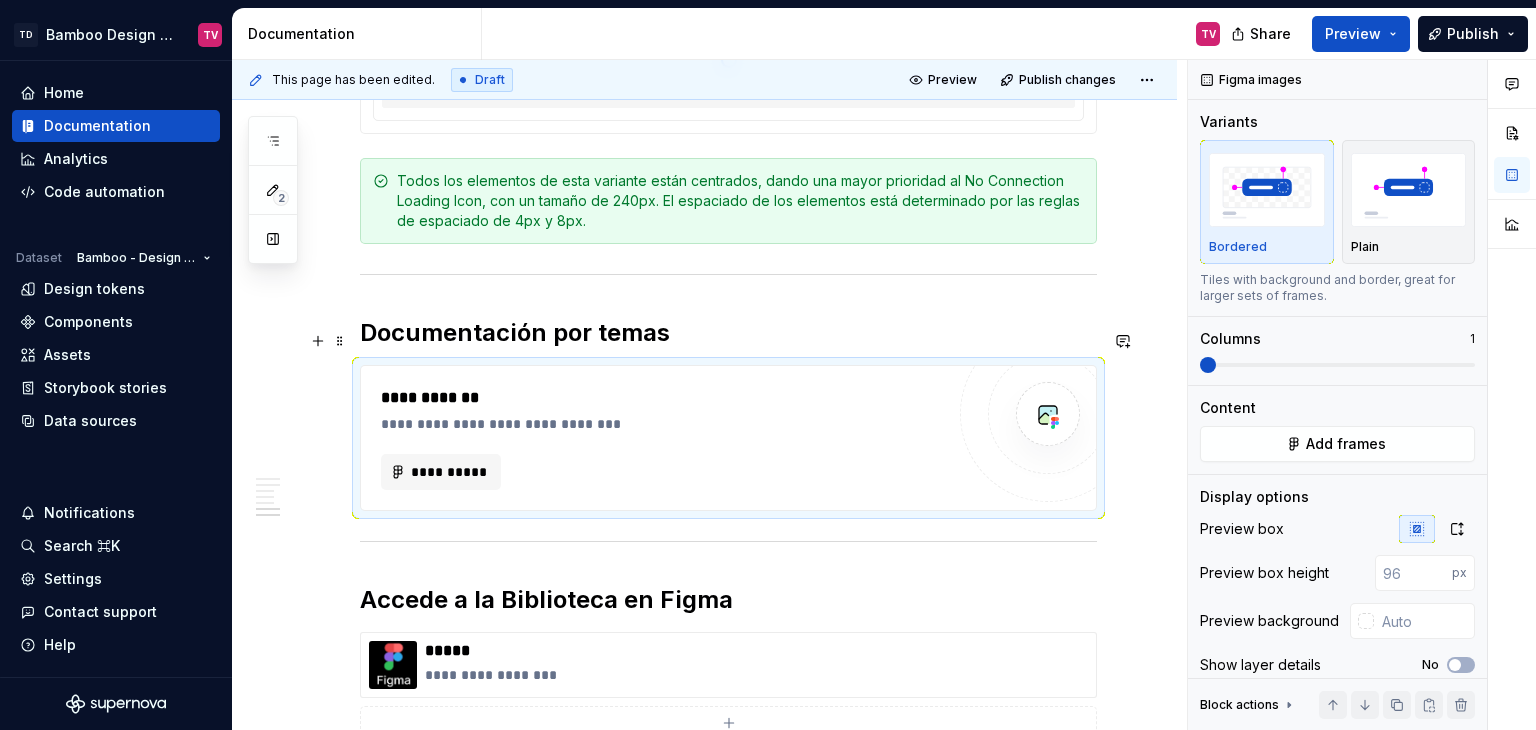 click on "**********" at bounding box center (662, 424) 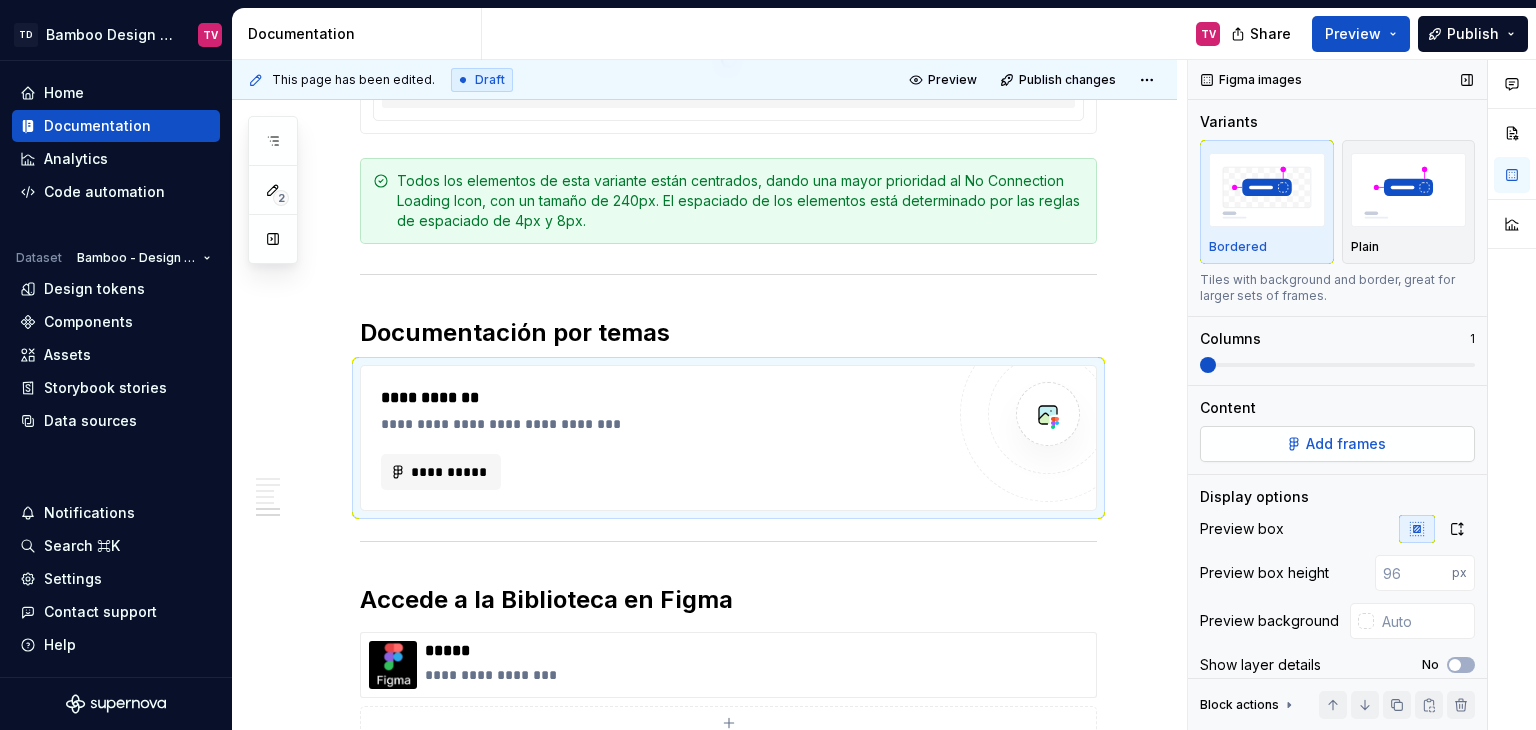 click on "Add frames" at bounding box center (1337, 444) 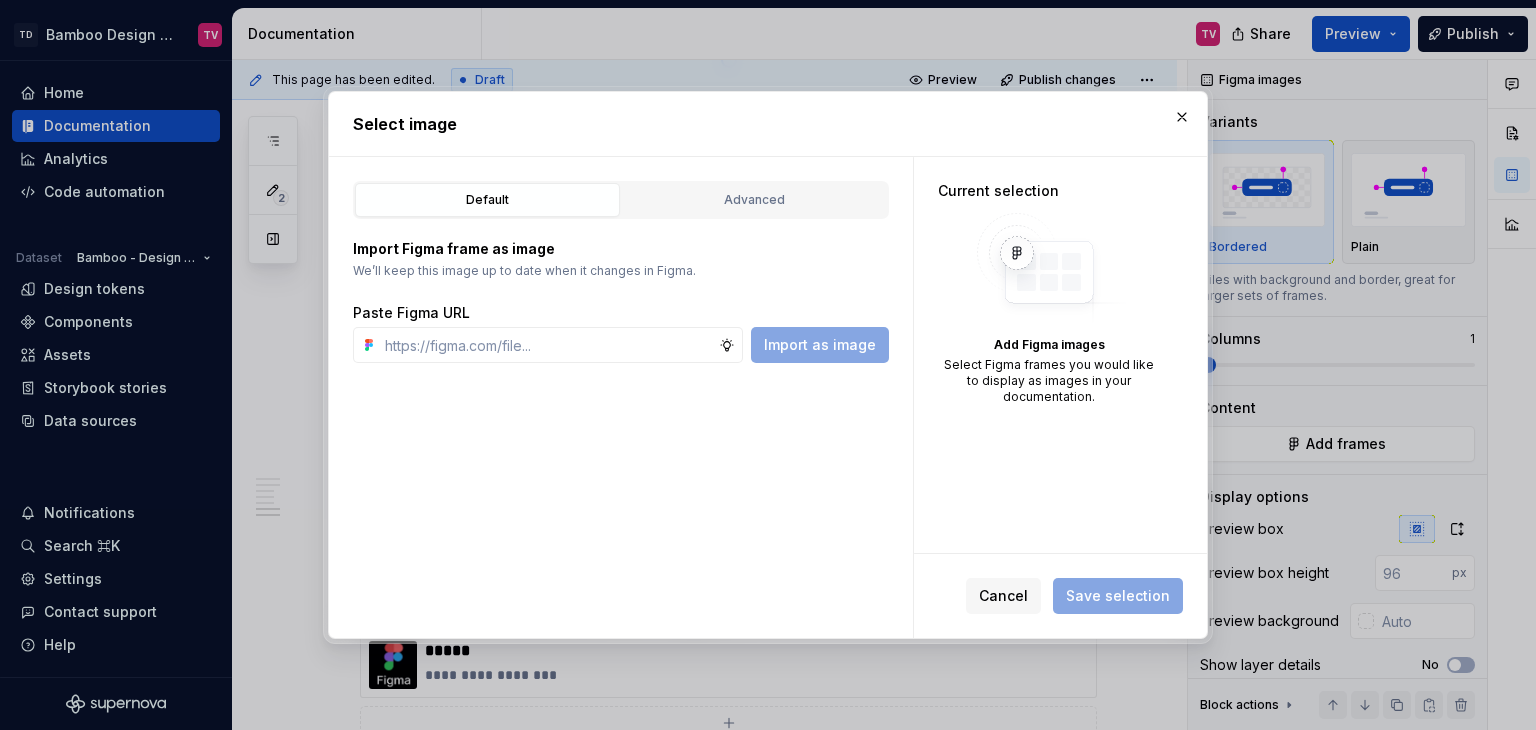 click on "Advanced" at bounding box center [754, 200] 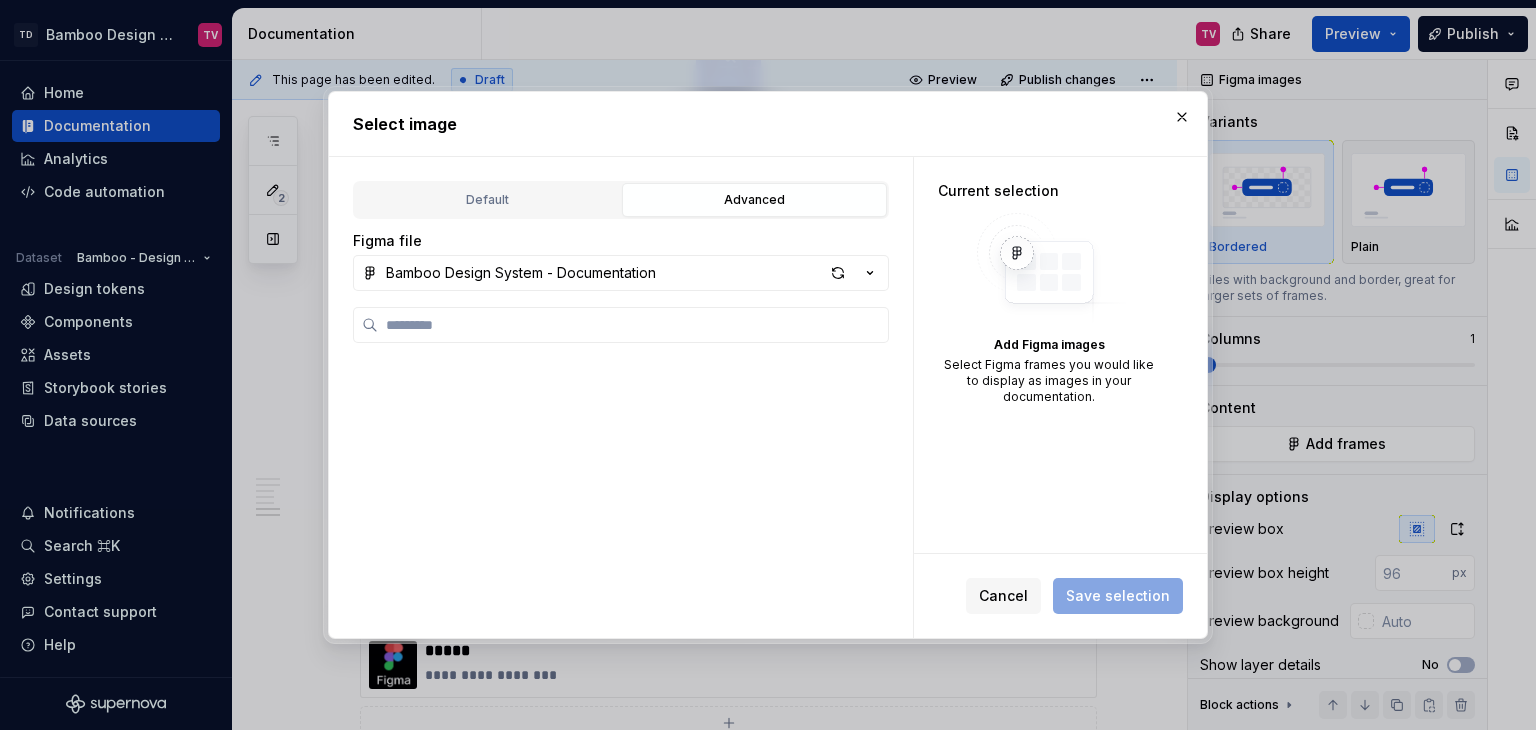 type on "*" 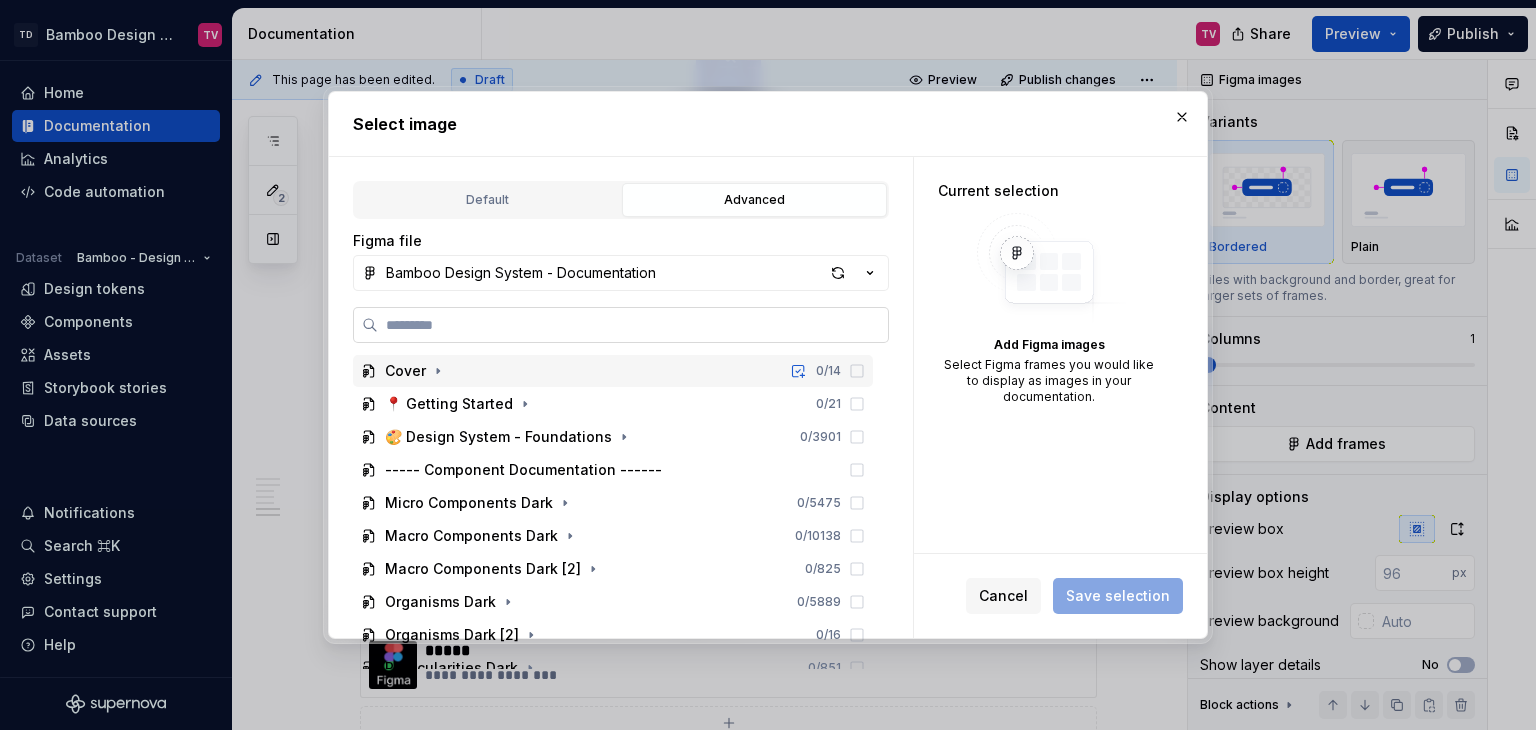 click at bounding box center (633, 325) 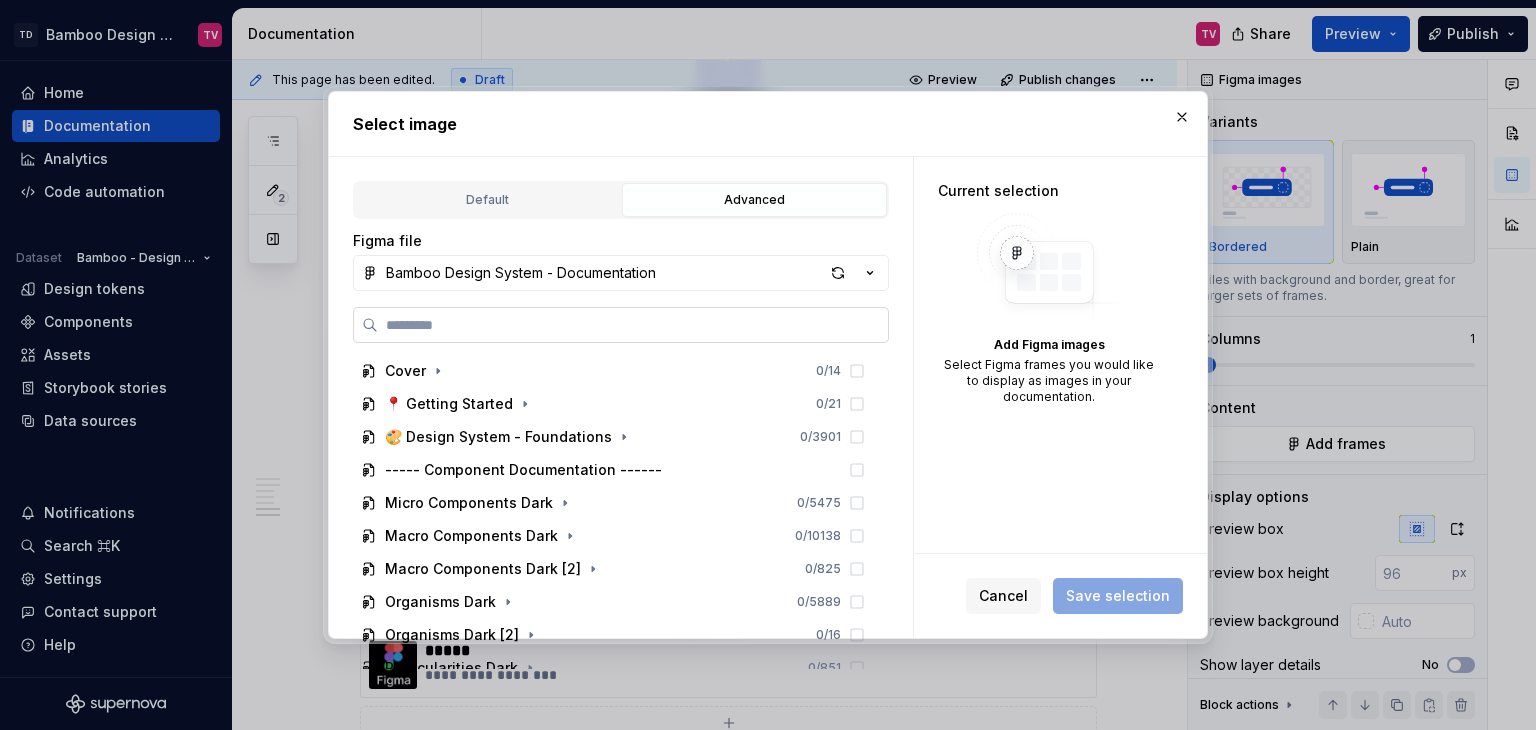 paste on "**********" 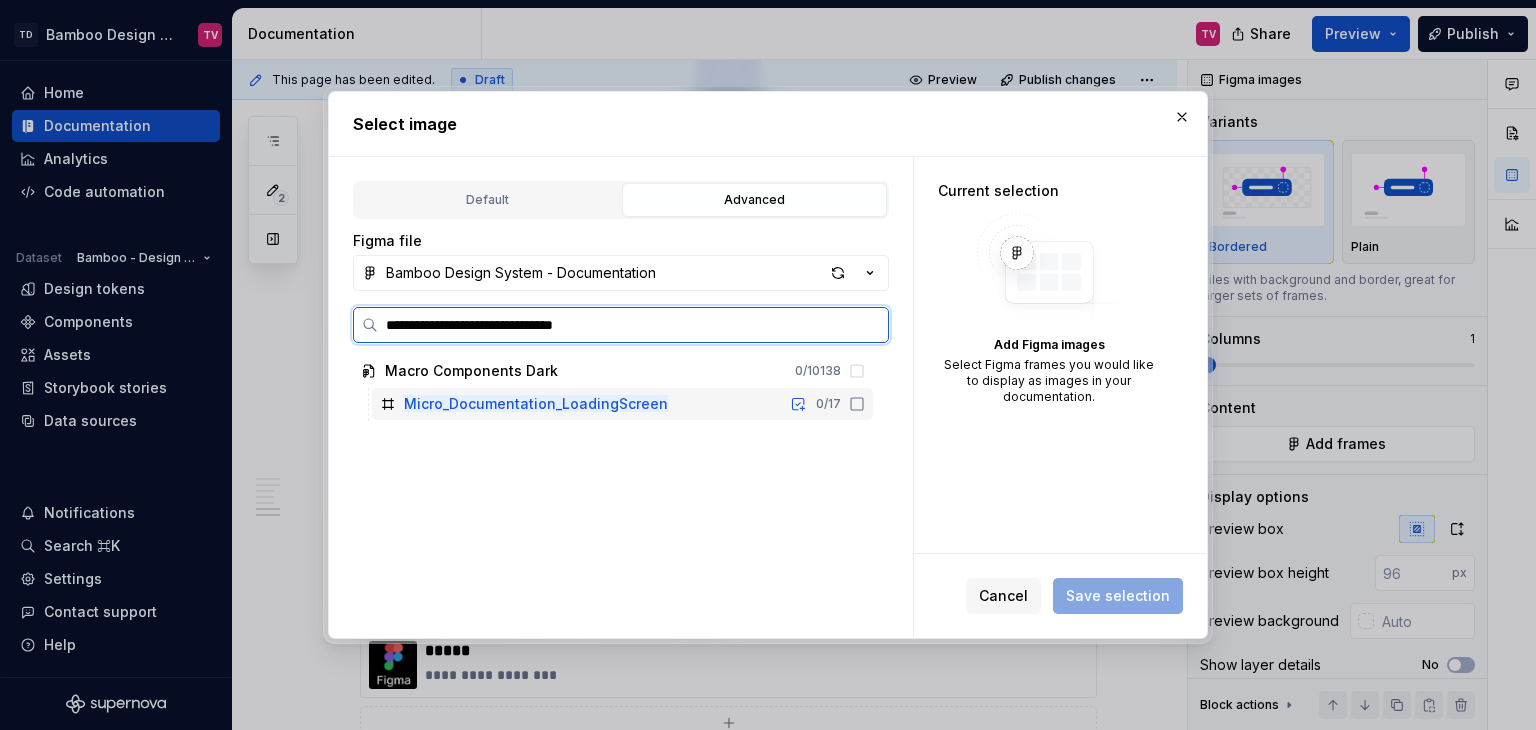 click 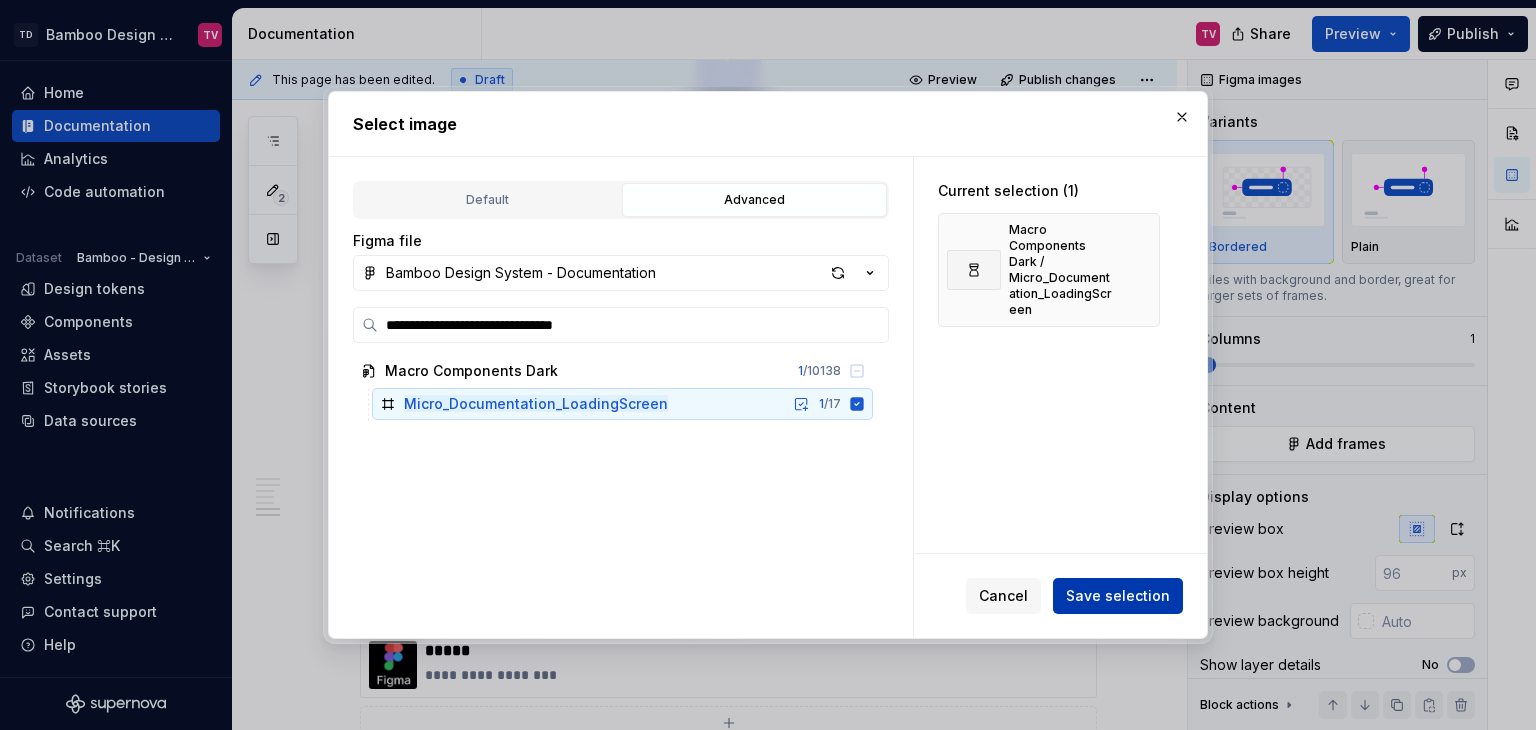 click on "Save selection" at bounding box center [1118, 596] 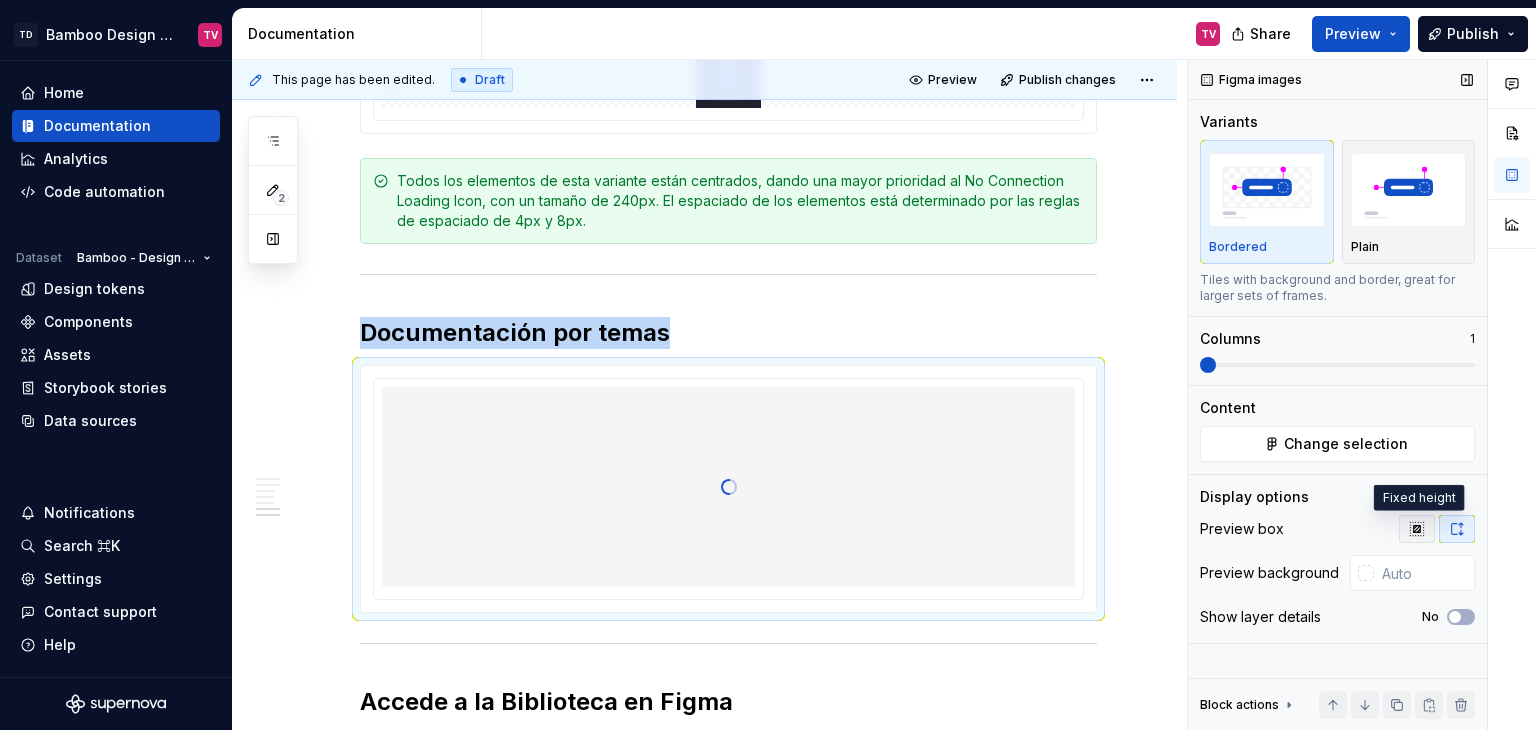 click 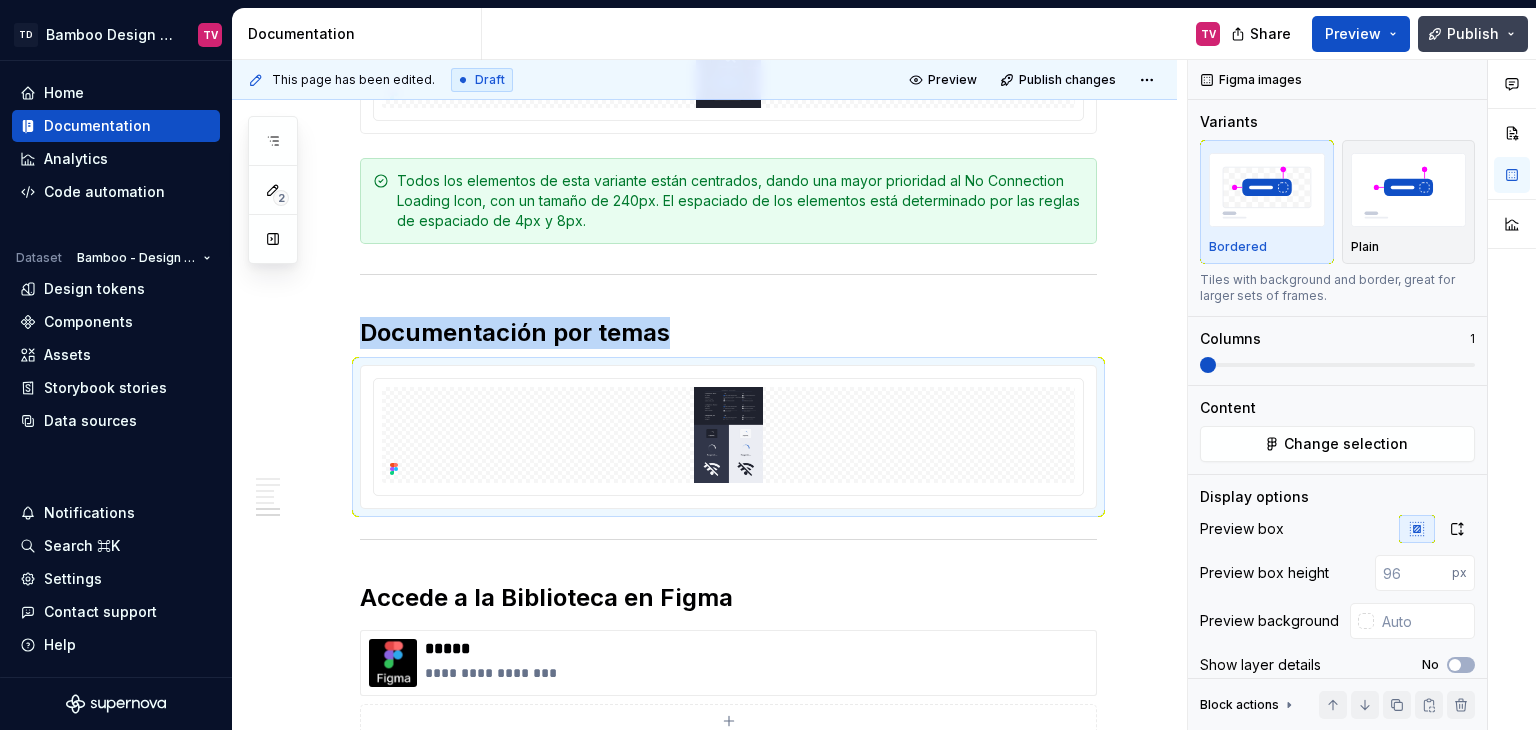 click on "Publish" at bounding box center (1473, 34) 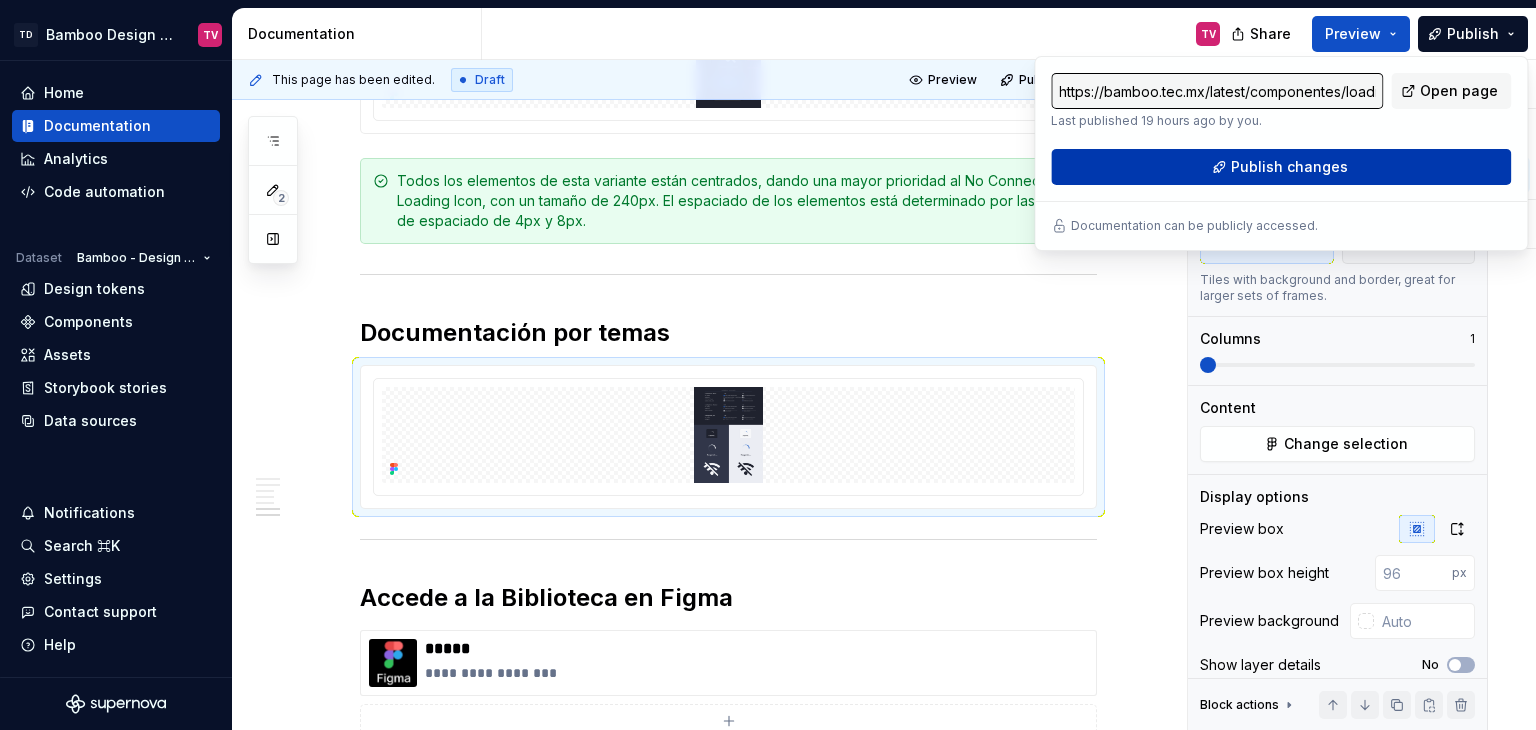 click on "Publish changes" at bounding box center [1289, 167] 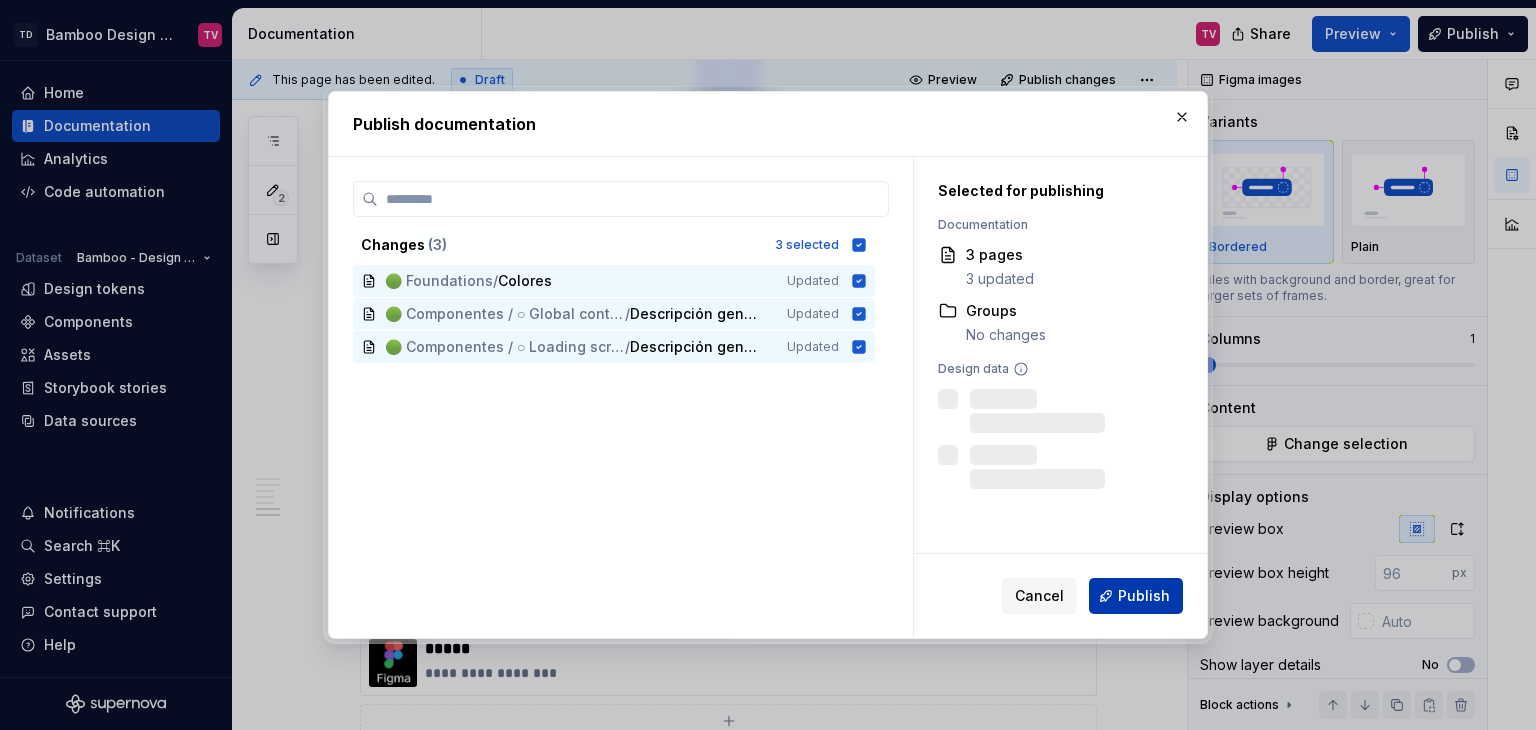 click on "Publish" at bounding box center [1144, 596] 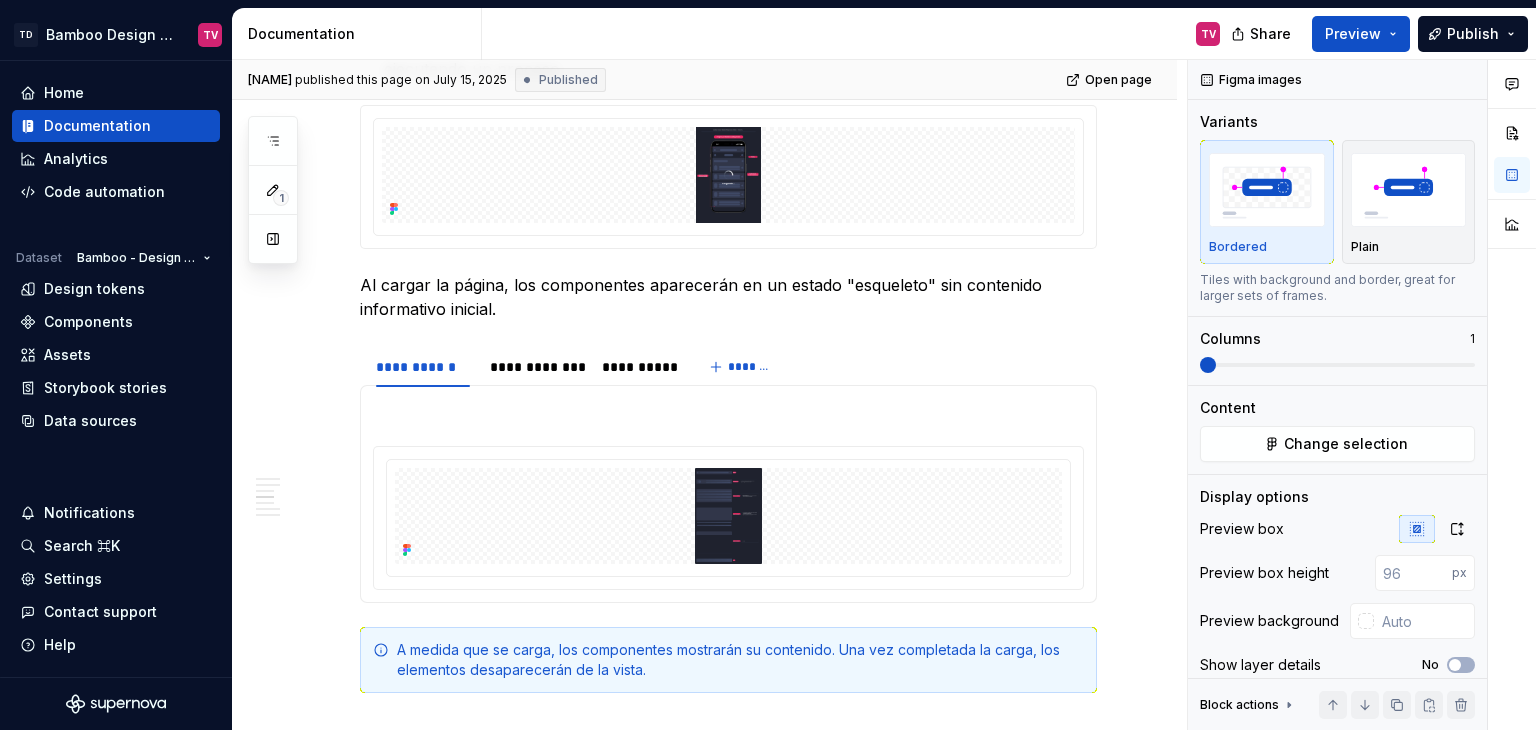 type on "*" 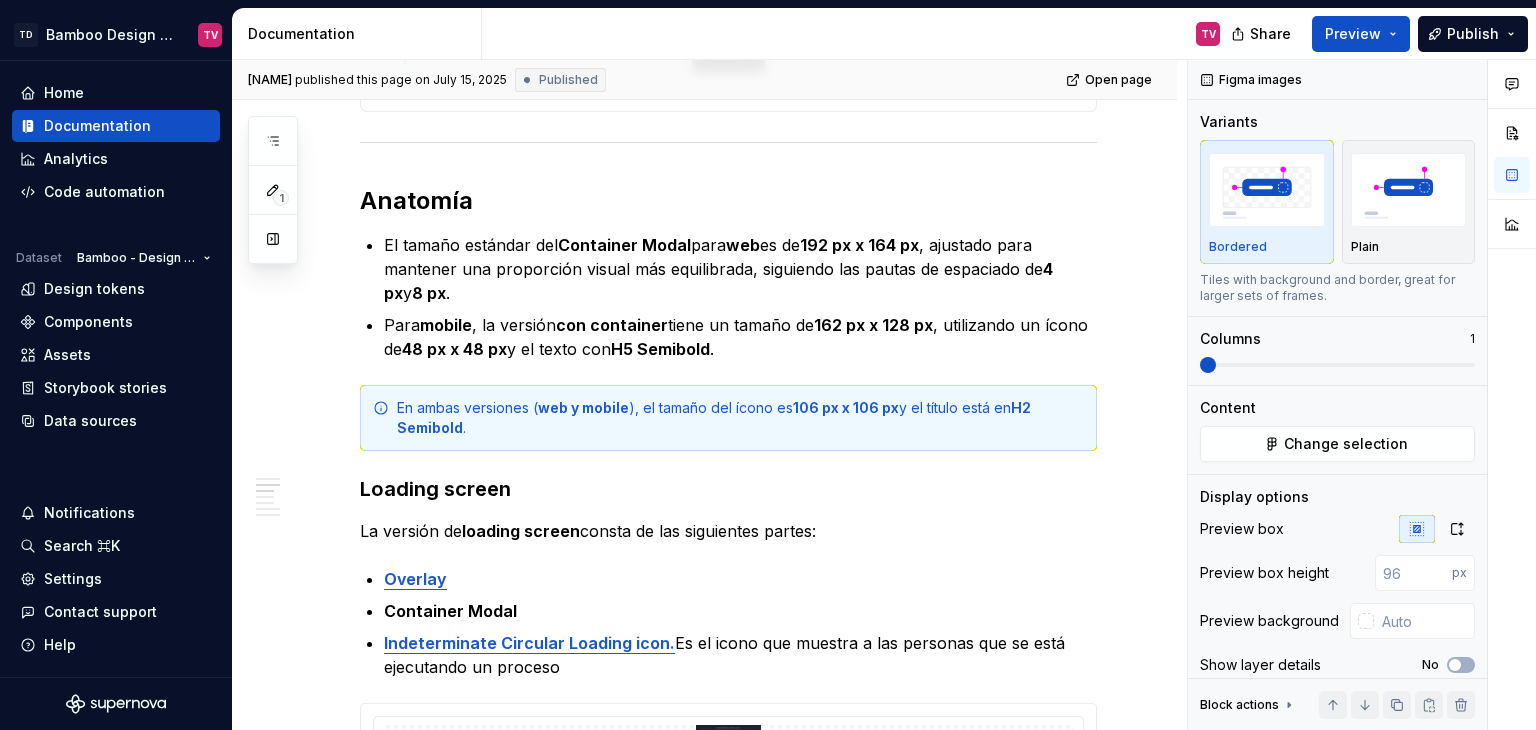 scroll, scrollTop: 1700, scrollLeft: 0, axis: vertical 